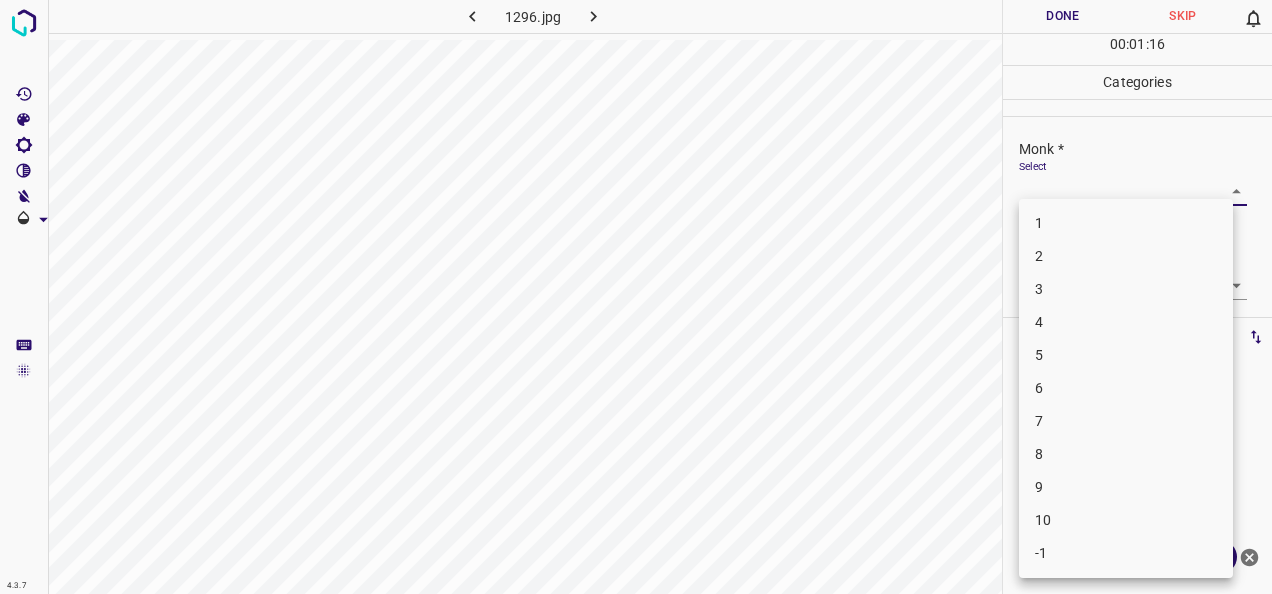 scroll, scrollTop: 0, scrollLeft: 0, axis: both 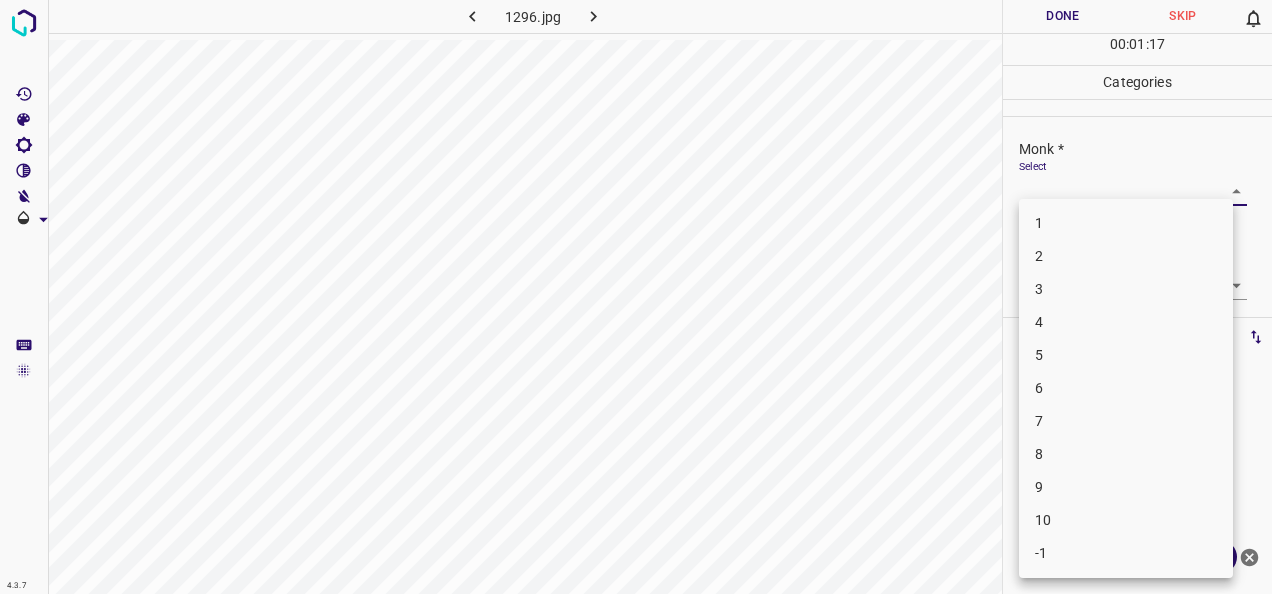 click on "8" at bounding box center (1126, 454) 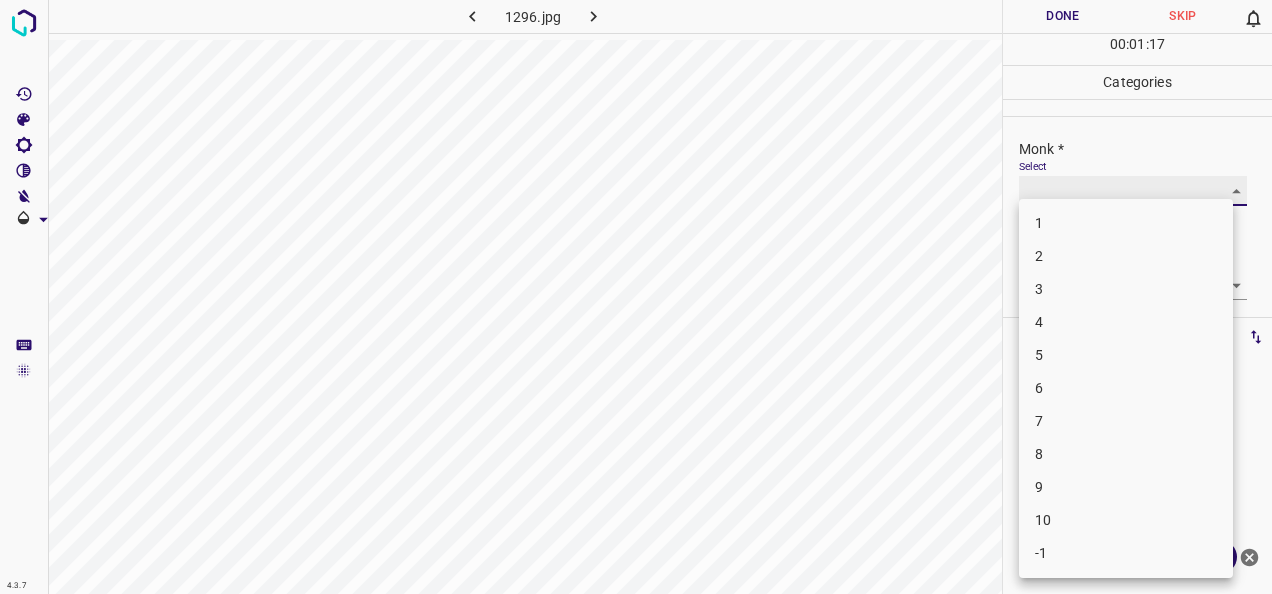 type on "8" 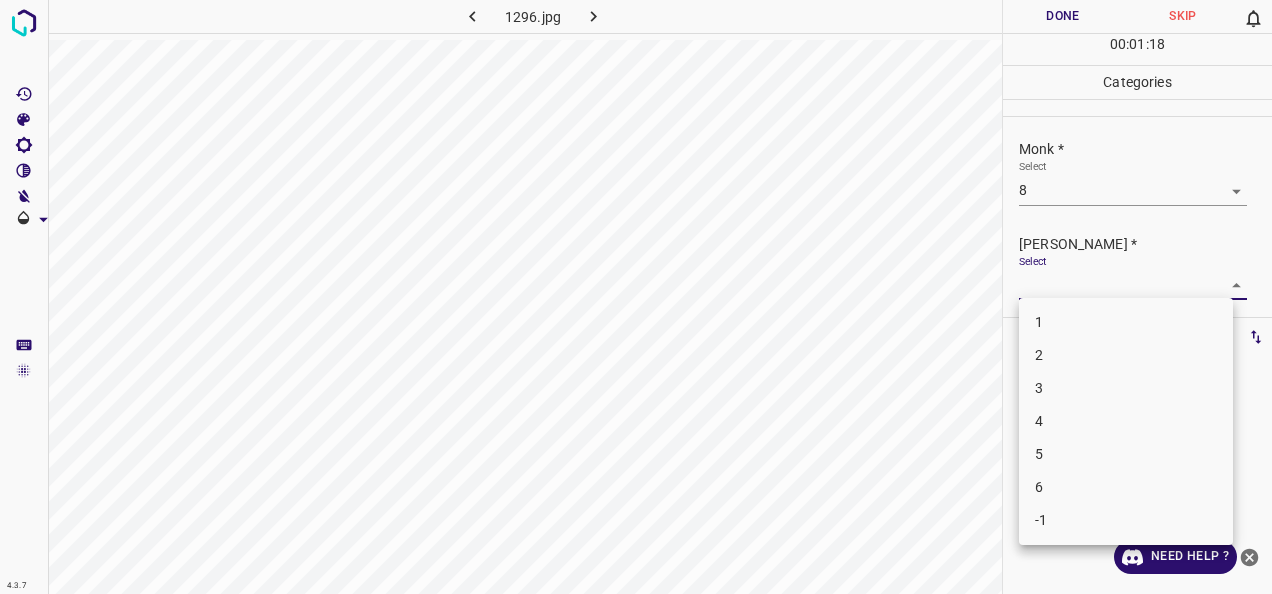 click on "4.3.7 1296.jpg Done Skip 0 00   : 01   : 18   Categories Monk *  Select 8 8  Fitzpatrick *  Select ​ Labels   0 Categories 1 Monk 2  Fitzpatrick Tools Space Change between modes (Draw & Edit) I Auto labeling R Restore zoom M Zoom in N Zoom out Delete Delete selecte label Filters Z Restore filters X Saturation filter C Brightness filter V Contrast filter B Gray scale filter General O Download Need Help ? - Text - Hide - Delete 1 2 3 4 5 6 -1" at bounding box center [636, 297] 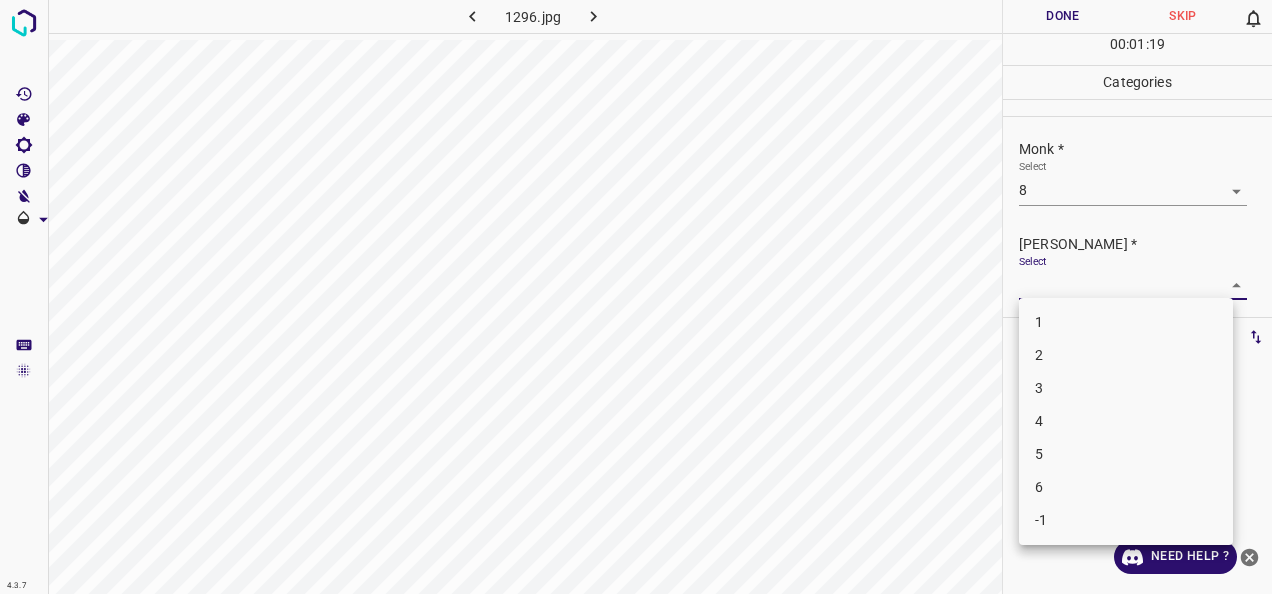 click on "5" at bounding box center (1126, 454) 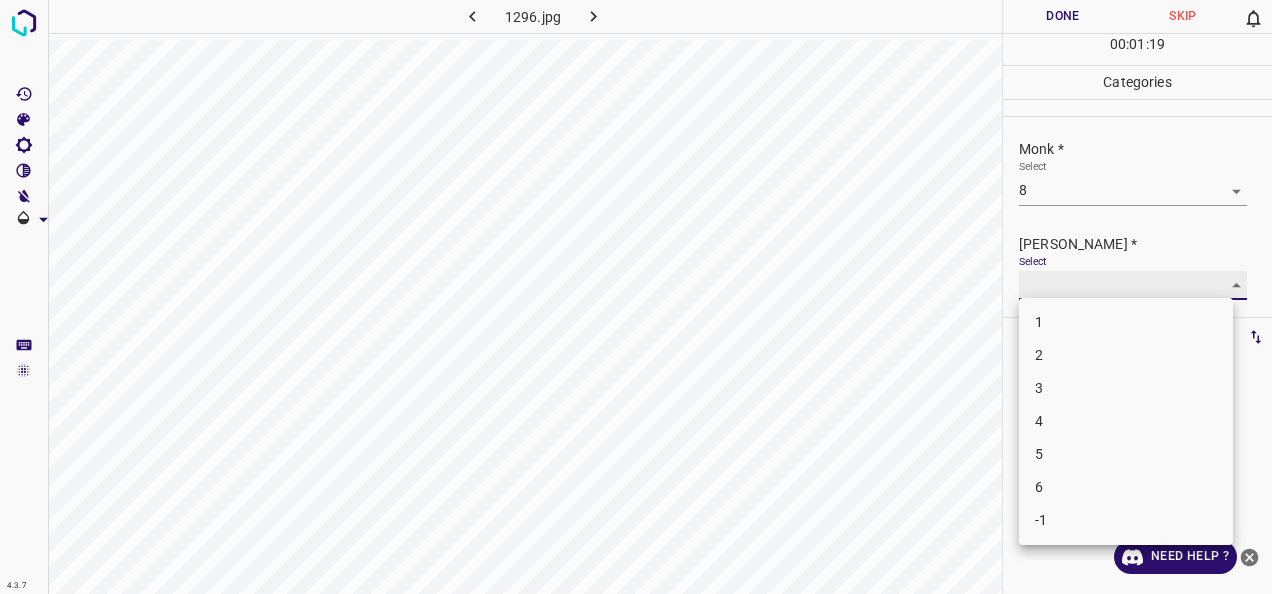 type on "5" 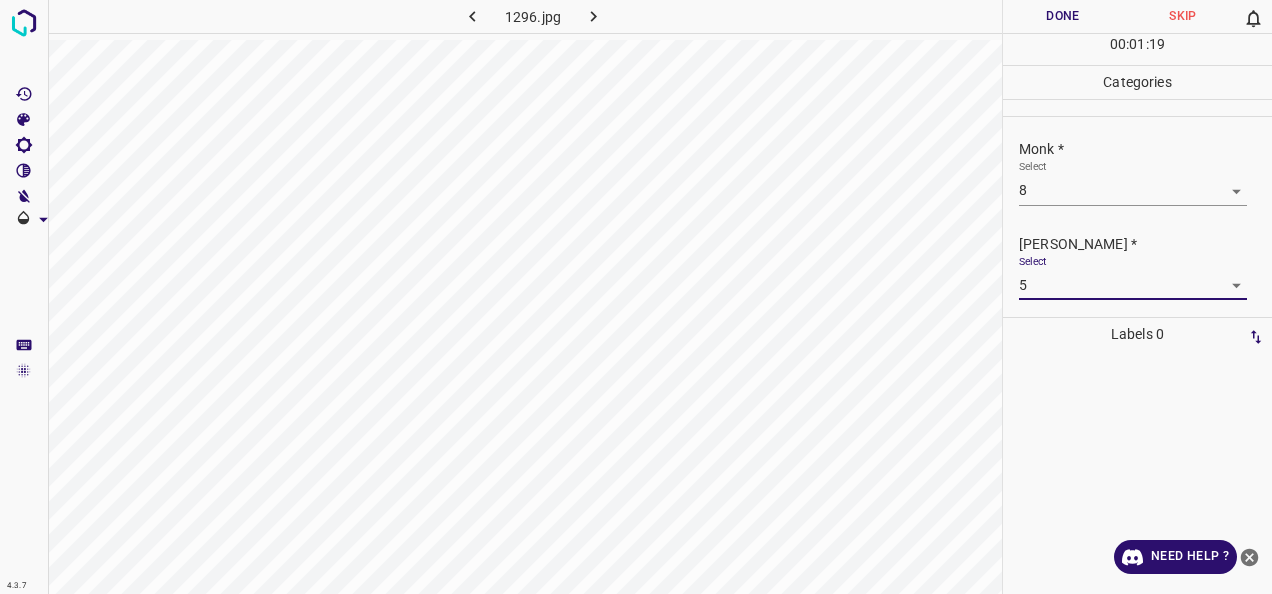 click on "Done" at bounding box center (1063, 16) 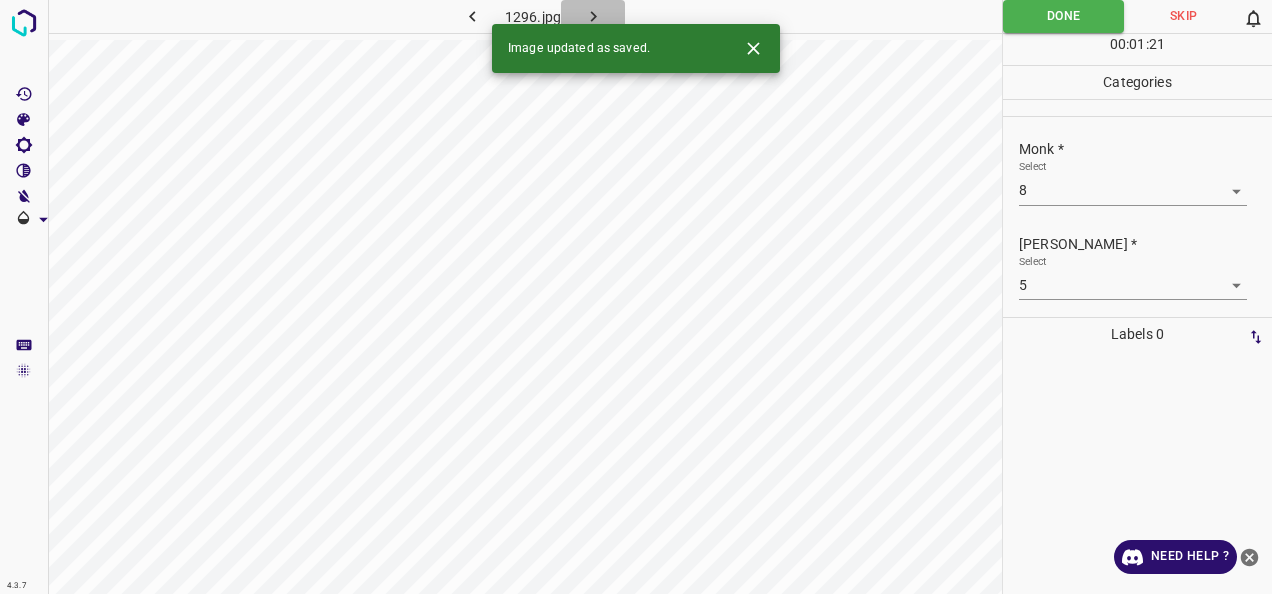 click at bounding box center (593, 16) 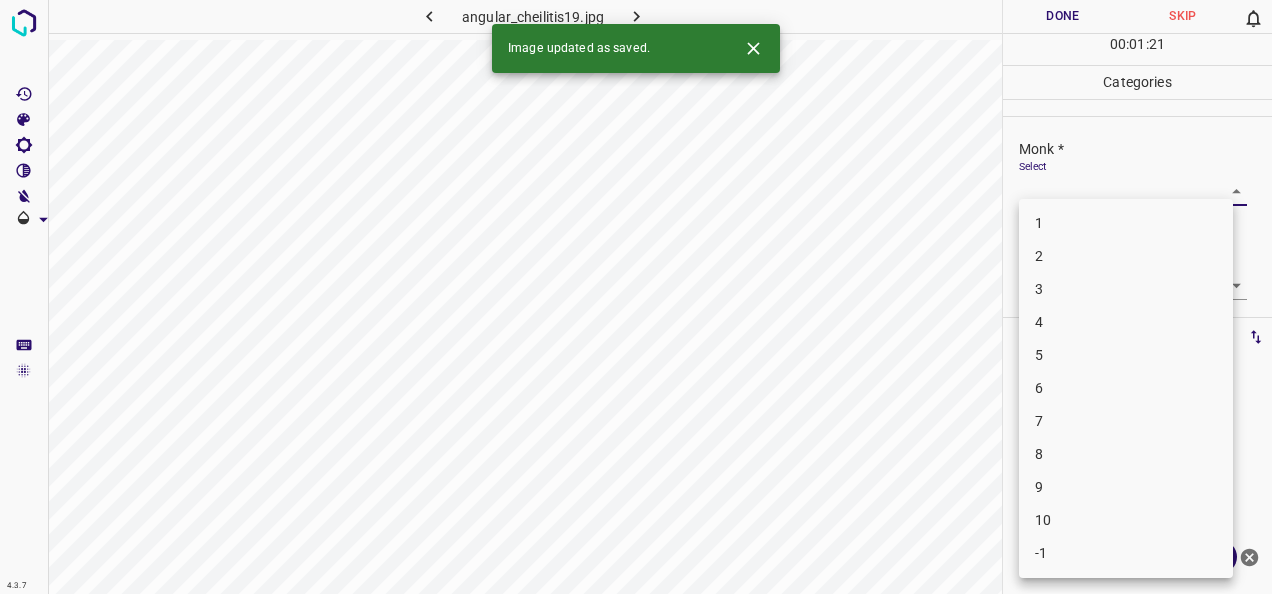click on "4.3.7 angular_cheilitis19.jpg Done Skip 0 00   : 01   : 21   Categories Monk *  Select ​  Fitzpatrick *  Select ​ Labels   0 Categories 1 Monk 2  Fitzpatrick Tools Space Change between modes (Draw & Edit) I Auto labeling R Restore zoom M Zoom in N Zoom out Delete Delete selecte label Filters Z Restore filters X Saturation filter C Brightness filter V Contrast filter B Gray scale filter General O Download Image updated as saved. Need Help ? - Text - Hide - Delete 1 2 3 4 5 6 7 8 9 10 -1" at bounding box center [636, 297] 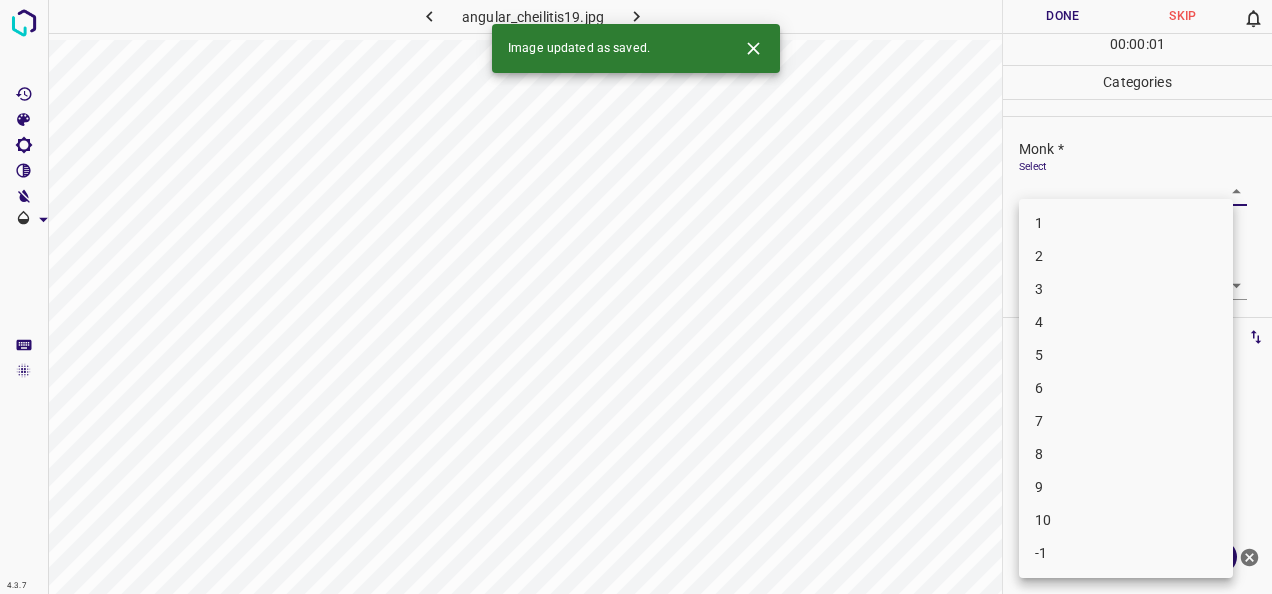 click on "4" at bounding box center (1126, 322) 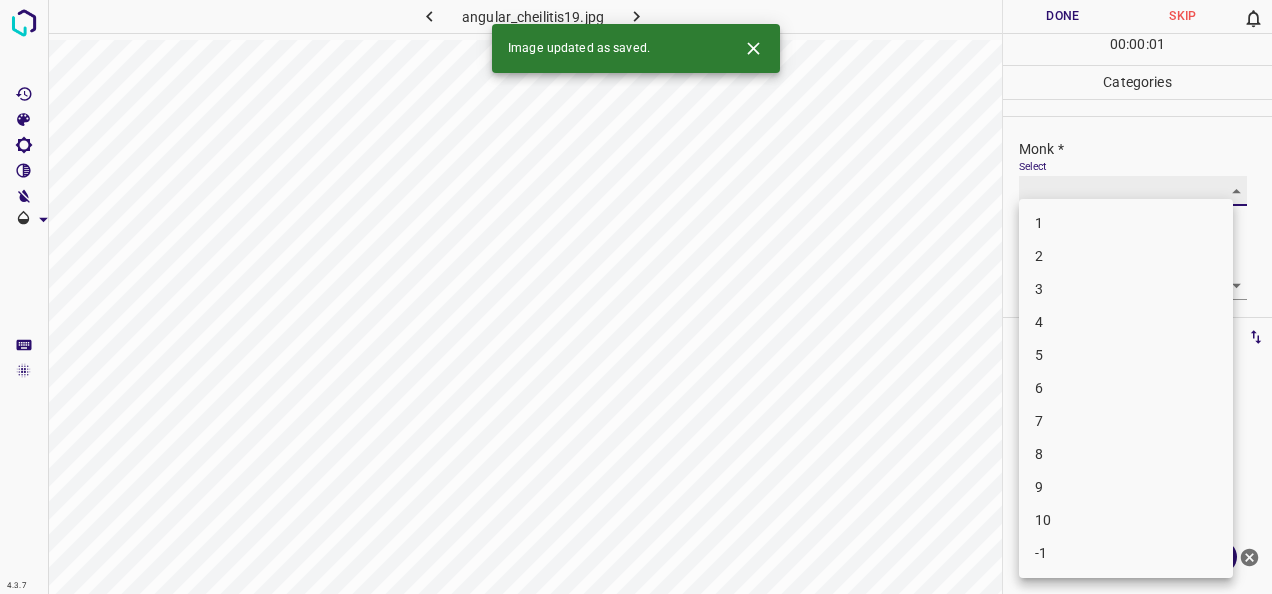 type on "4" 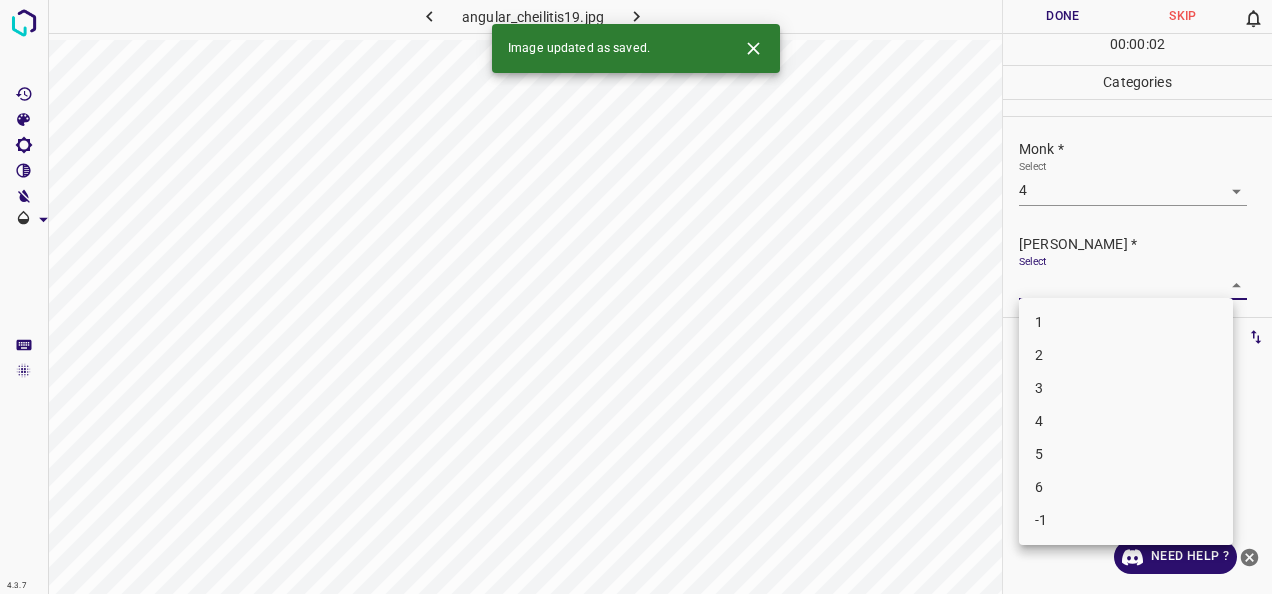 click on "4.3.7 angular_cheilitis19.jpg Done Skip 0 00   : 00   : 02   Categories Monk *  Select 4 4  Fitzpatrick *  Select ​ Labels   0 Categories 1 Monk 2  Fitzpatrick Tools Space Change between modes (Draw & Edit) I Auto labeling R Restore zoom M Zoom in N Zoom out Delete Delete selecte label Filters Z Restore filters X Saturation filter C Brightness filter V Contrast filter B Gray scale filter General O Download Image updated as saved. Need Help ? - Text - Hide - Delete 1 2 3 4 5 6 -1" at bounding box center (636, 297) 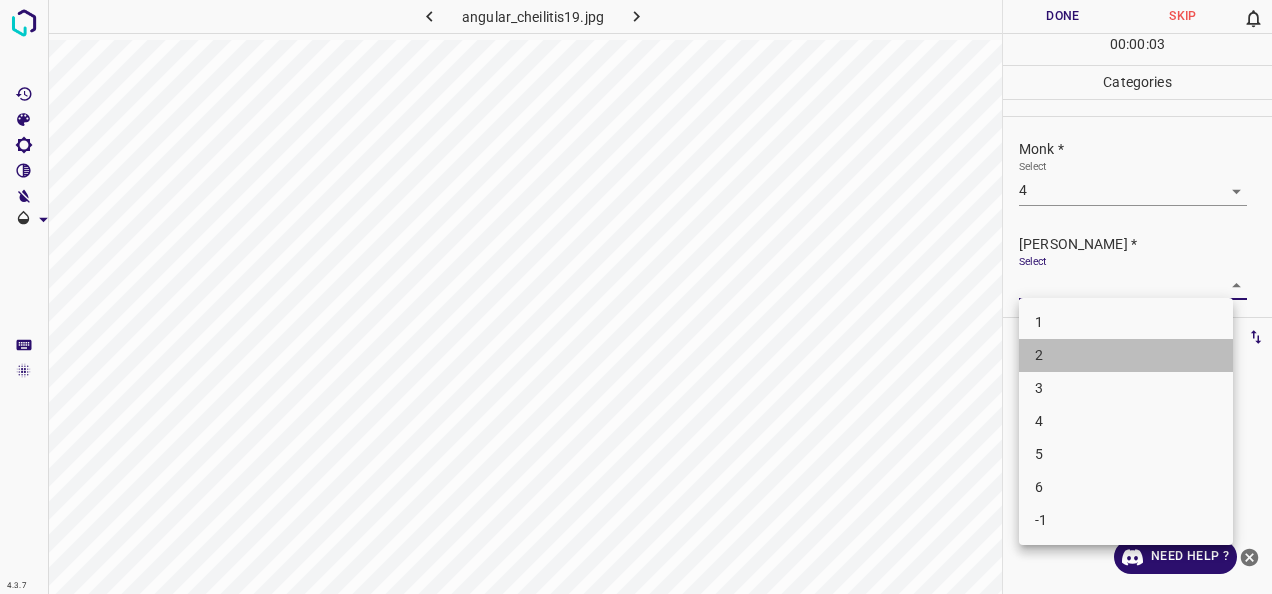 drag, startPoint x: 1090, startPoint y: 350, endPoint x: 1093, endPoint y: 366, distance: 16.27882 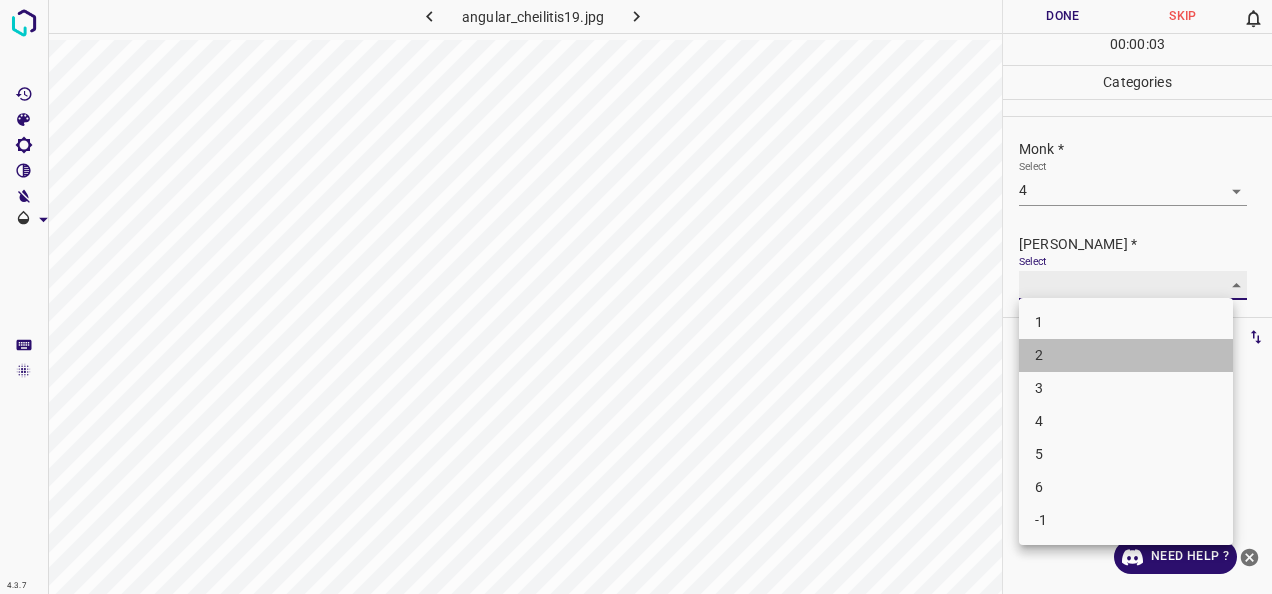 type on "2" 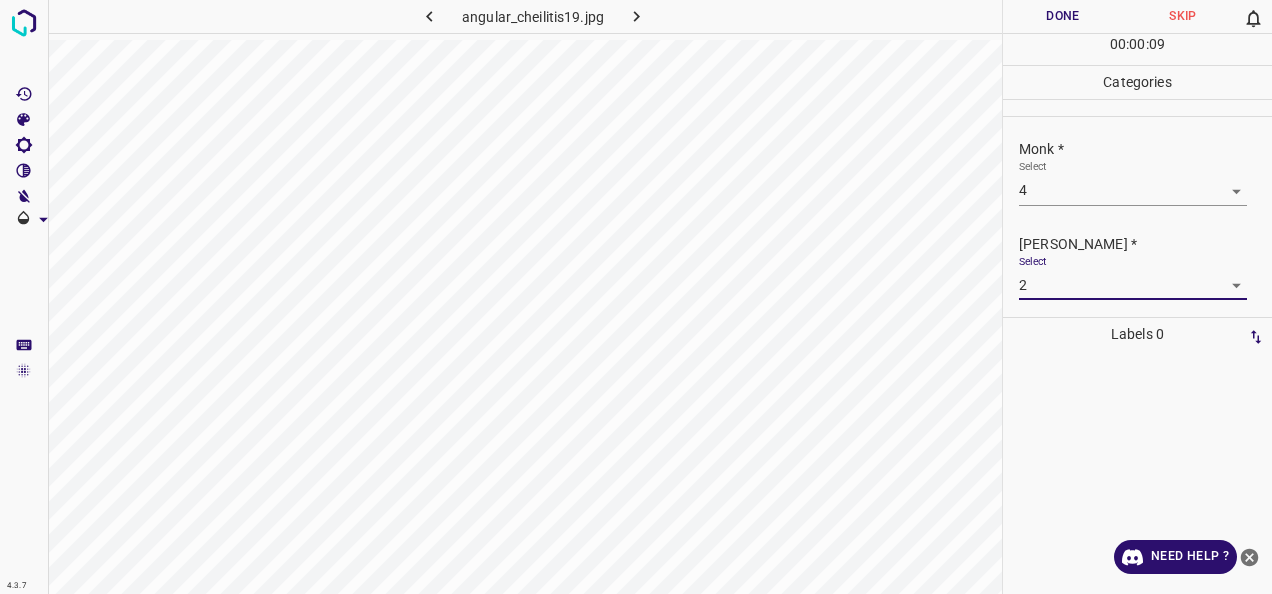 click on "Done" at bounding box center [1063, 16] 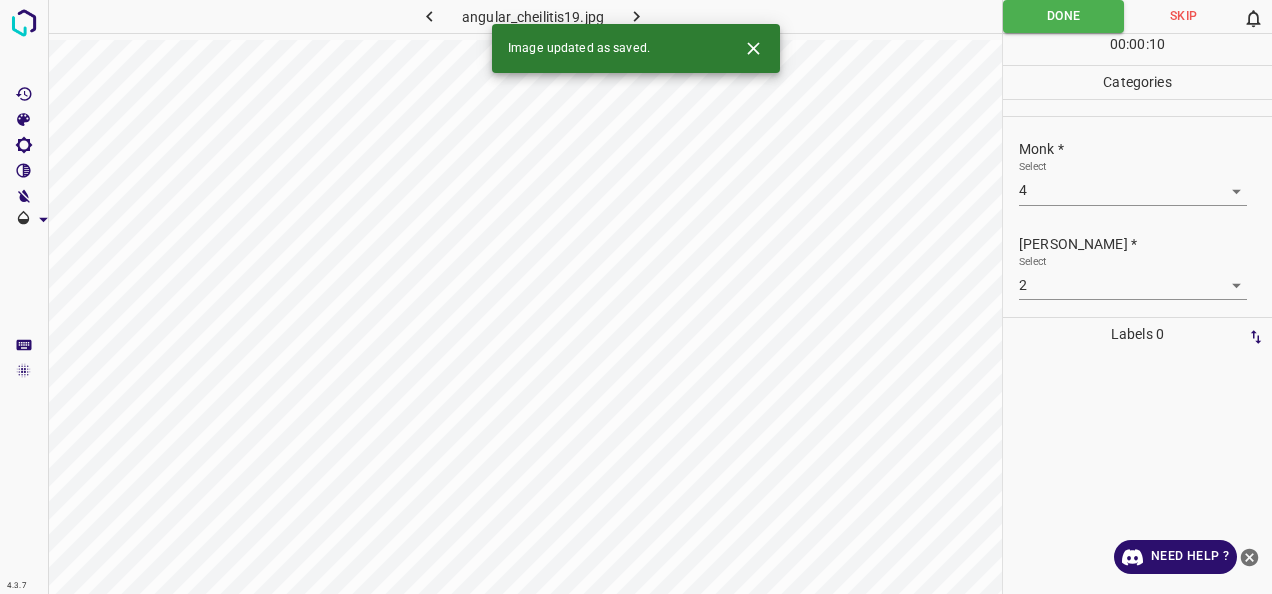 click 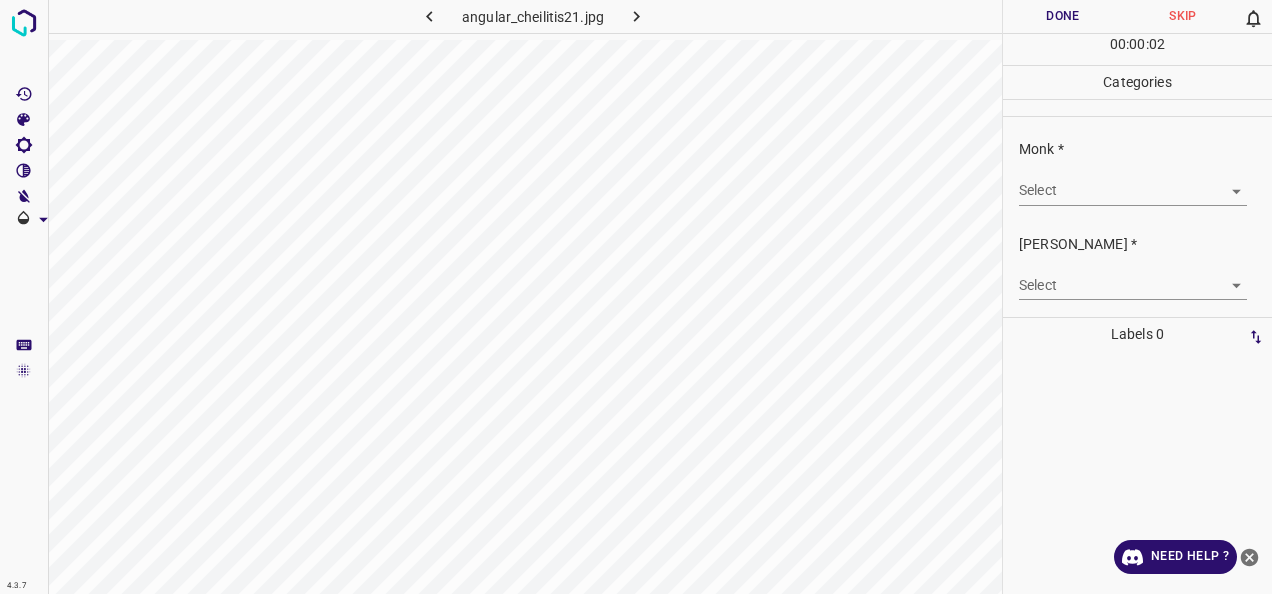 click on "Monk *  Select ​" at bounding box center [1137, 172] 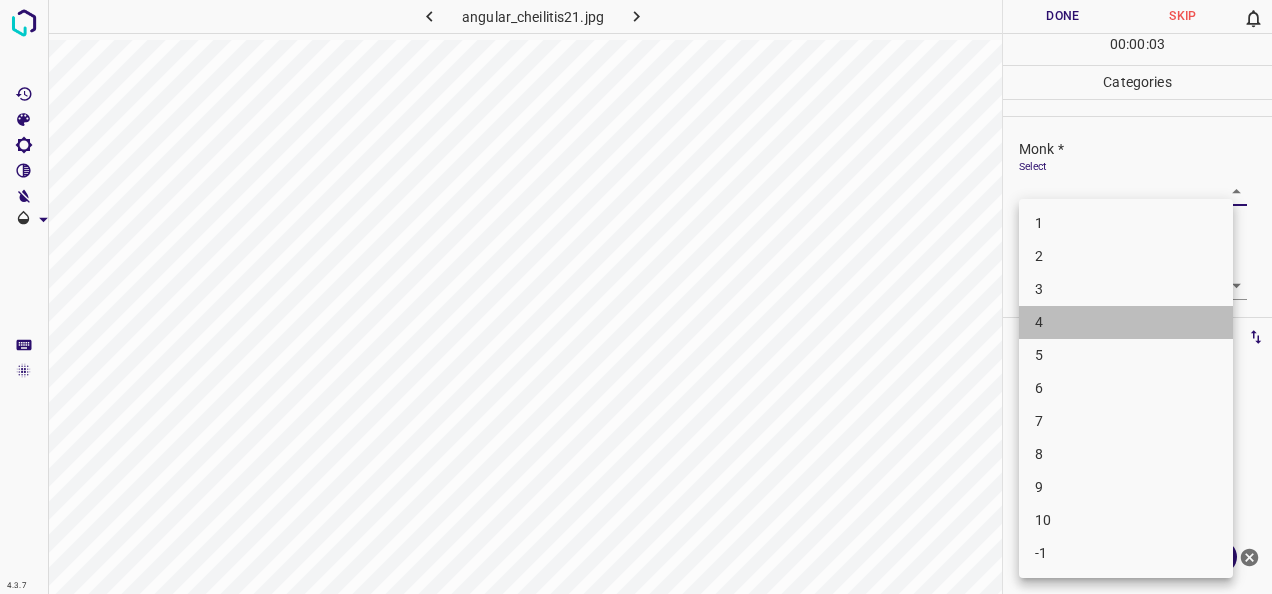 click on "4" at bounding box center [1126, 322] 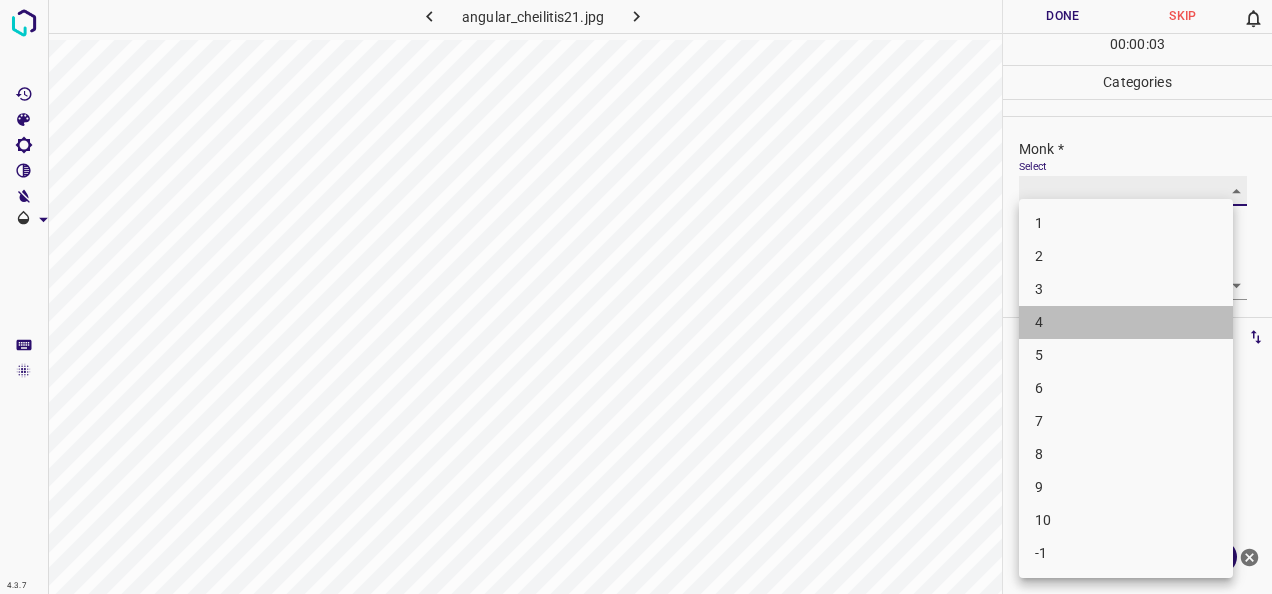 type on "4" 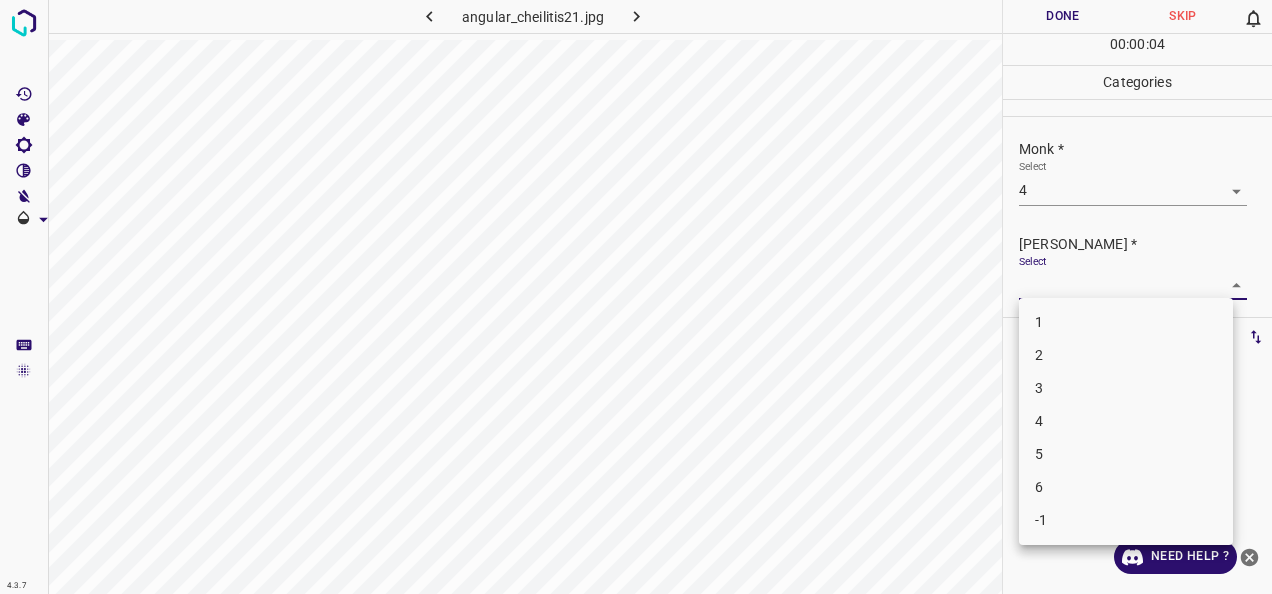 click on "4.3.7 angular_cheilitis21.jpg Done Skip 0 00   : 00   : 04   Categories Monk *  Select 4 4  Fitzpatrick *  Select ​ Labels   0 Categories 1 Monk 2  Fitzpatrick Tools Space Change between modes (Draw & Edit) I Auto labeling R Restore zoom M Zoom in N Zoom out Delete Delete selecte label Filters Z Restore filters X Saturation filter C Brightness filter V Contrast filter B Gray scale filter General O Download Need Help ? - Text - Hide - Delete 1 2 3 4 5 6 -1" at bounding box center [636, 297] 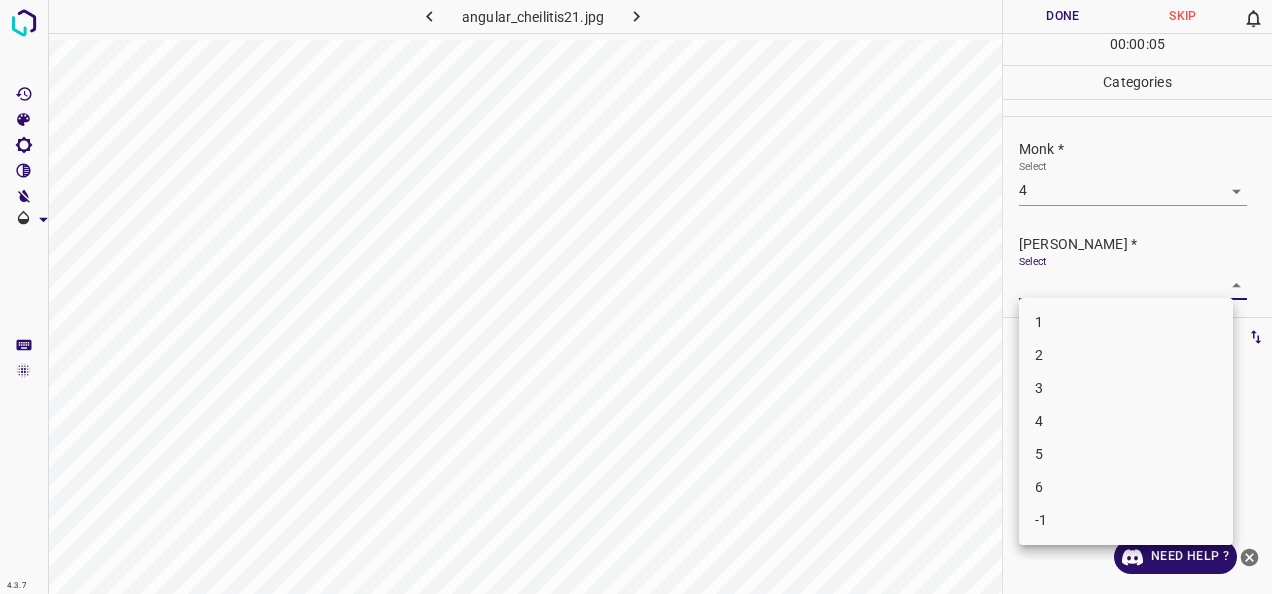 drag, startPoint x: 1064, startPoint y: 330, endPoint x: 1064, endPoint y: 341, distance: 11 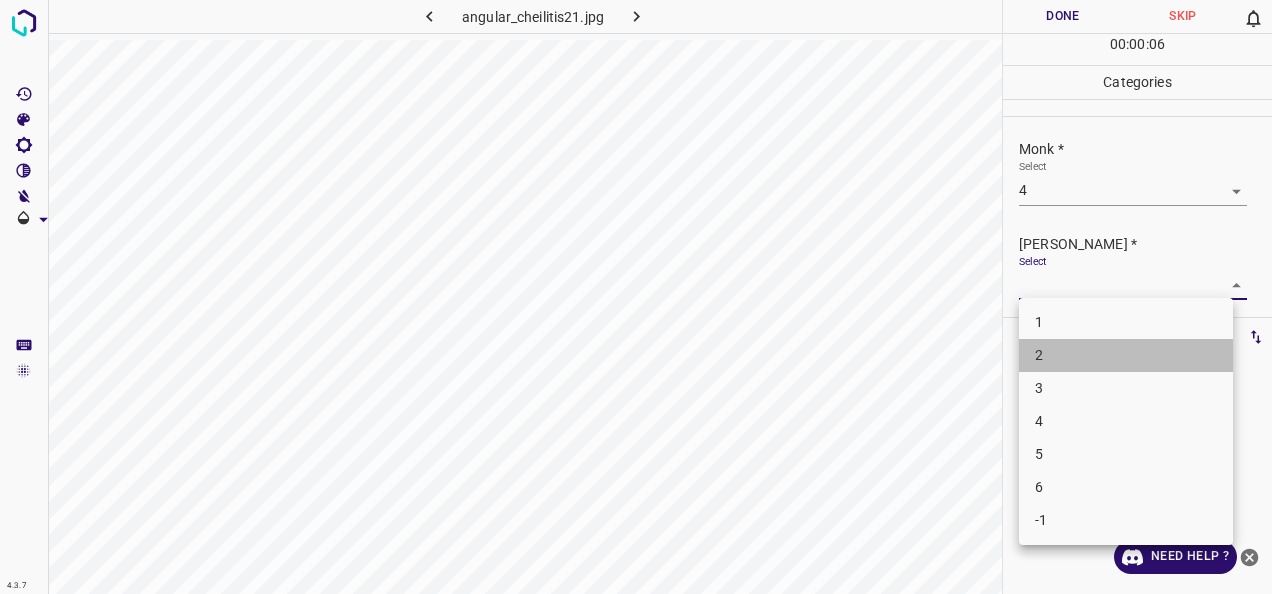 click on "2" at bounding box center (1126, 355) 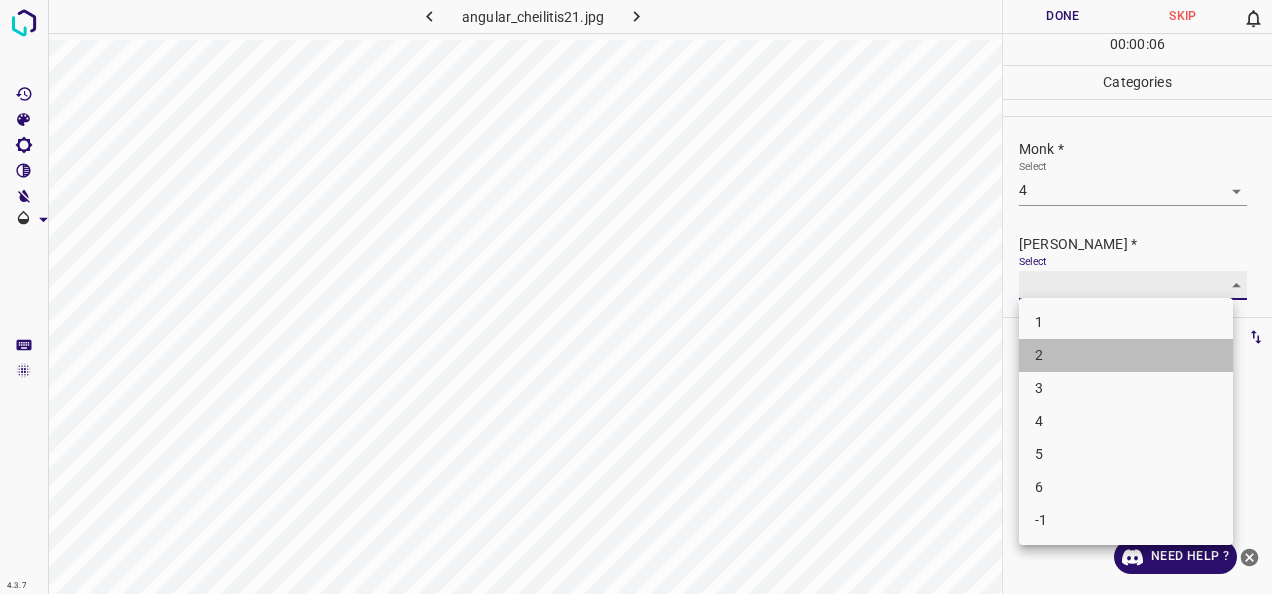 type on "2" 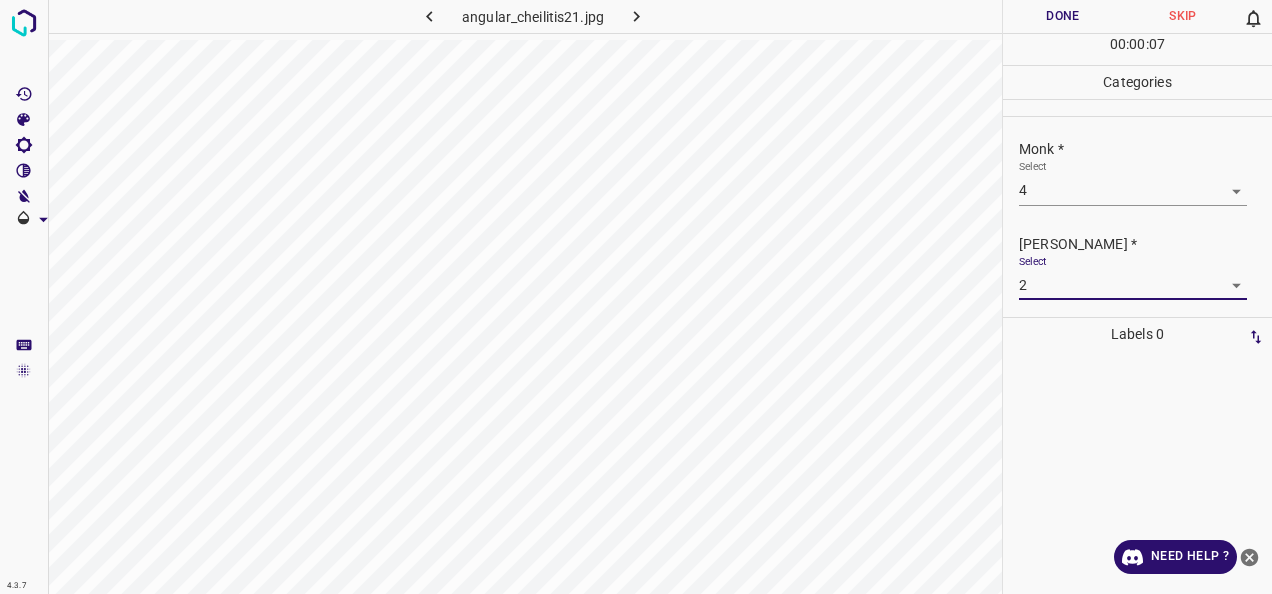 click on "Done" at bounding box center [1063, 16] 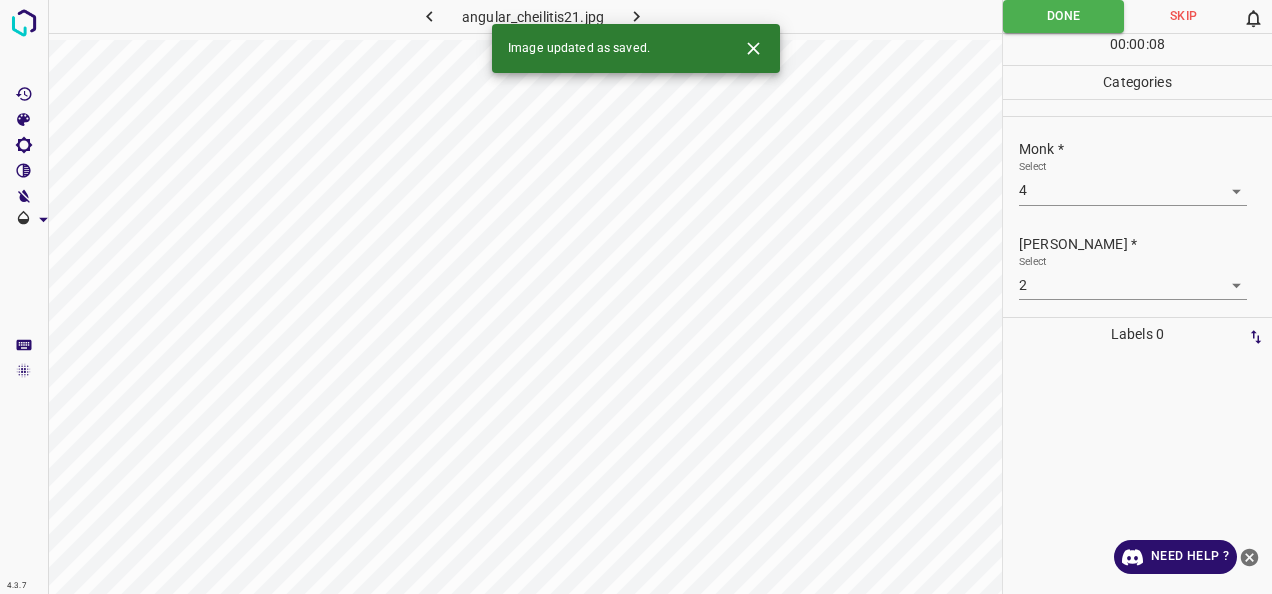 click 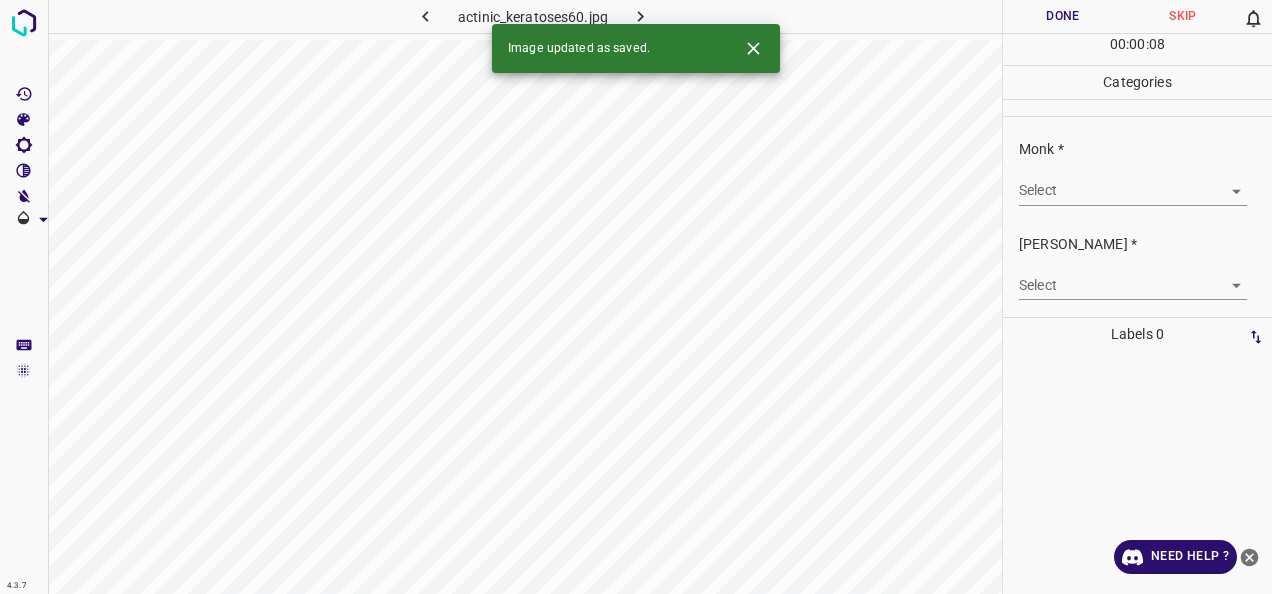 click on "Select ​" at bounding box center (1133, 182) 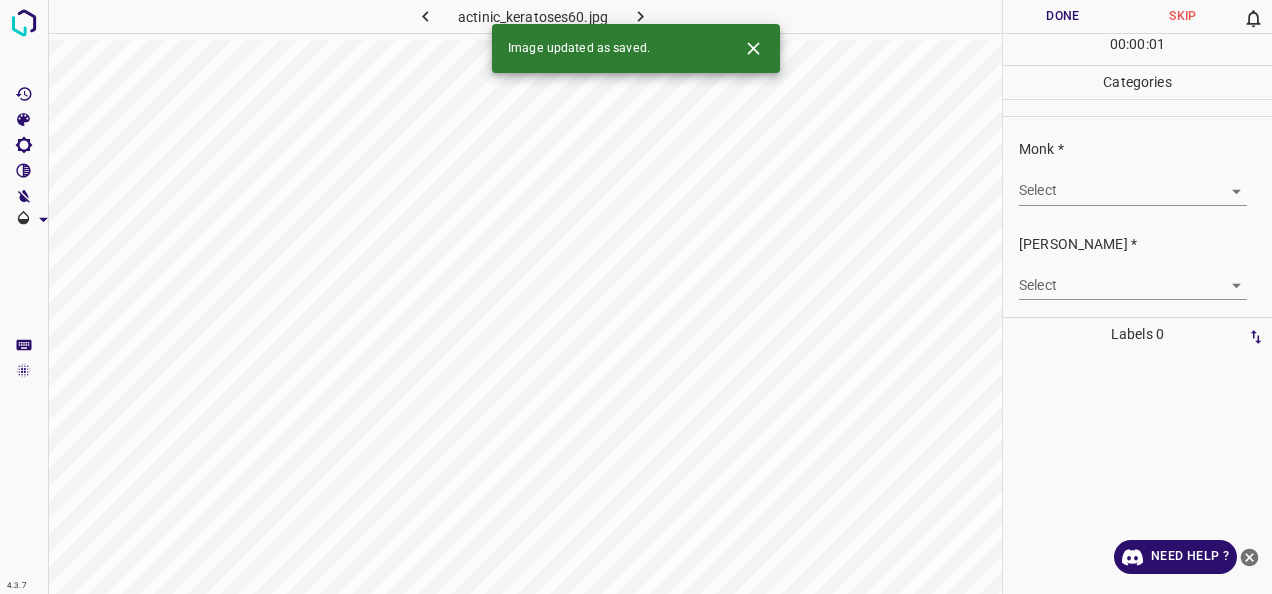 click on "Select ​" at bounding box center [1133, 182] 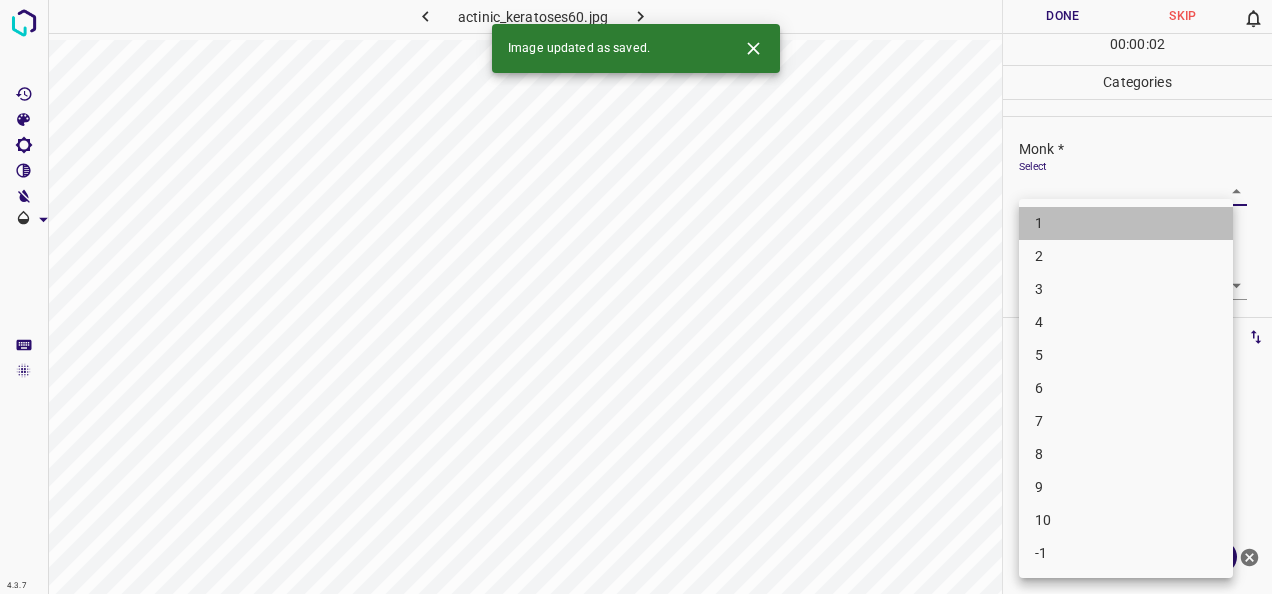 click on "1" at bounding box center [1126, 223] 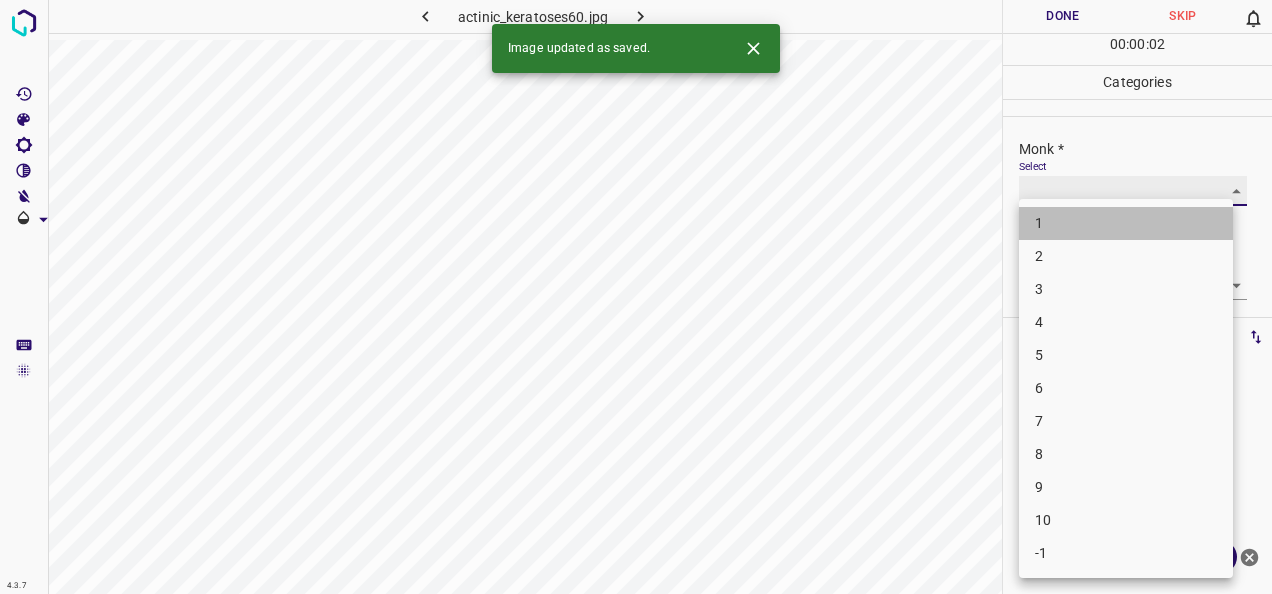 type on "1" 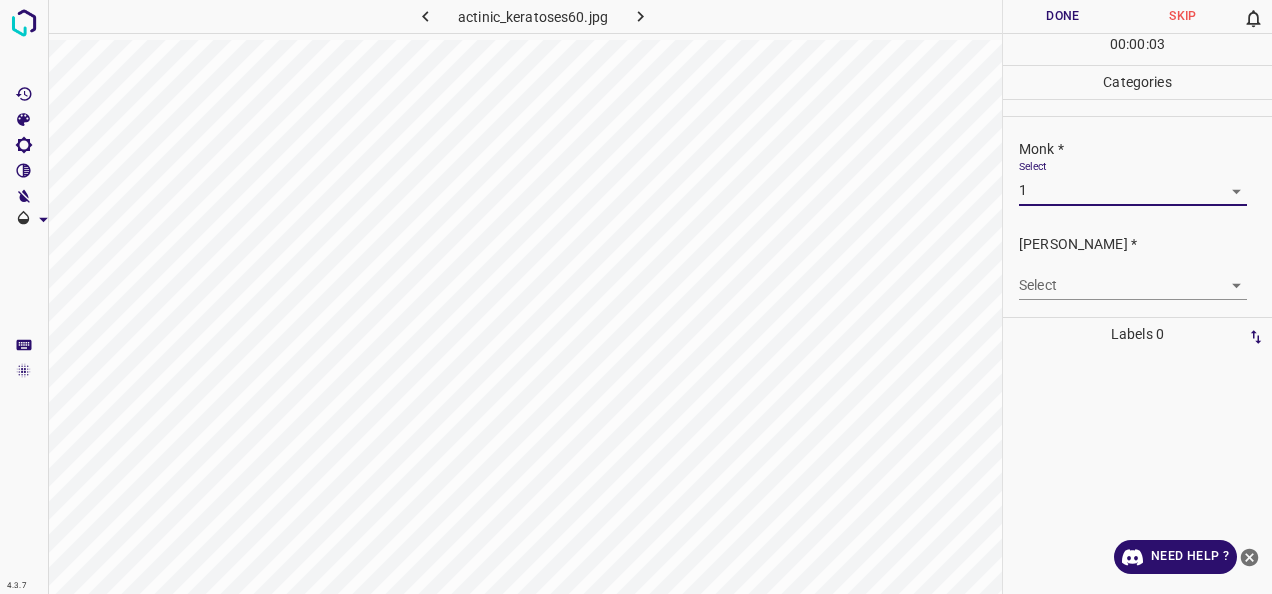 click on "4.3.7 actinic_keratoses60.jpg Done Skip 0 00   : 00   : 03   Categories Monk *  Select 1 1  Fitzpatrick *  Select ​ Labels   0 Categories 1 Monk 2  Fitzpatrick Tools Space Change between modes (Draw & Edit) I Auto labeling R Restore zoom M Zoom in N Zoom out Delete Delete selecte label Filters Z Restore filters X Saturation filter C Brightness filter V Contrast filter B Gray scale filter General O Download Need Help ? - Text - Hide - Delete" at bounding box center [636, 297] 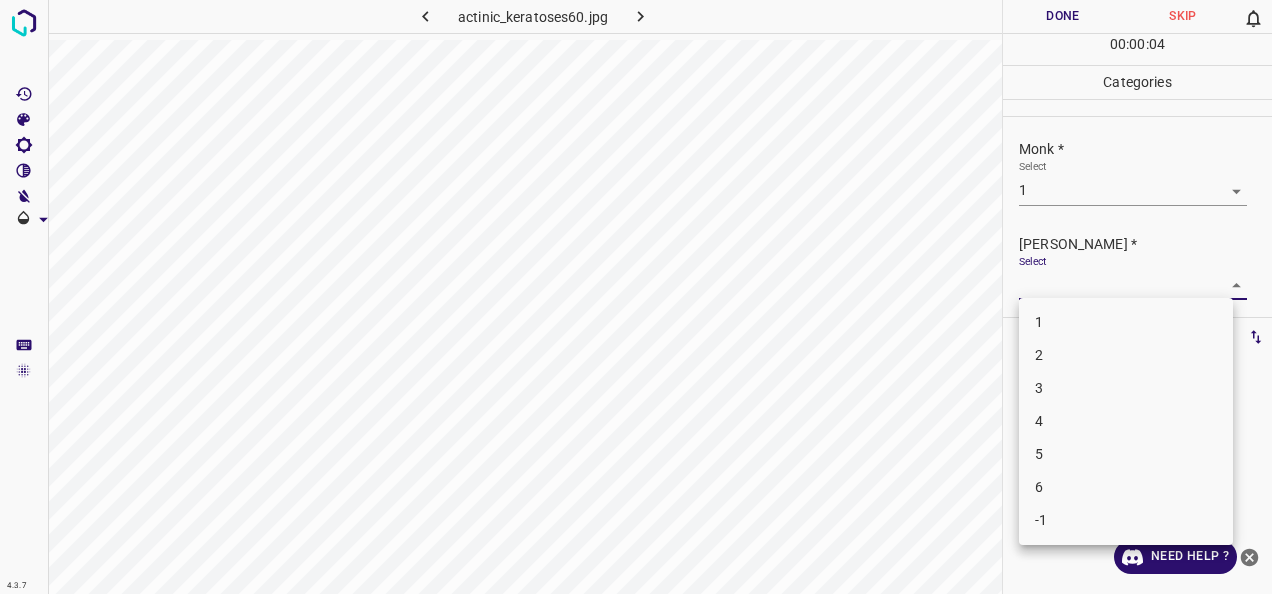 click on "1" at bounding box center (1126, 322) 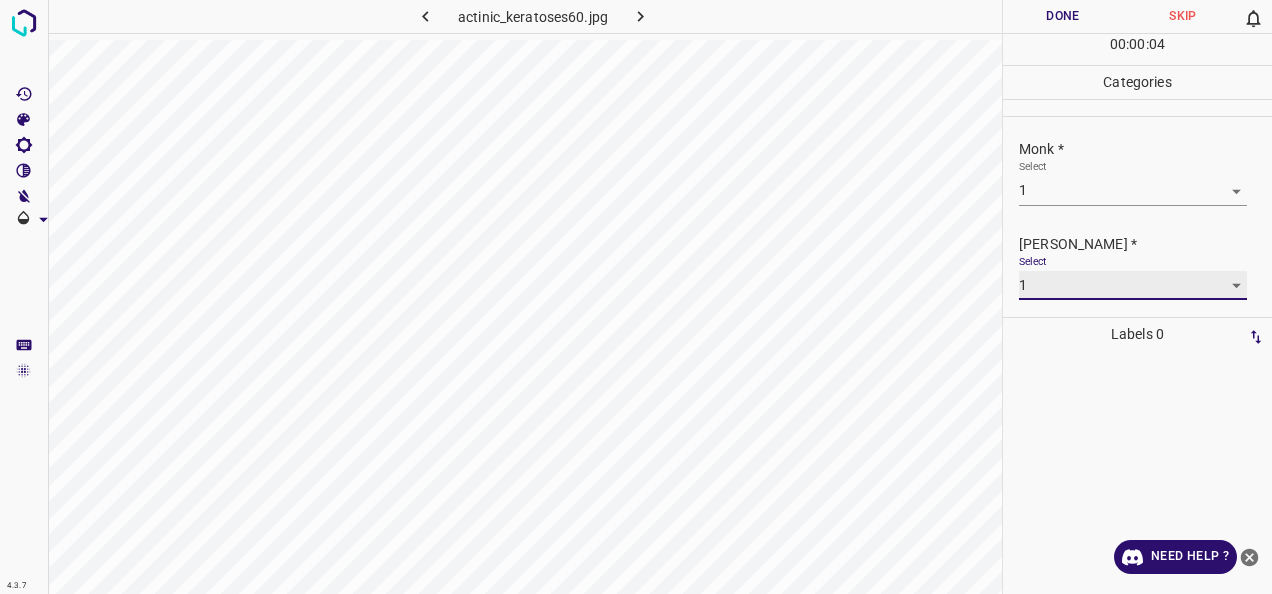 type on "1" 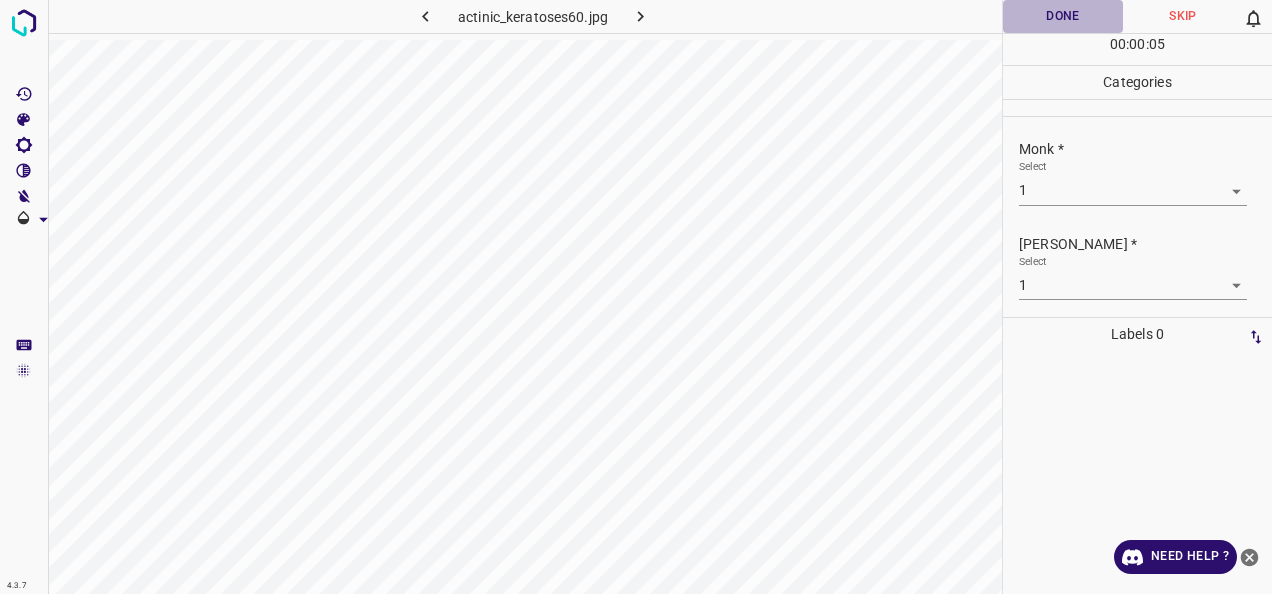 click on "Done" at bounding box center [1063, 16] 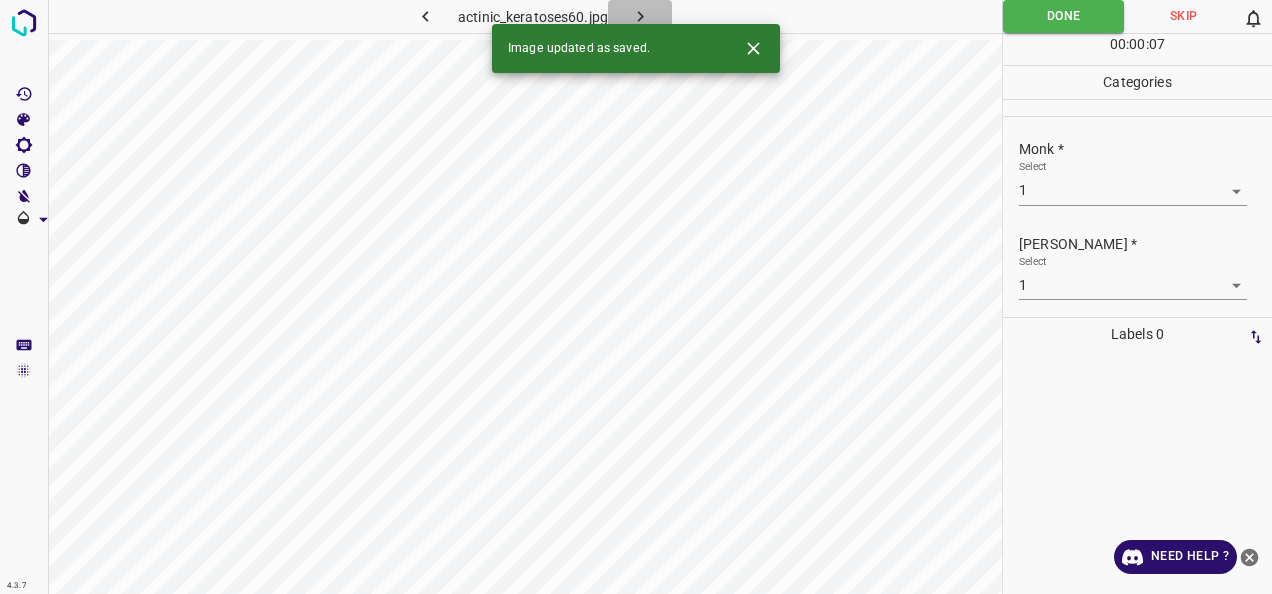 click at bounding box center [640, 16] 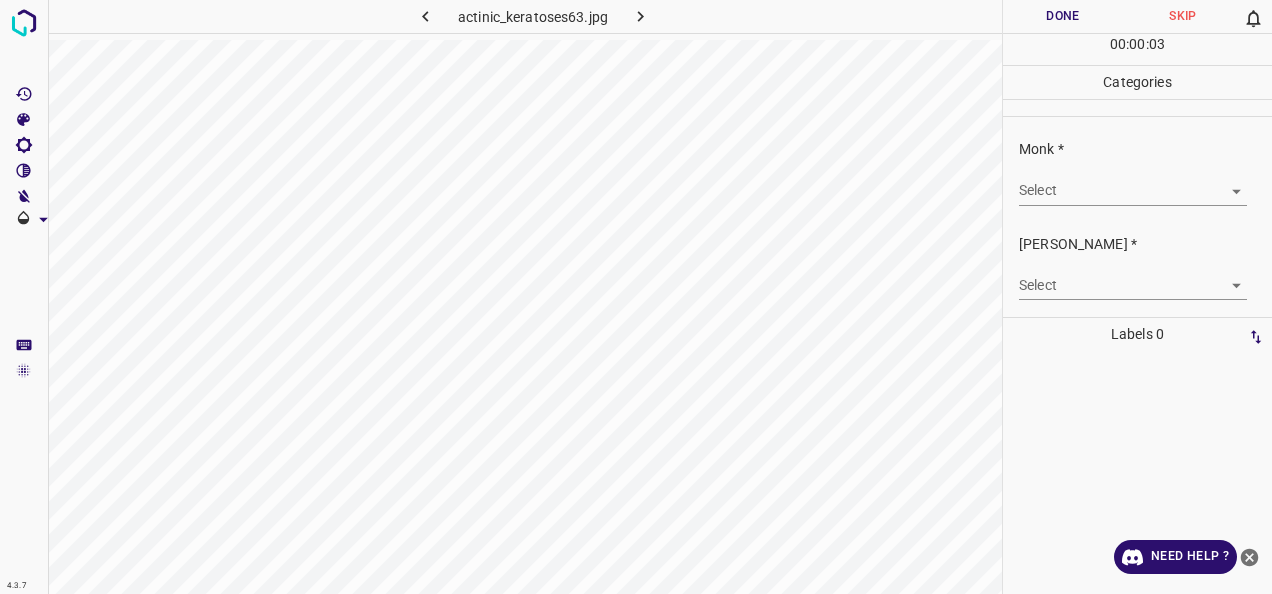 click on "4.3.7 actinic_keratoses63.jpg Done Skip 0 00   : 00   : 03   Categories Monk *  Select ​  Fitzpatrick *  Select ​ Labels   0 Categories 1 Monk 2  Fitzpatrick Tools Space Change between modes (Draw & Edit) I Auto labeling R Restore zoom M Zoom in N Zoom out Delete Delete selecte label Filters Z Restore filters X Saturation filter C Brightness filter V Contrast filter B Gray scale filter General O Download Need Help ? - Text - Hide - Delete" at bounding box center (636, 297) 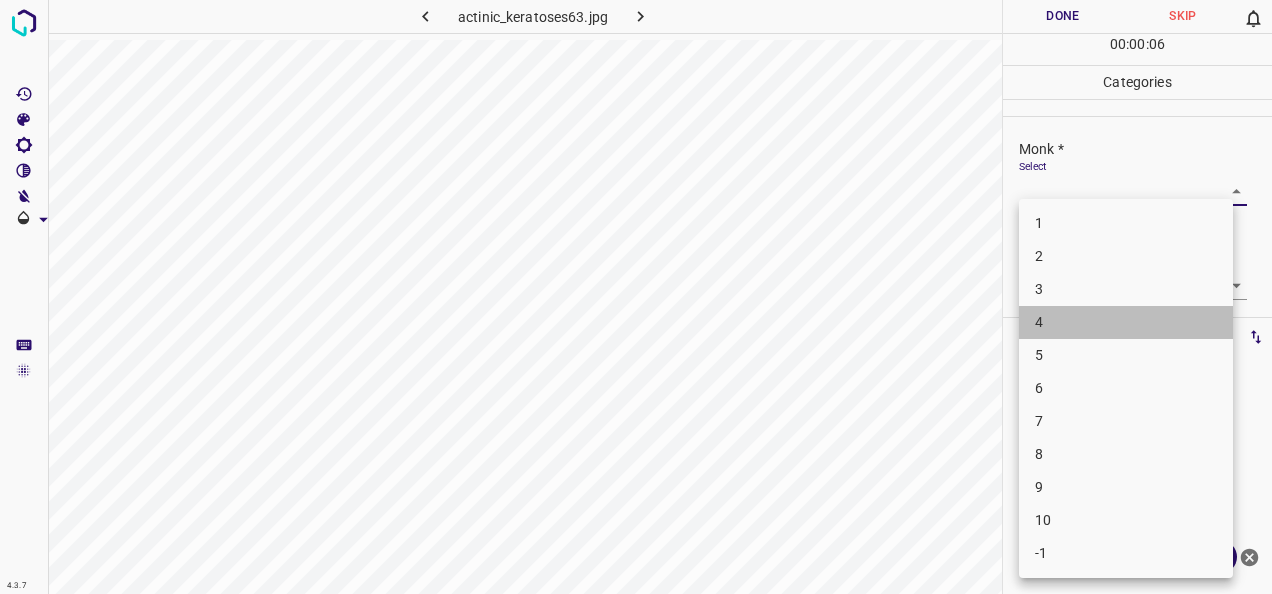 click on "4" at bounding box center [1126, 322] 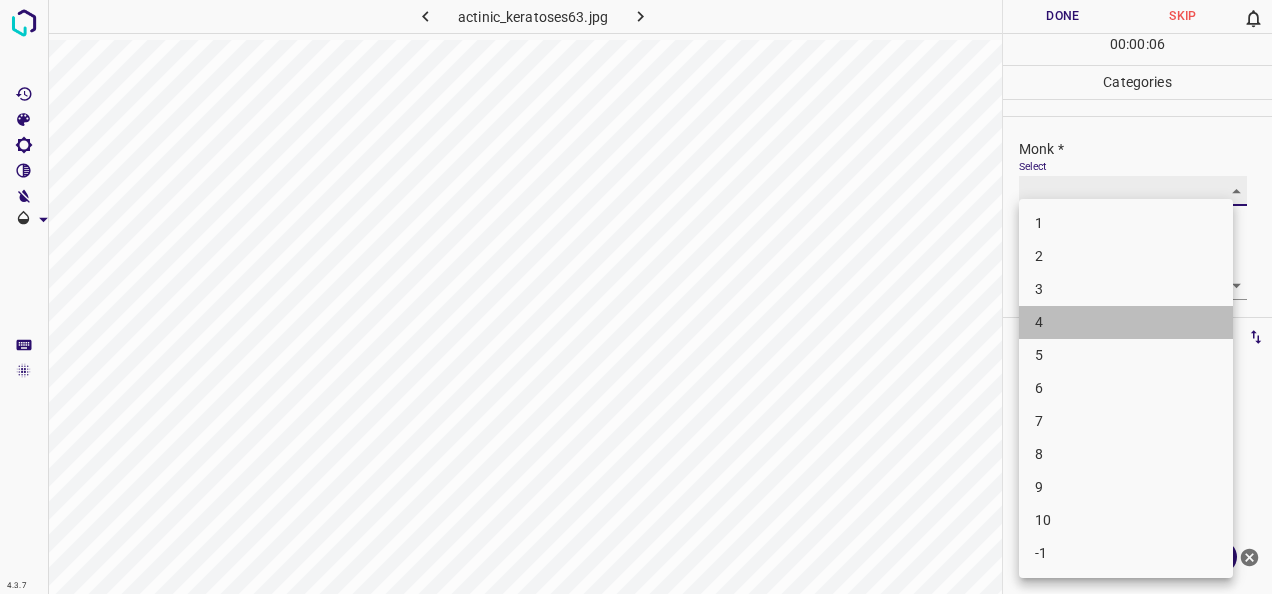 type on "4" 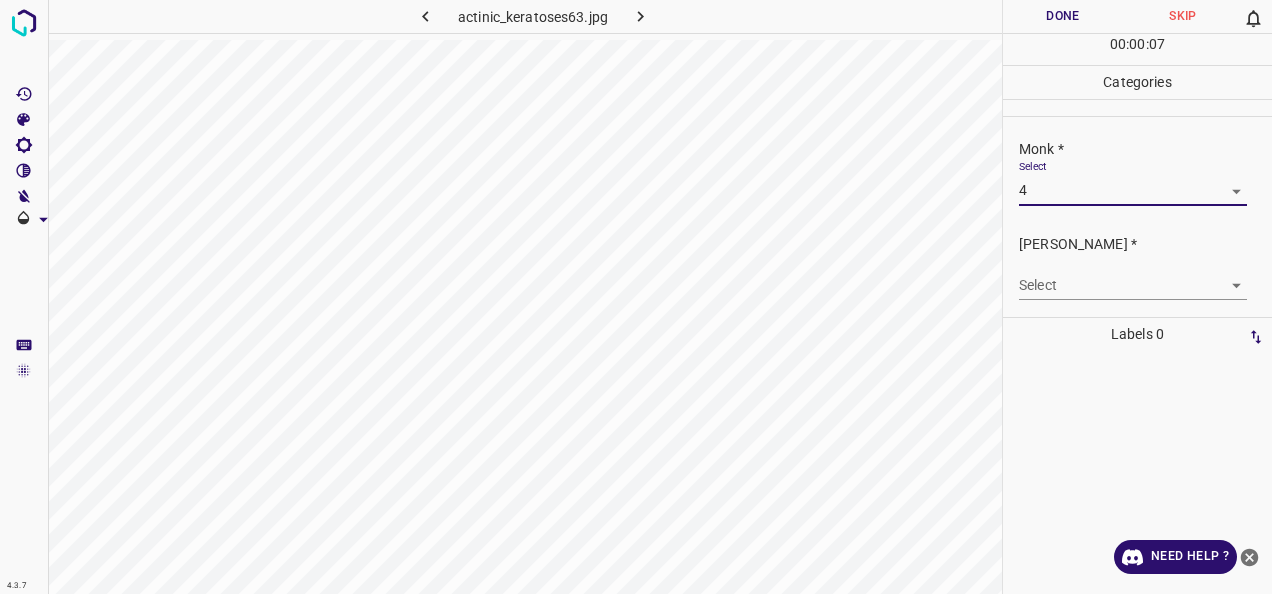 click on "Fitzpatrick *  Select ​" at bounding box center [1137, 267] 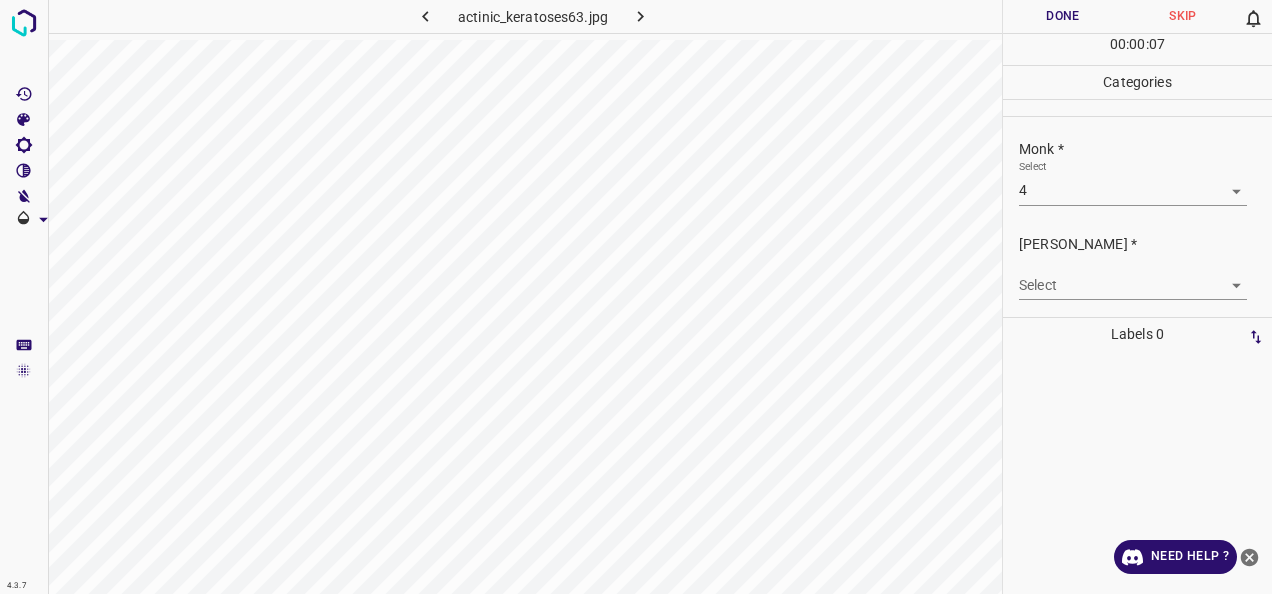 click on "4.3.7 actinic_keratoses63.jpg Done Skip 0 00   : 00   : 07   Categories Monk *  Select 4 4  Fitzpatrick *  Select ​ Labels   0 Categories 1 Monk 2  Fitzpatrick Tools Space Change between modes (Draw & Edit) I Auto labeling R Restore zoom M Zoom in N Zoom out Delete Delete selecte label Filters Z Restore filters X Saturation filter C Brightness filter V Contrast filter B Gray scale filter General O Download Need Help ? - Text - Hide - Delete" at bounding box center (636, 297) 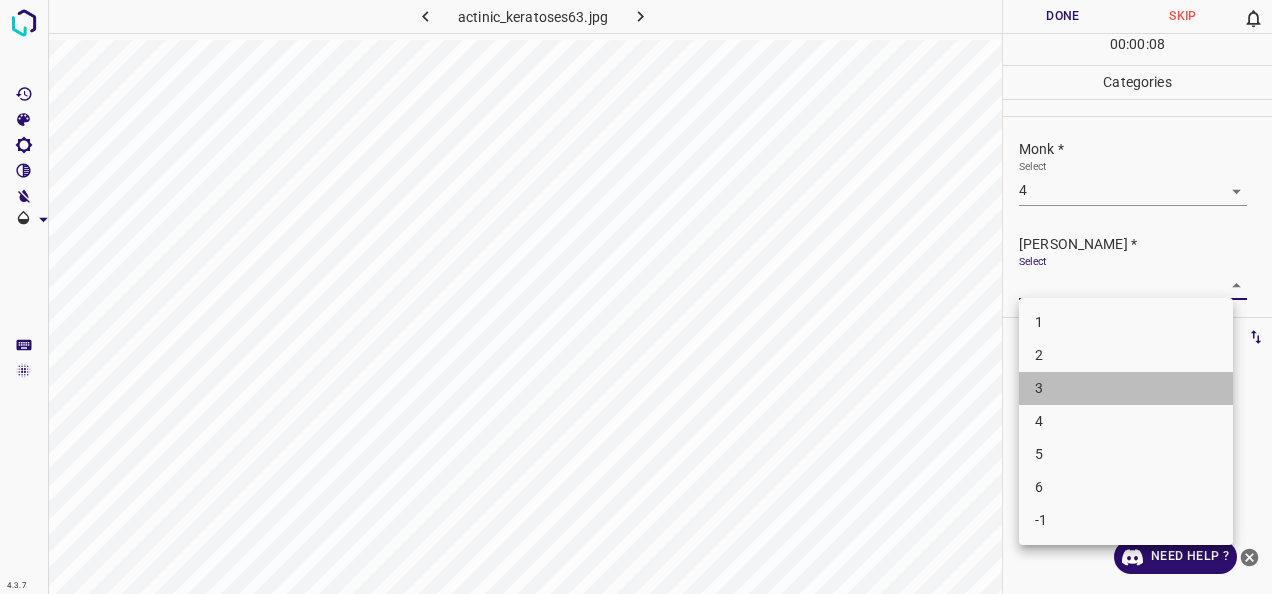 click on "3" at bounding box center [1126, 388] 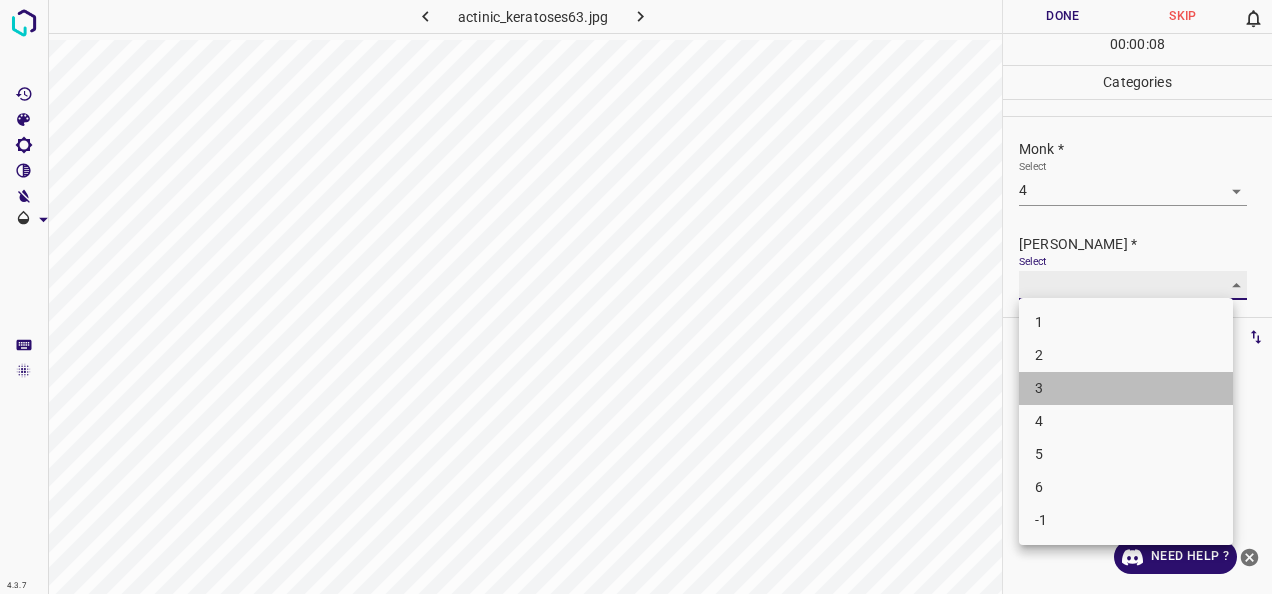 type on "3" 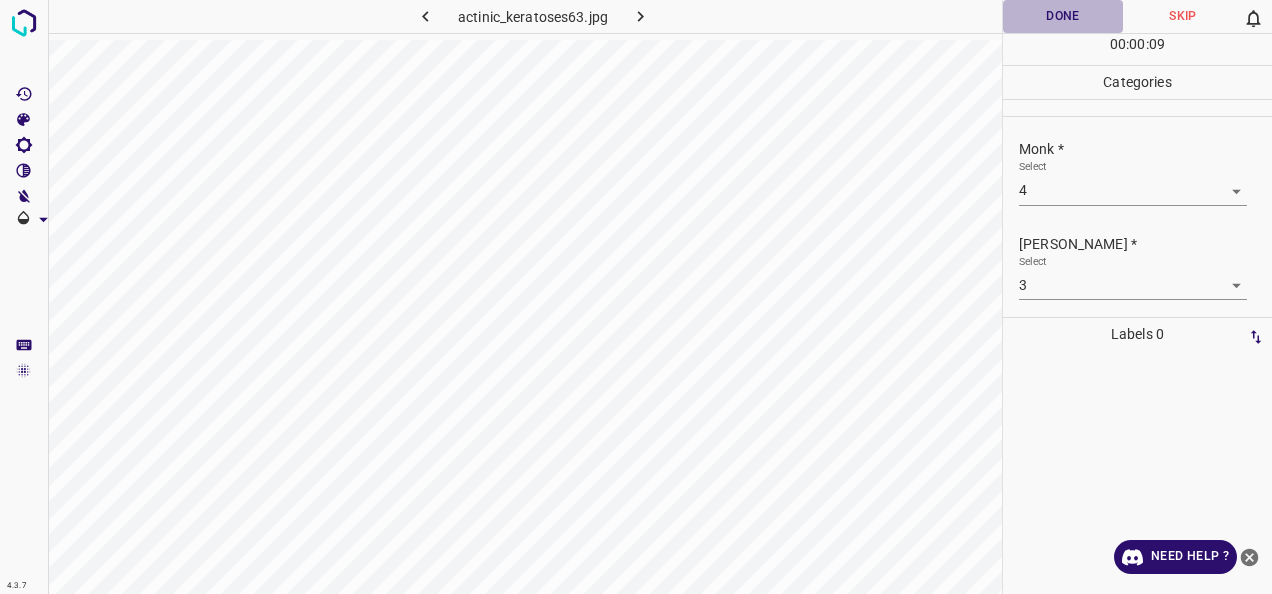 click on "Done" at bounding box center (1063, 16) 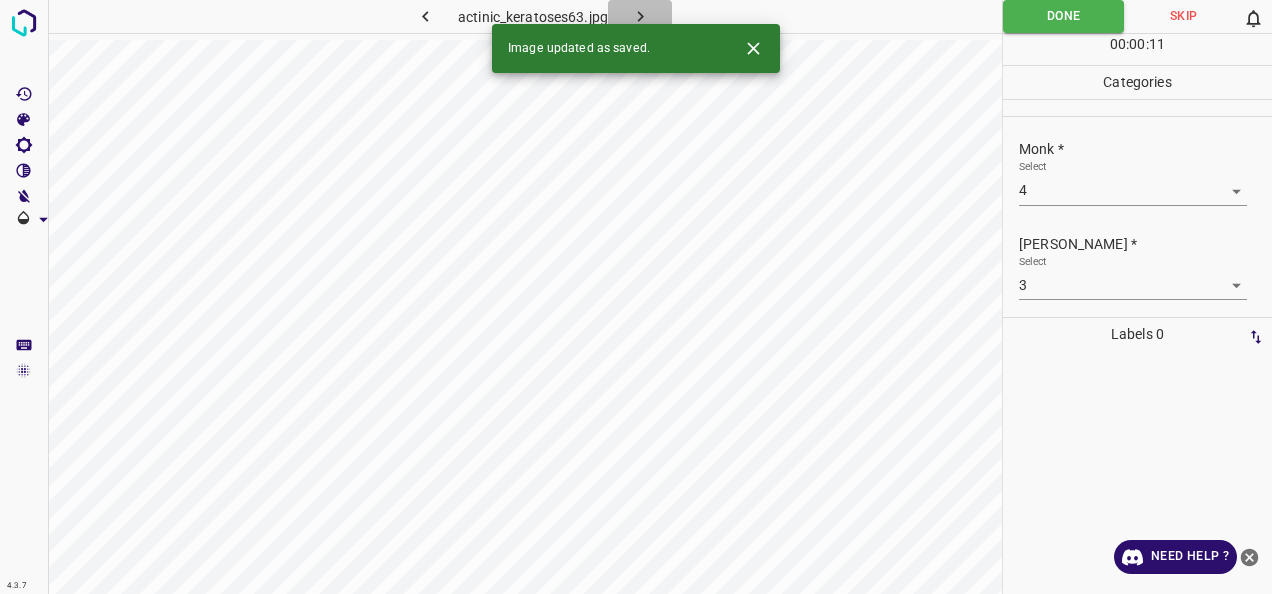click 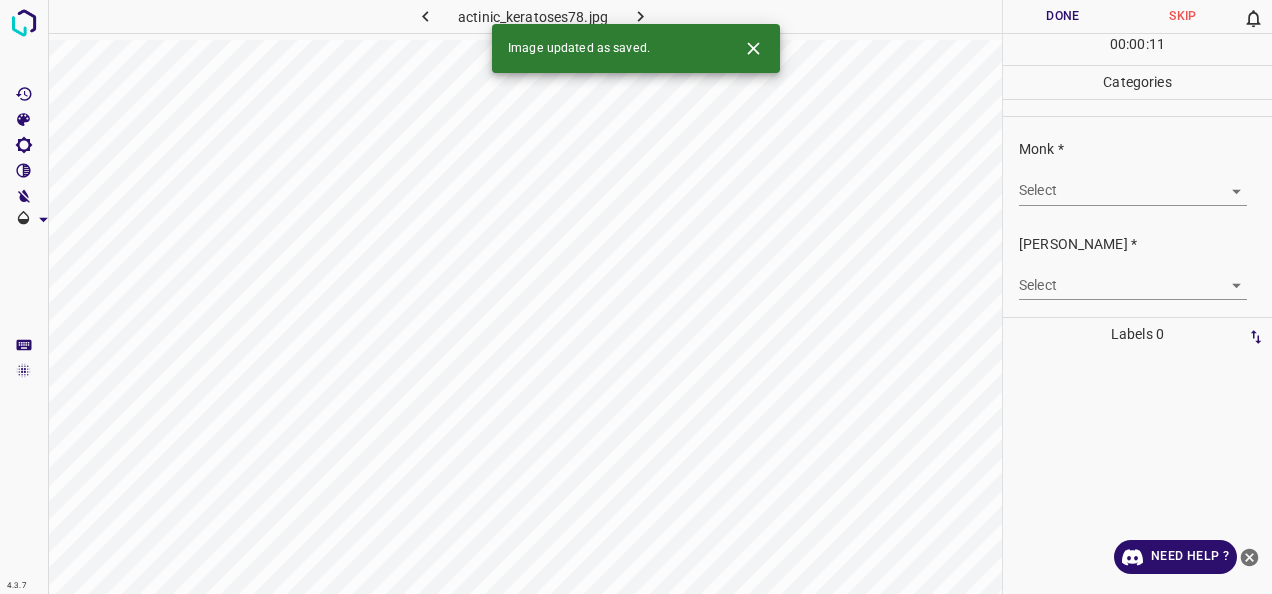 click on "Select ​" at bounding box center (1133, 182) 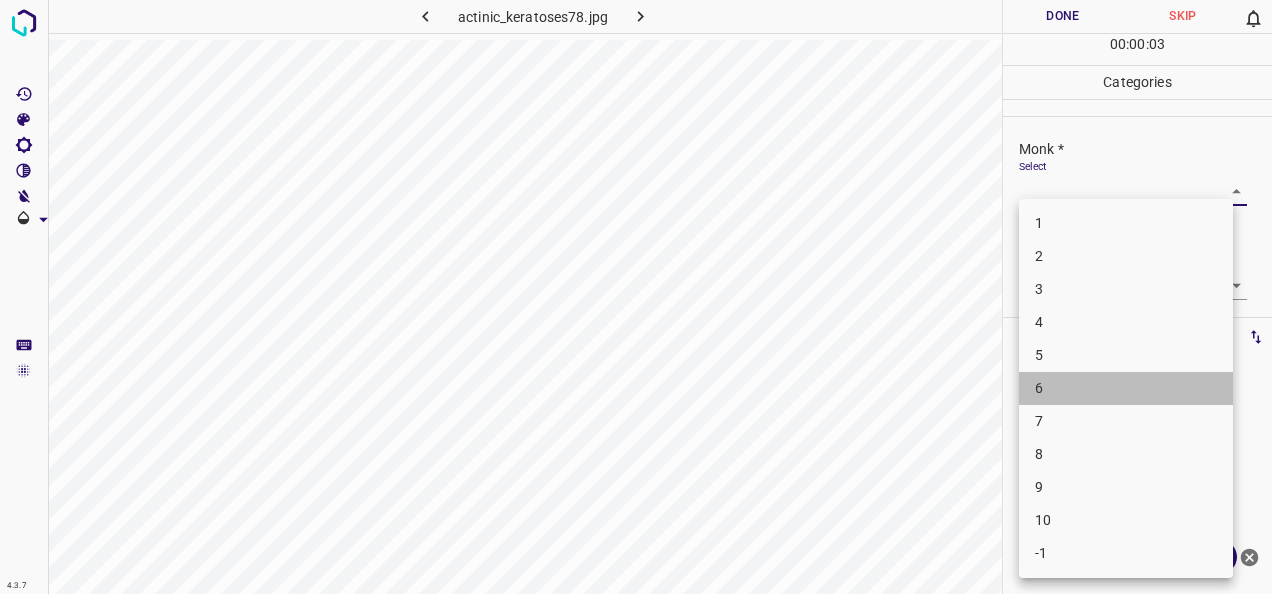 click on "6" at bounding box center (1126, 388) 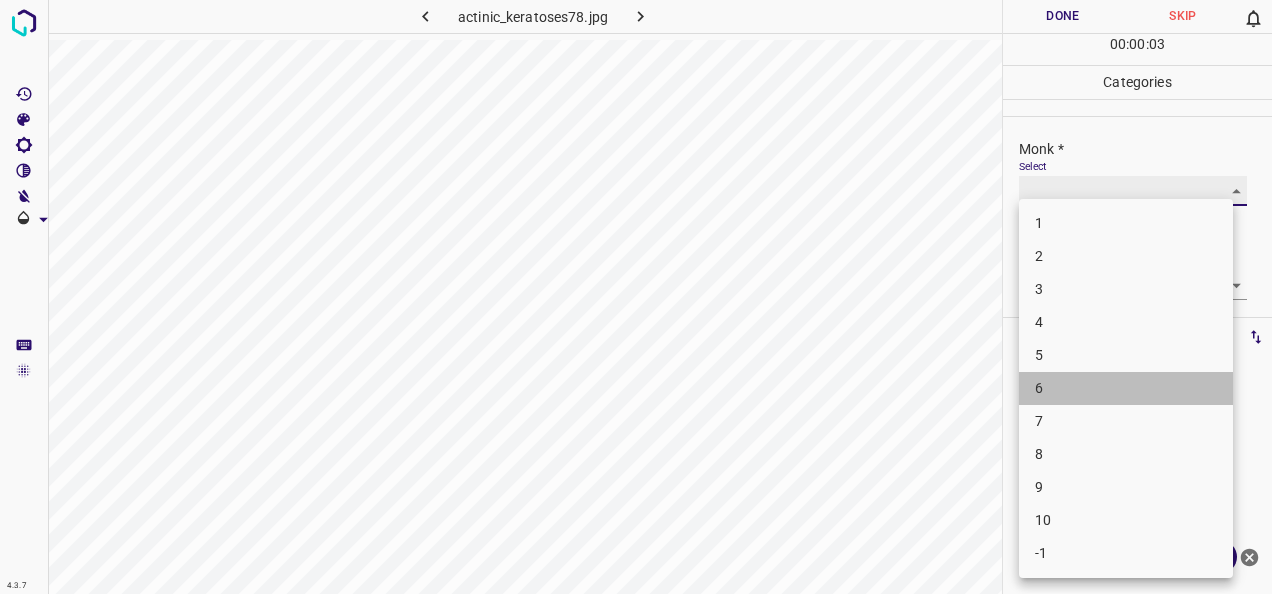 type on "6" 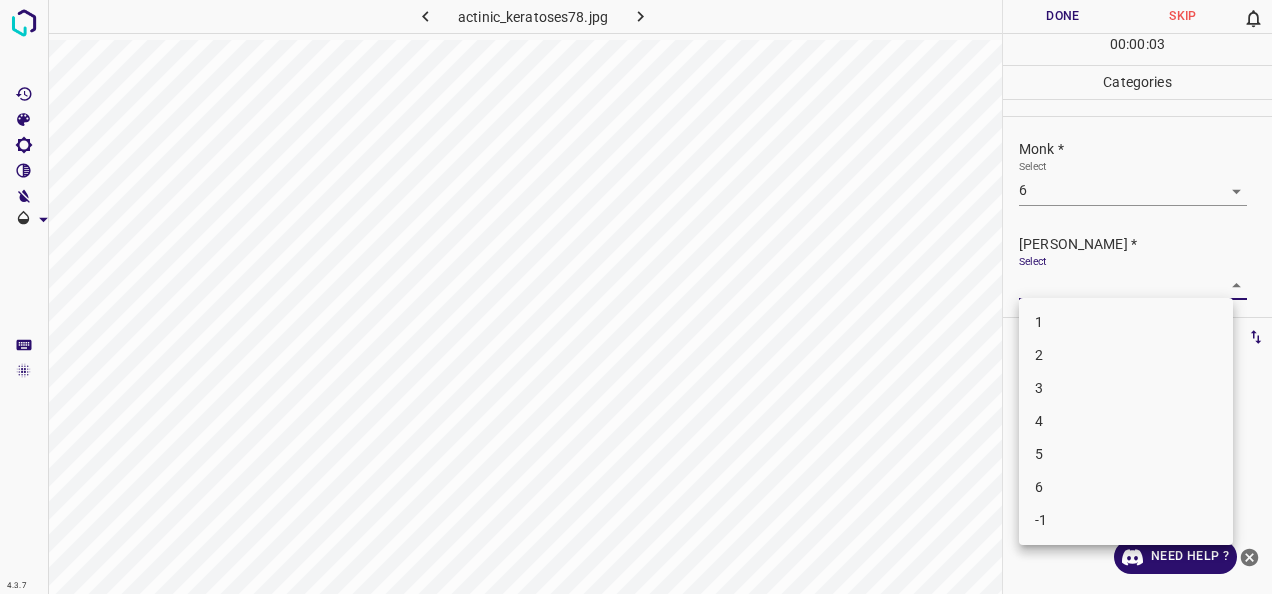 click on "4.3.7 actinic_keratoses78.jpg Done Skip 0 00   : 00   : 03   Categories Monk *  Select 6 6  Fitzpatrick *  Select ​ Labels   0 Categories 1 Monk 2  Fitzpatrick Tools Space Change between modes (Draw & Edit) I Auto labeling R Restore zoom M Zoom in N Zoom out Delete Delete selecte label Filters Z Restore filters X Saturation filter C Brightness filter V Contrast filter B Gray scale filter General O Download Need Help ? - Text - Hide - Delete 1 2 3 4 5 6 -1" at bounding box center (636, 297) 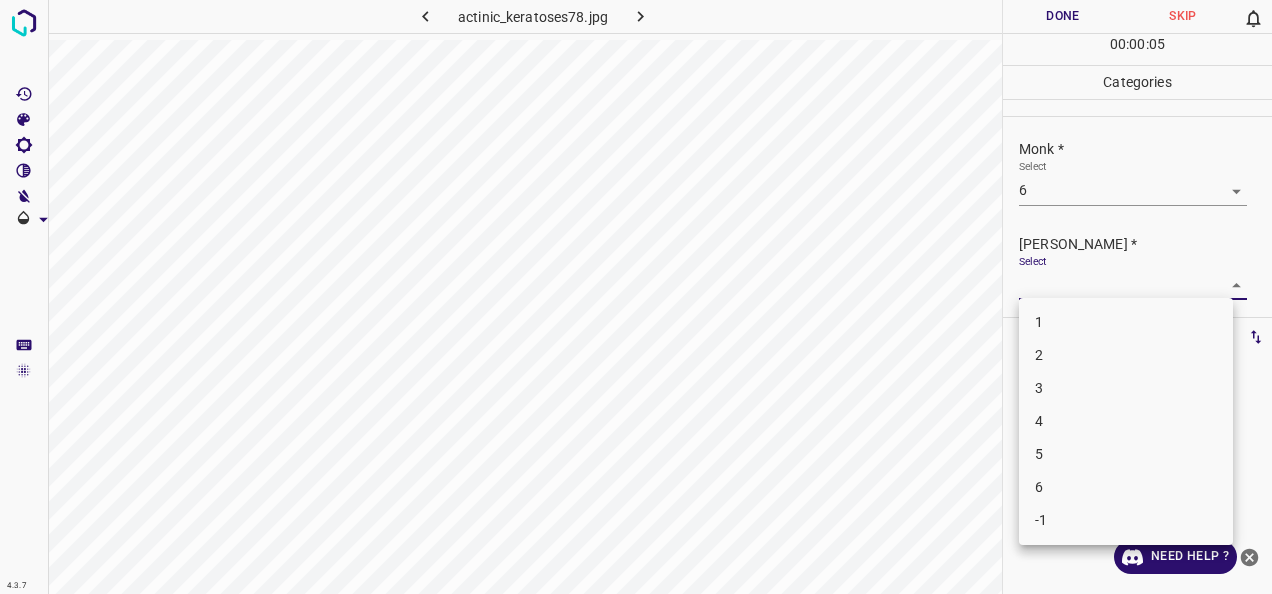 click on "3" at bounding box center (1126, 388) 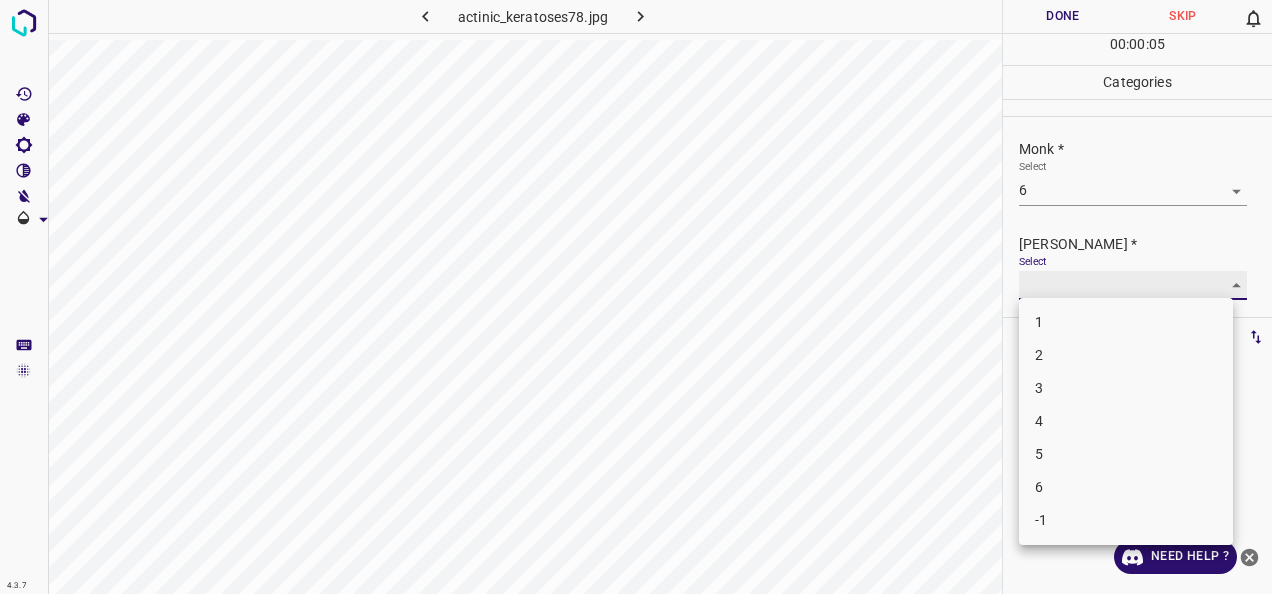 type on "3" 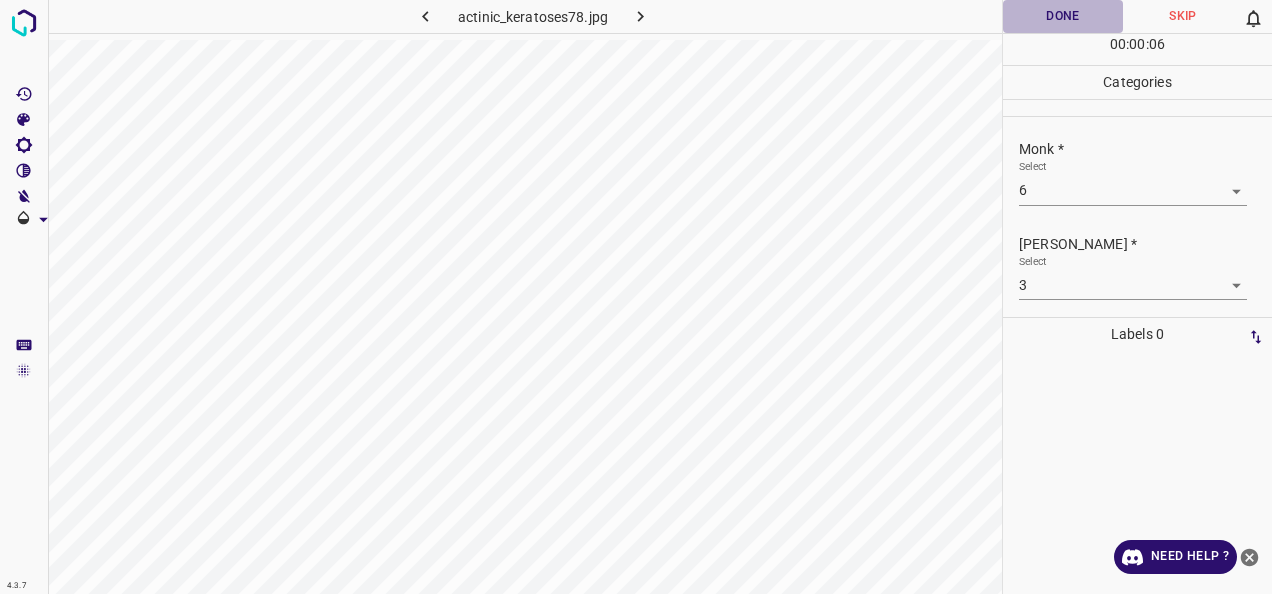 click on "Done" at bounding box center [1063, 16] 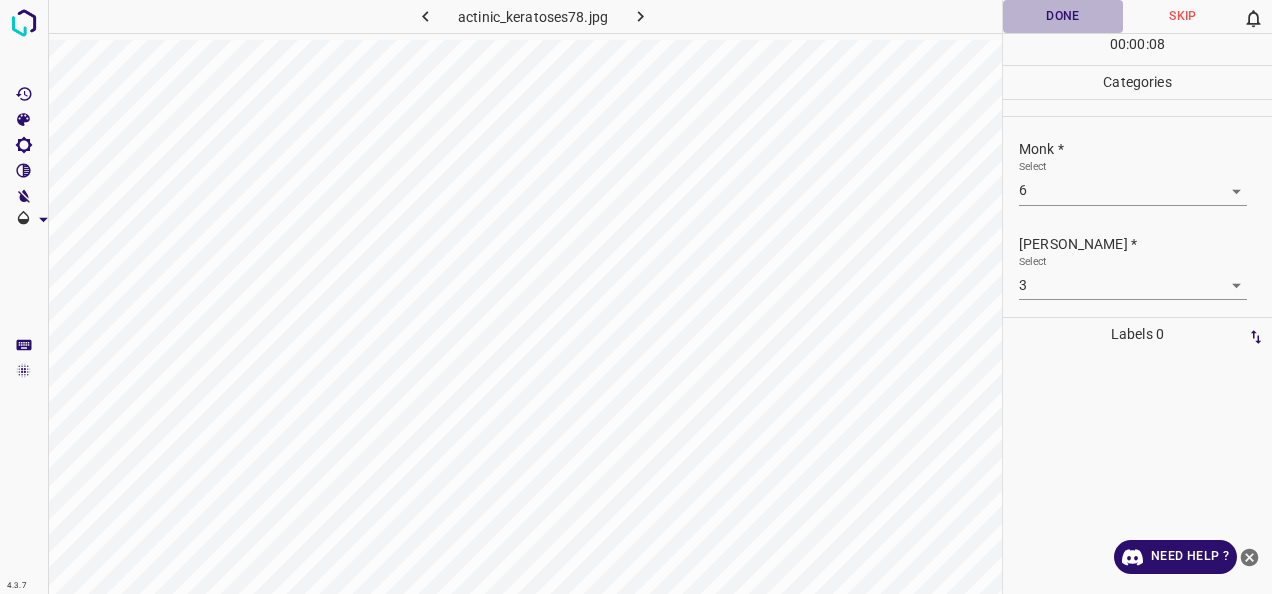 click on "Done" at bounding box center (1063, 16) 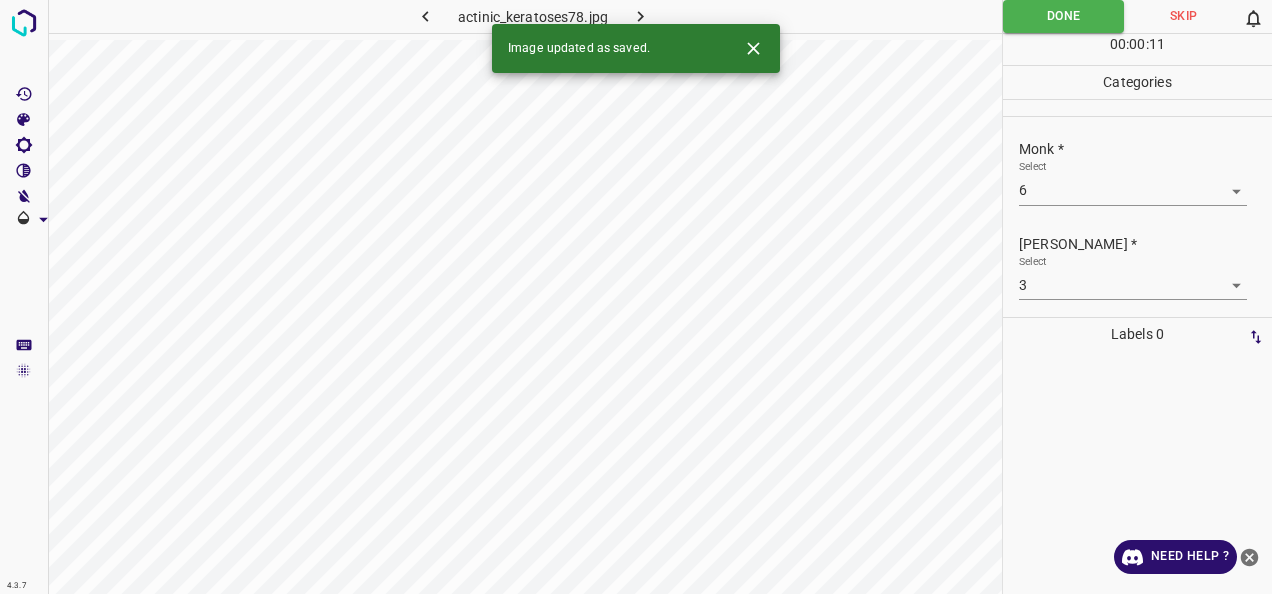 click on "actinic_keratoses78.jpg" at bounding box center (533, 16) 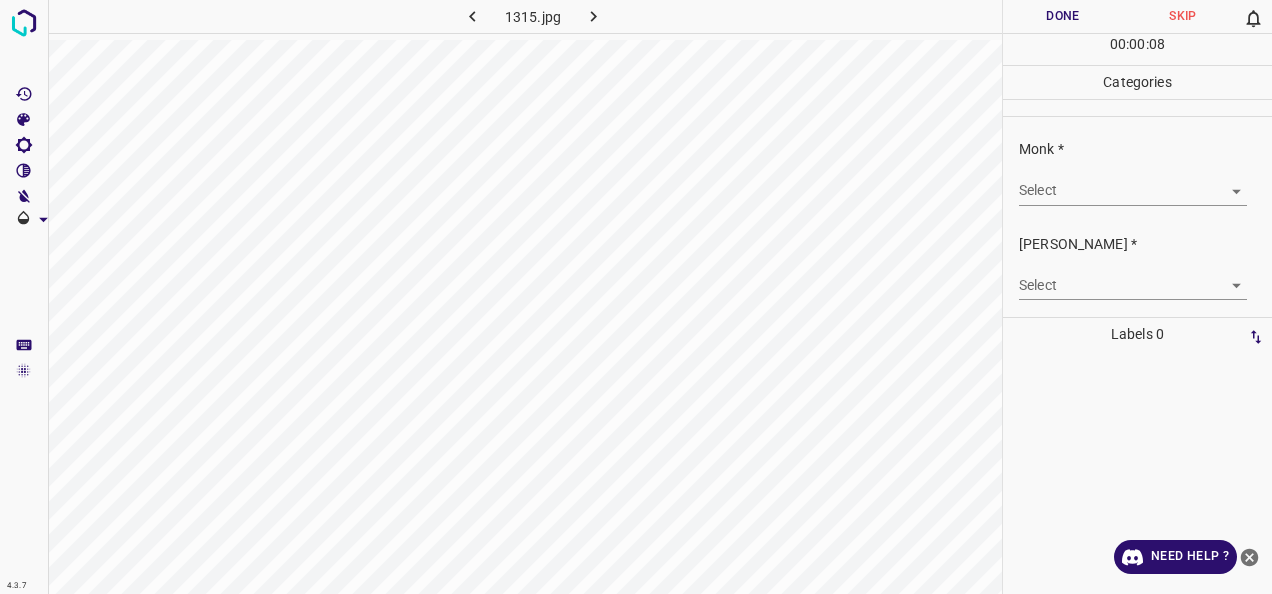 click on "4.3.7 1315.jpg Done Skip 0 00   : 00   : 08   Categories Monk *  Select ​  Fitzpatrick *  Select ​ Labels   0 Categories 1 Monk 2  Fitzpatrick Tools Space Change between modes (Draw & Edit) I Auto labeling R Restore zoom M Zoom in N Zoom out Delete Delete selecte label Filters Z Restore filters X Saturation filter C Brightness filter V Contrast filter B Gray scale filter General O Download Need Help ? - Text - Hide - Delete" at bounding box center (636, 297) 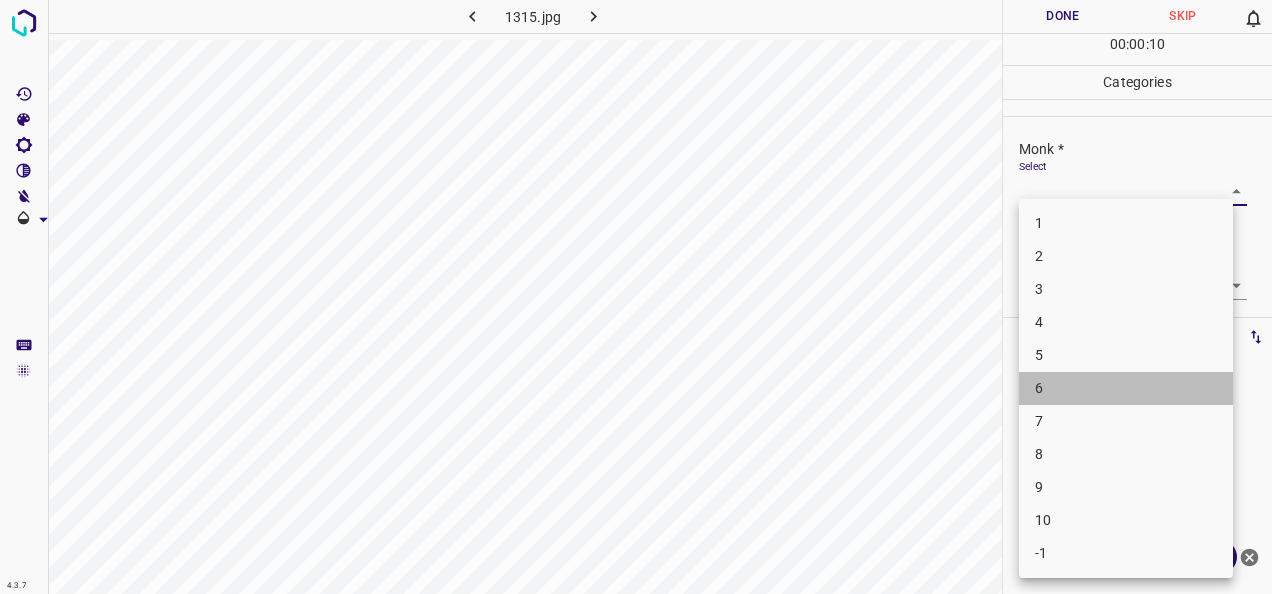 click on "6" at bounding box center [1126, 388] 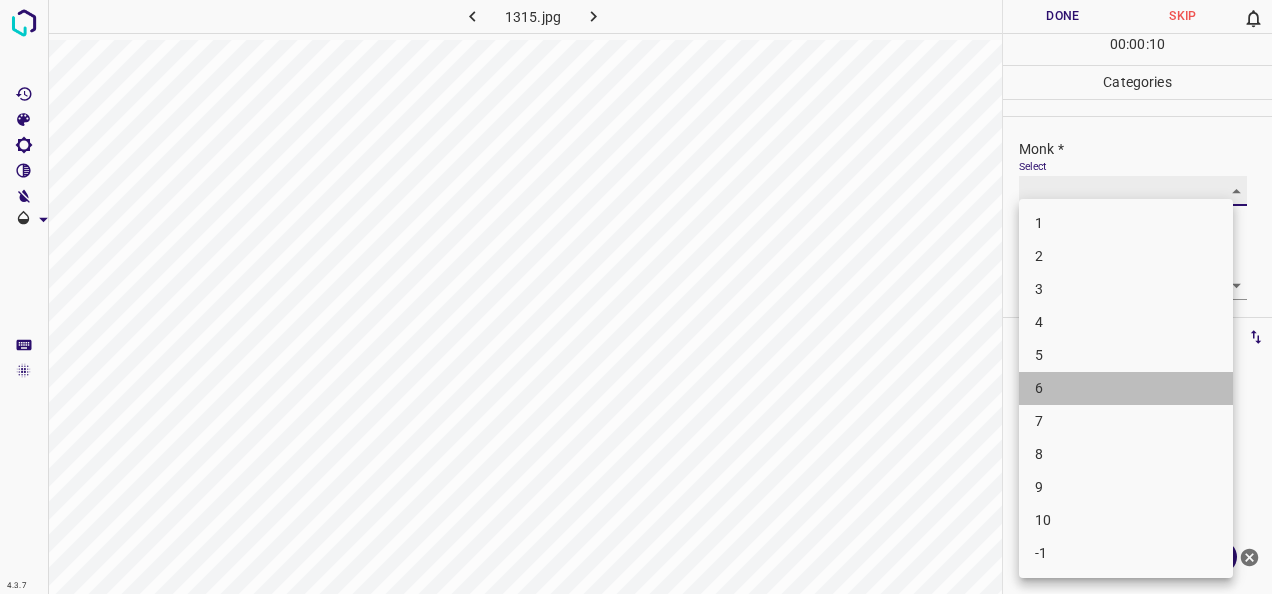 type on "6" 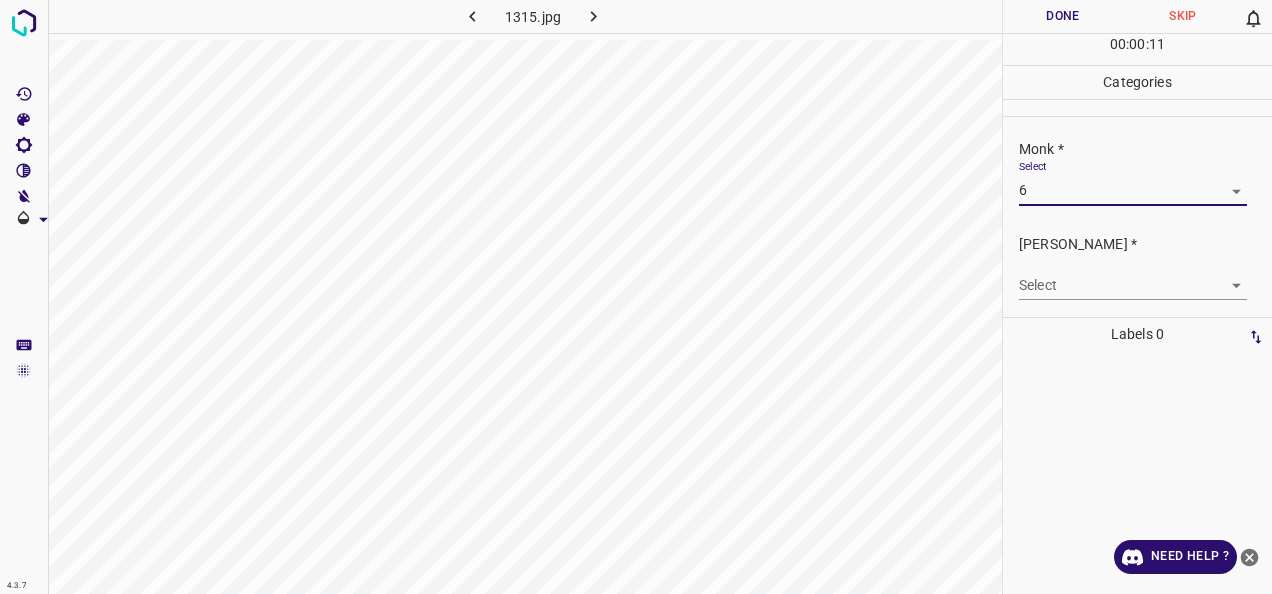 click on "4.3.7 1315.jpg Done Skip 0 00   : 00   : 11   Categories Monk *  Select 6 6  Fitzpatrick *  Select ​ Labels   0 Categories 1 Monk 2  Fitzpatrick Tools Space Change between modes (Draw & Edit) I Auto labeling R Restore zoom M Zoom in N Zoom out Delete Delete selecte label Filters Z Restore filters X Saturation filter C Brightness filter V Contrast filter B Gray scale filter General O Download Need Help ? - Text - Hide - Delete" at bounding box center (636, 297) 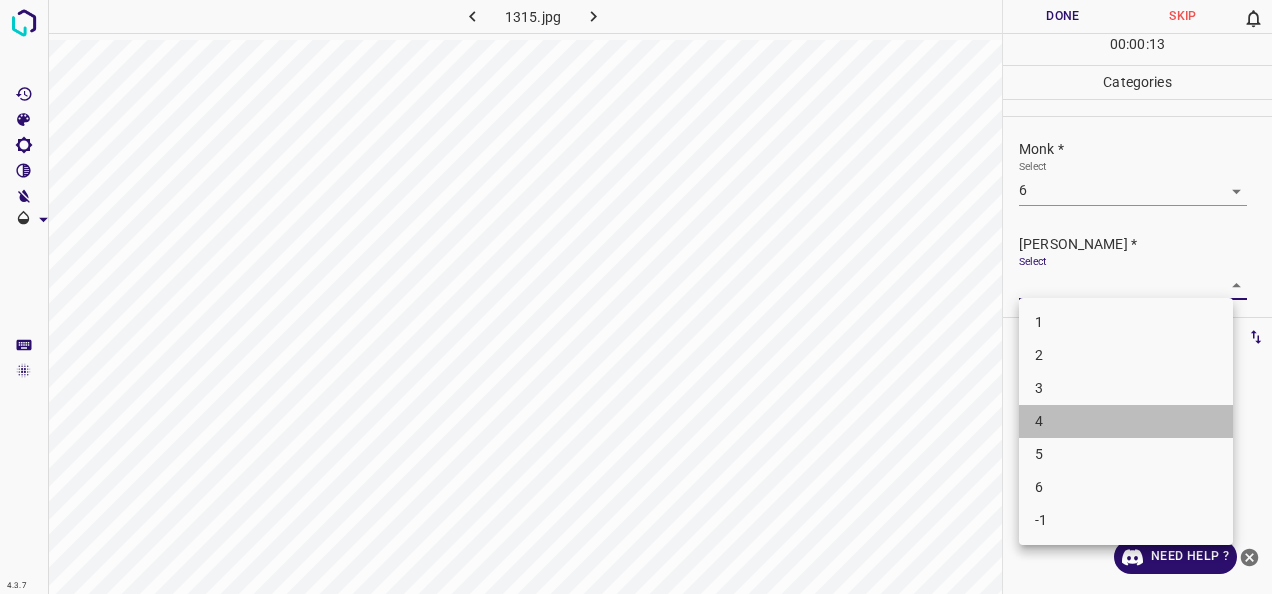 click on "4" at bounding box center (1126, 421) 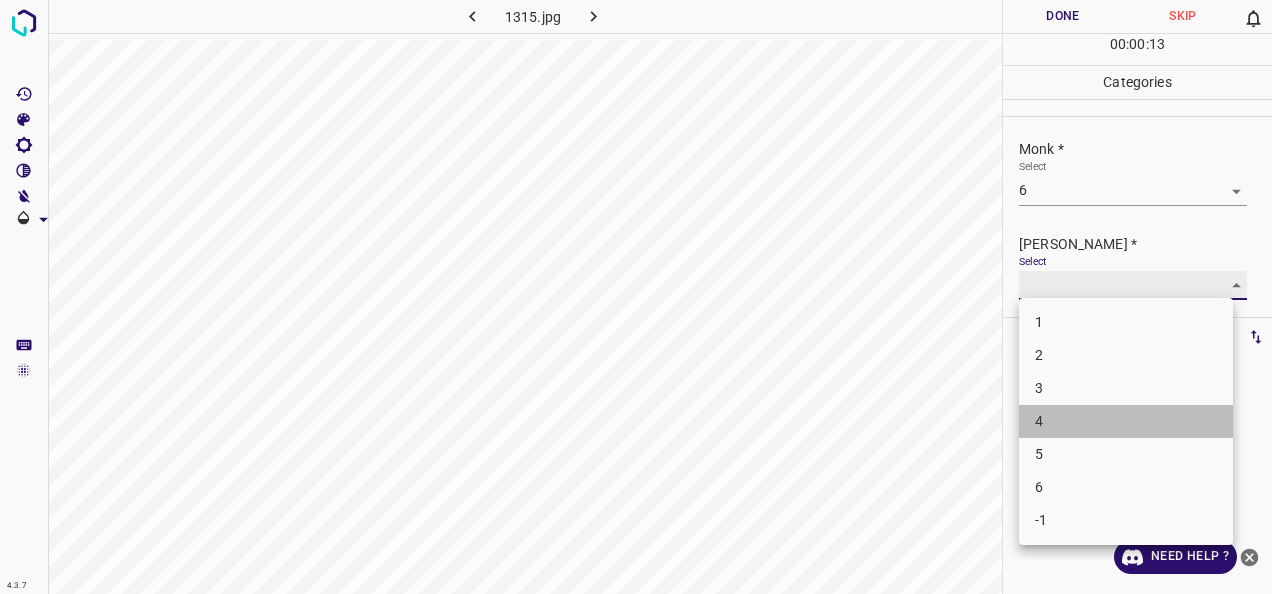 type on "4" 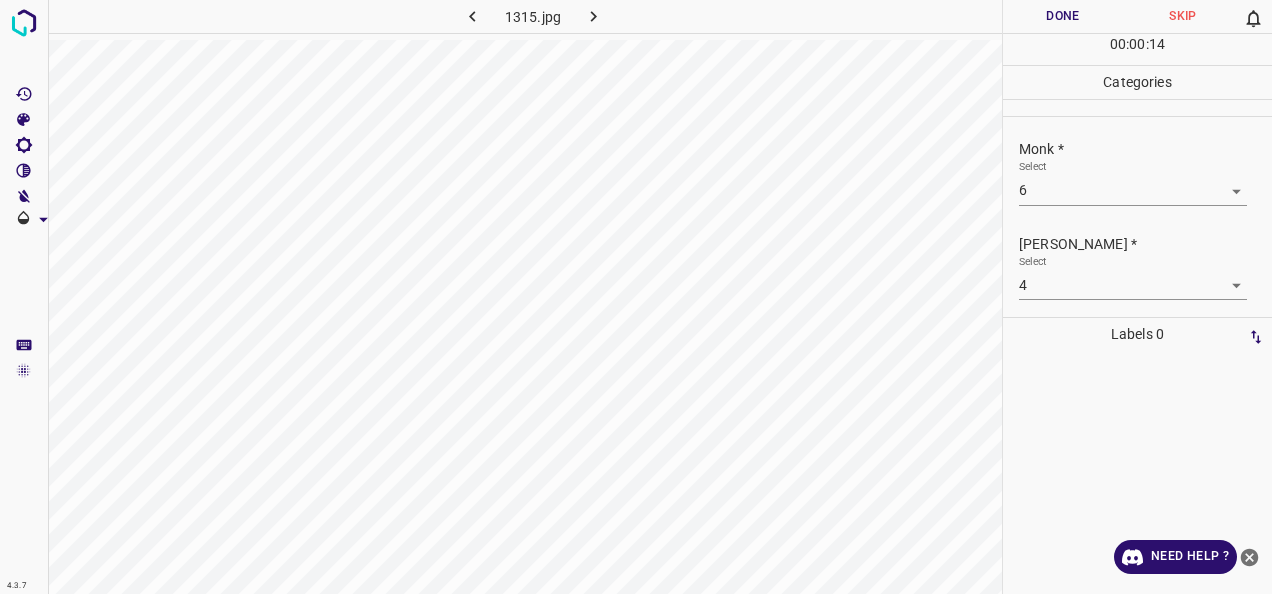 click on "00   : 00   : 14" at bounding box center (1137, 49) 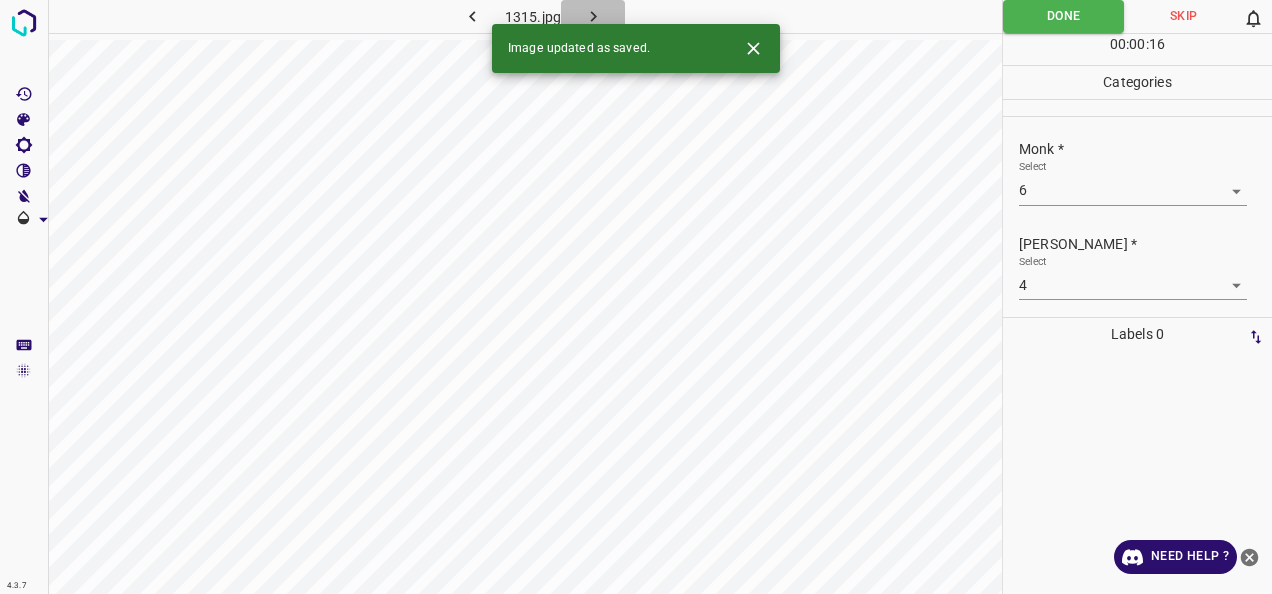 click 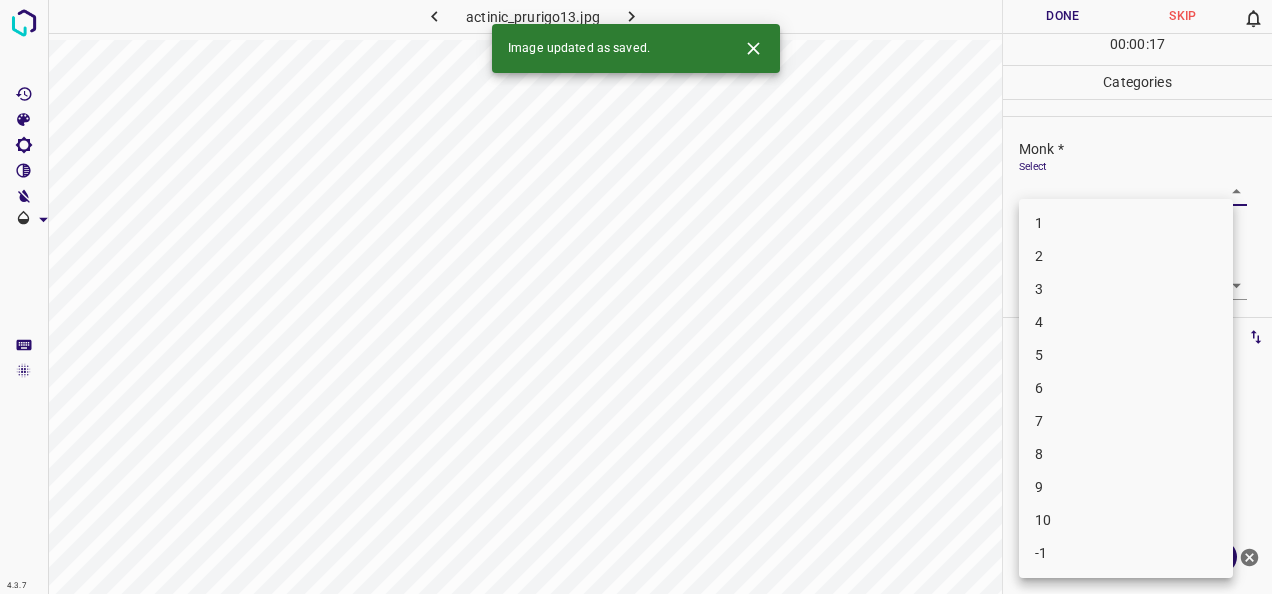 click on "4.3.7 actinic_prurigo13.jpg Done Skip 0 00   : 00   : 17   Categories Monk *  Select ​  Fitzpatrick *  Select ​ Labels   0 Categories 1 Monk 2  Fitzpatrick Tools Space Change between modes (Draw & Edit) I Auto labeling R Restore zoom M Zoom in N Zoom out Delete Delete selecte label Filters Z Restore filters X Saturation filter C Brightness filter V Contrast filter B Gray scale filter General O Download Image updated as saved. Need Help ? - Text - Hide - Delete 1 2 3 4 5 6 7 8 9 10 -1" at bounding box center (636, 297) 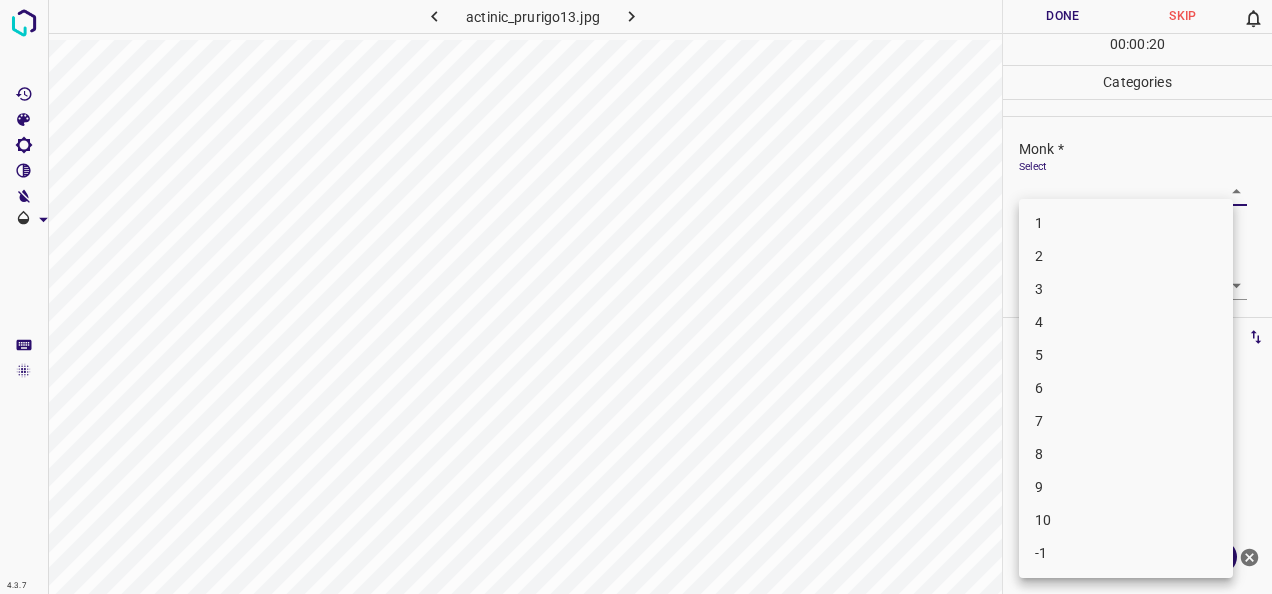 click on "5" at bounding box center (1126, 355) 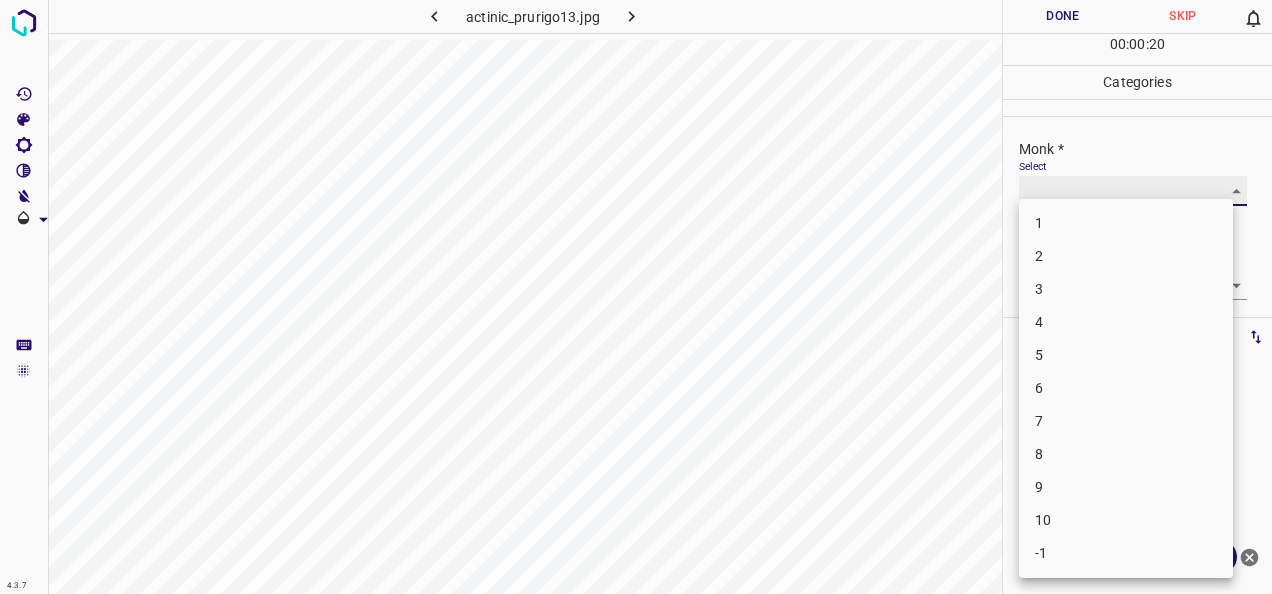 type on "5" 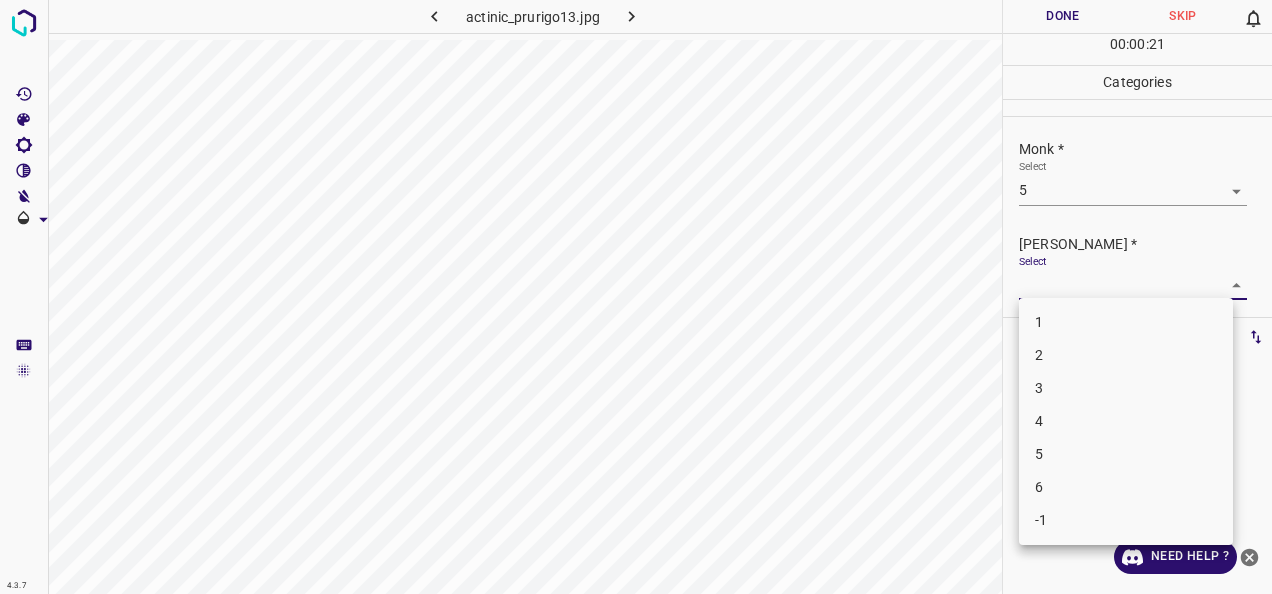 click on "4.3.7 actinic_prurigo13.jpg Done Skip 0 00   : 00   : 21   Categories Monk *  Select 5 5  Fitzpatrick *  Select ​ Labels   0 Categories 1 Monk 2  Fitzpatrick Tools Space Change between modes (Draw & Edit) I Auto labeling R Restore zoom M Zoom in N Zoom out Delete Delete selecte label Filters Z Restore filters X Saturation filter C Brightness filter V Contrast filter B Gray scale filter General O Download Need Help ? - Text - Hide - Delete 1 2 3 4 5 6 -1" at bounding box center (636, 297) 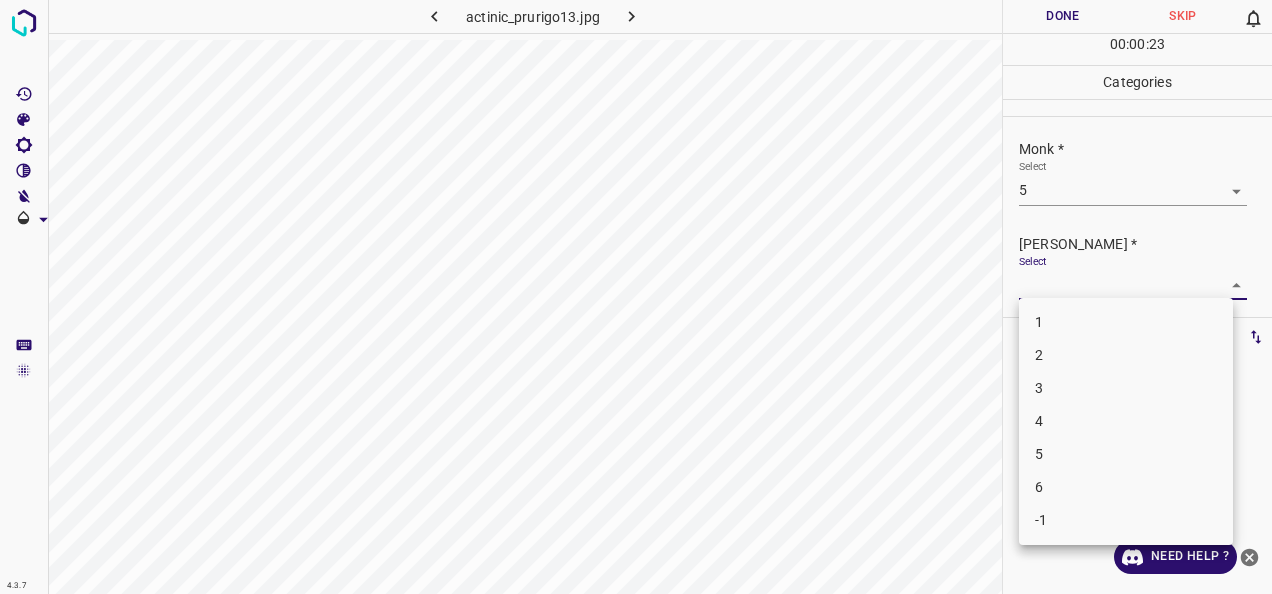 click on "4" at bounding box center [1126, 421] 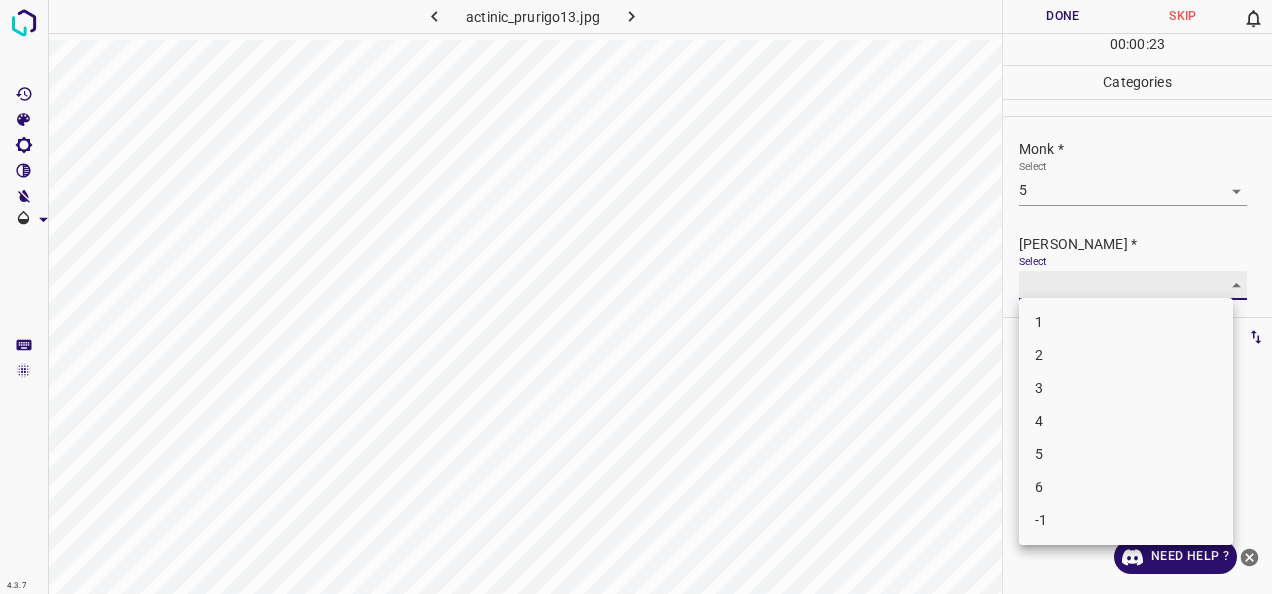 type on "4" 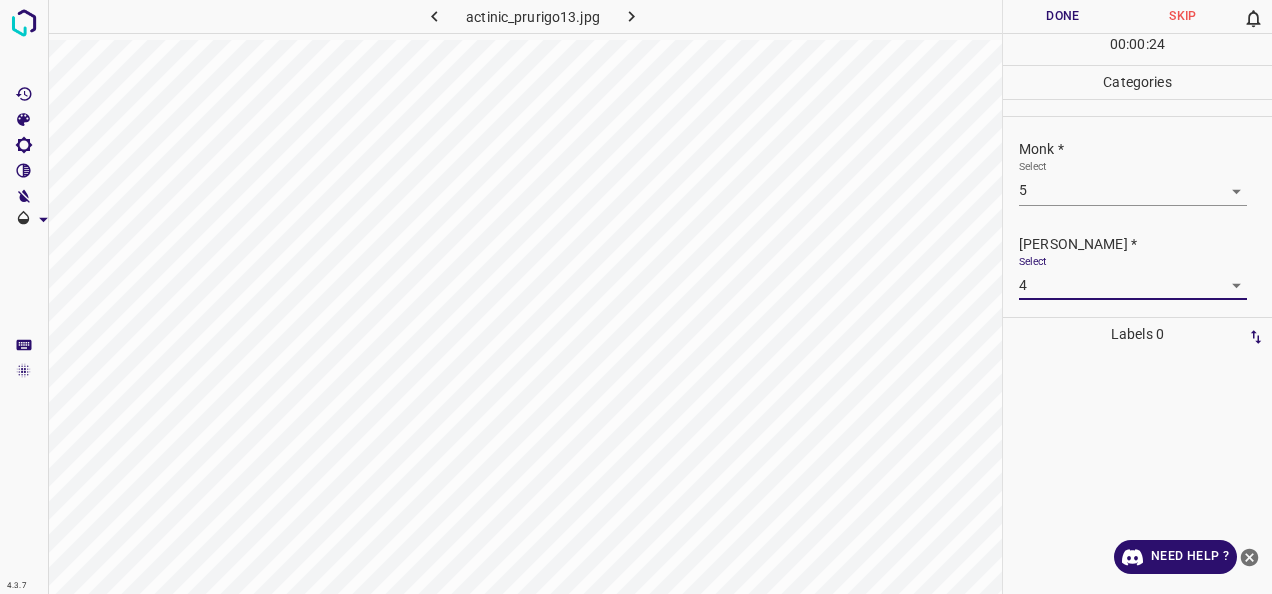 click on "Done" at bounding box center [1063, 16] 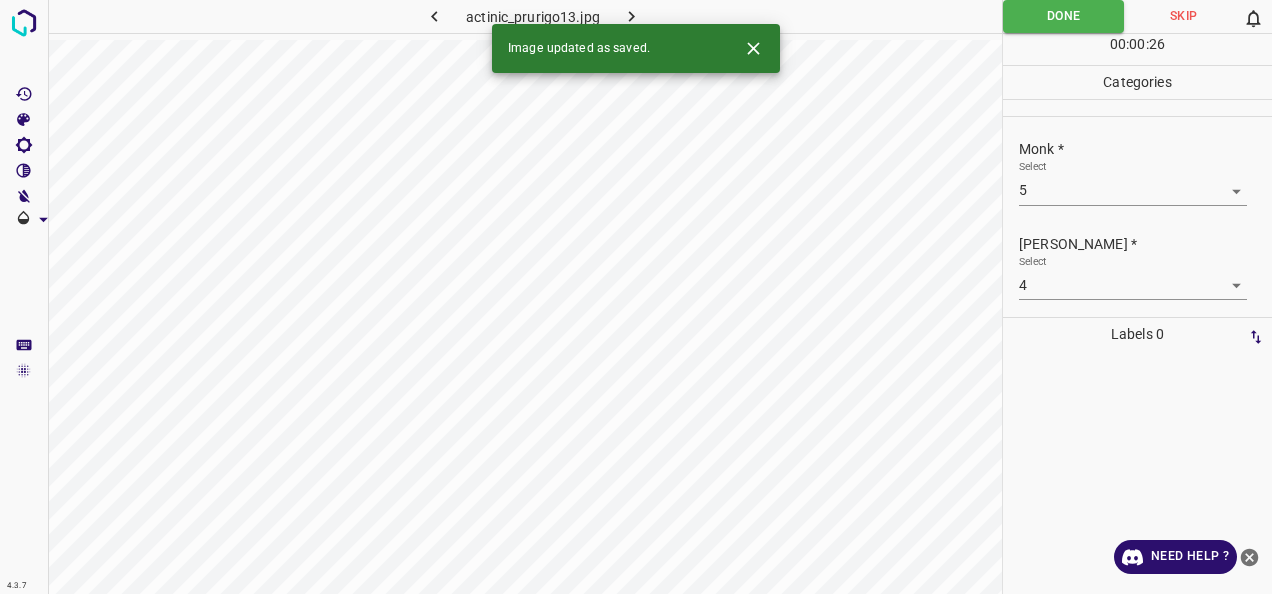click at bounding box center [632, 16] 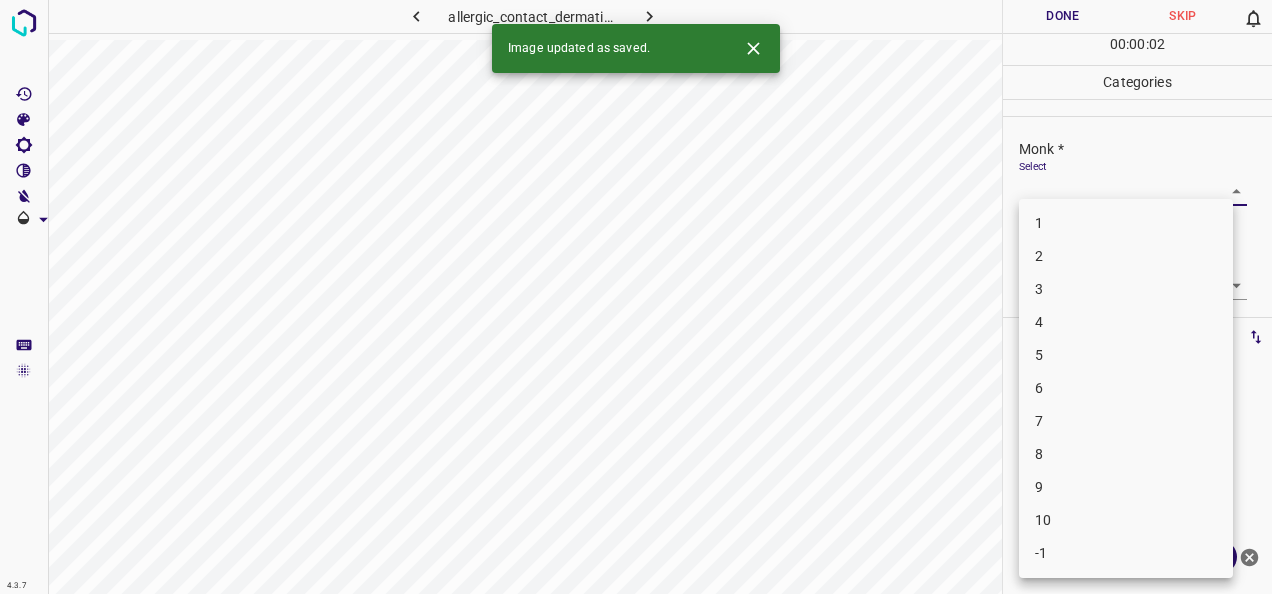 click on "4.3.7 allergic_contact_dermatitis10.jpg Done Skip 0 00   : 00   : 02   Categories Monk *  Select ​  Fitzpatrick *  Select ​ Labels   0 Categories 1 Monk 2  Fitzpatrick Tools Space Change between modes (Draw & Edit) I Auto labeling R Restore zoom M Zoom in N Zoom out Delete Delete selecte label Filters Z Restore filters X Saturation filter C Brightness filter V Contrast filter B Gray scale filter General O Download Image updated as saved. Need Help ? - Text - Hide - Delete 1 2 3 4 5 6 7 8 9 10 -1" at bounding box center (636, 297) 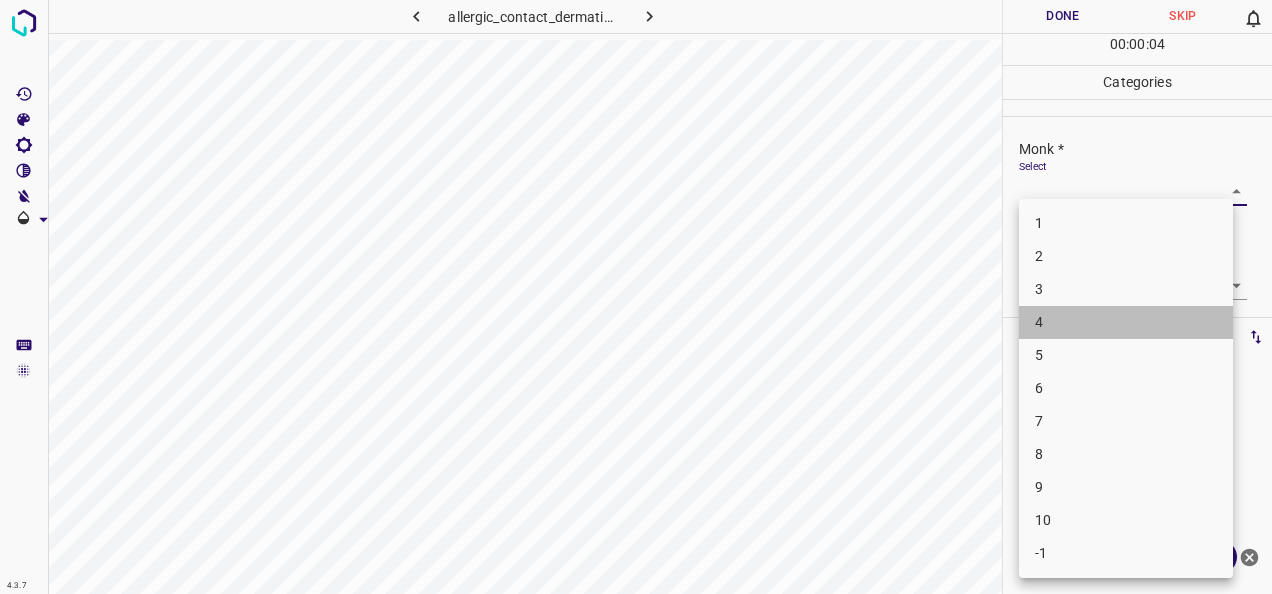 click on "4" at bounding box center [1126, 322] 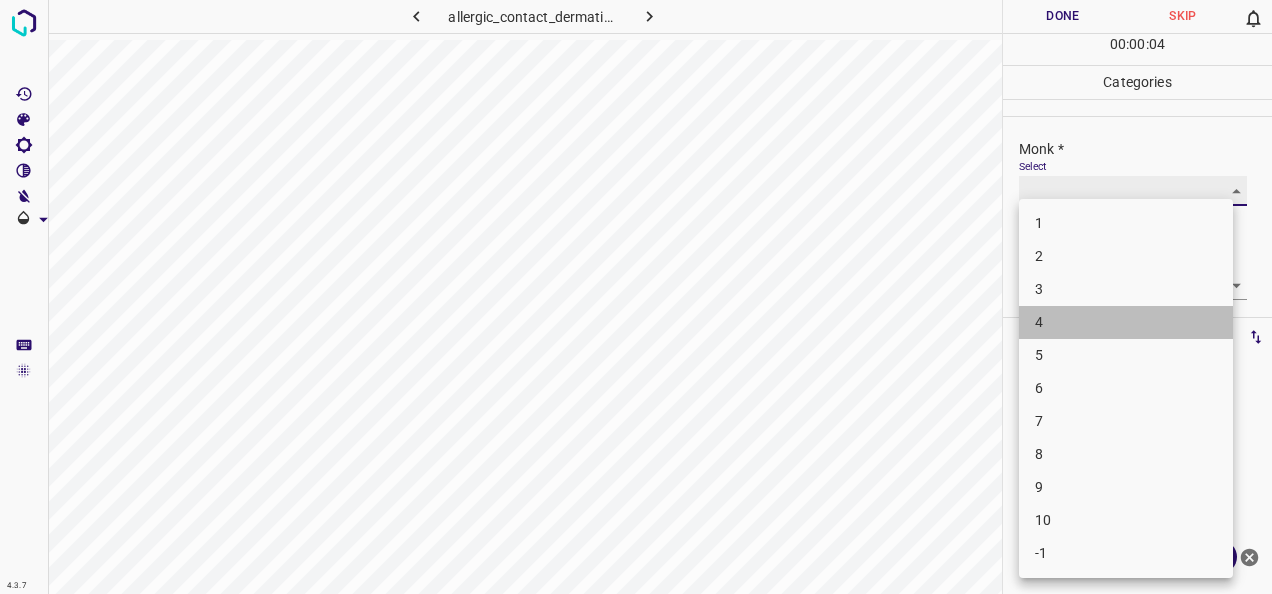 type on "4" 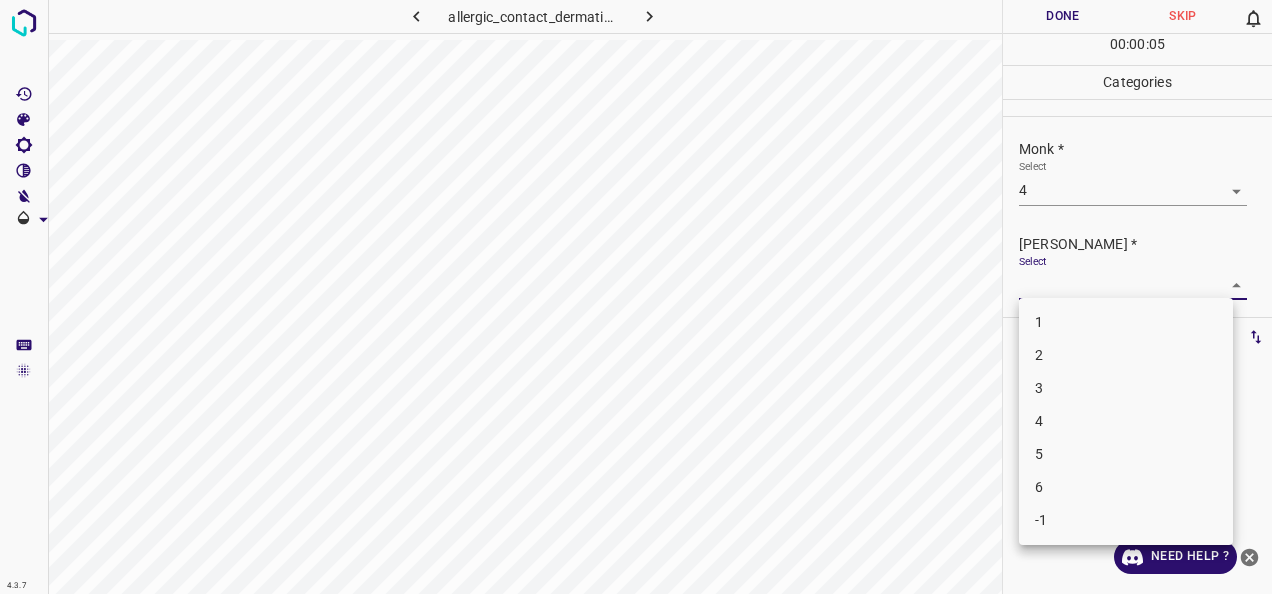 click on "4.3.7 allergic_contact_dermatitis10.jpg Done Skip 0 00   : 00   : 05   Categories Monk *  Select 4 4  Fitzpatrick *  Select ​ Labels   0 Categories 1 Monk 2  Fitzpatrick Tools Space Change between modes (Draw & Edit) I Auto labeling R Restore zoom M Zoom in N Zoom out Delete Delete selecte label Filters Z Restore filters X Saturation filter C Brightness filter V Contrast filter B Gray scale filter General O Download Need Help ? - Text - Hide - Delete 1 2 3 4 5 6 -1" at bounding box center (636, 297) 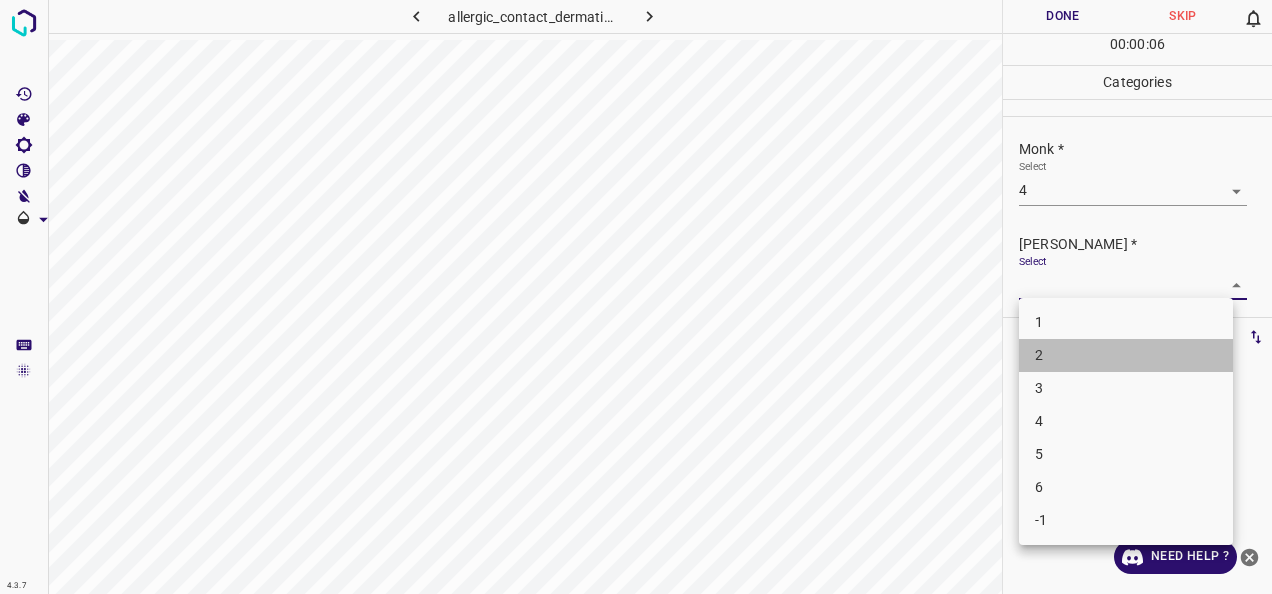 click on "2" at bounding box center (1126, 355) 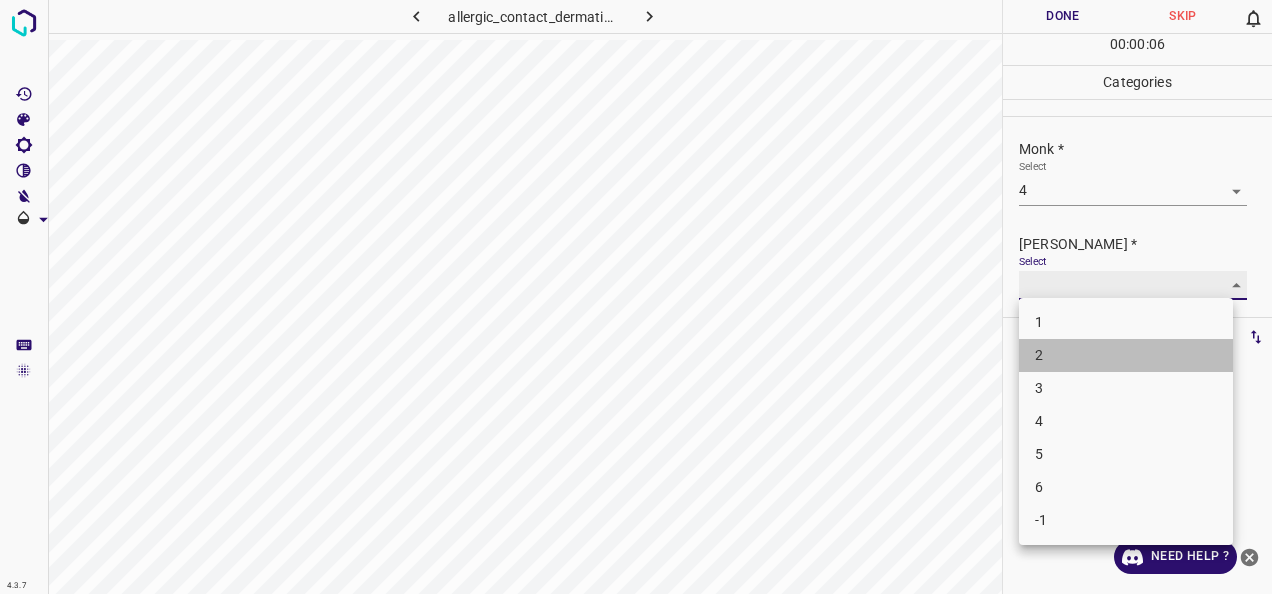 type on "2" 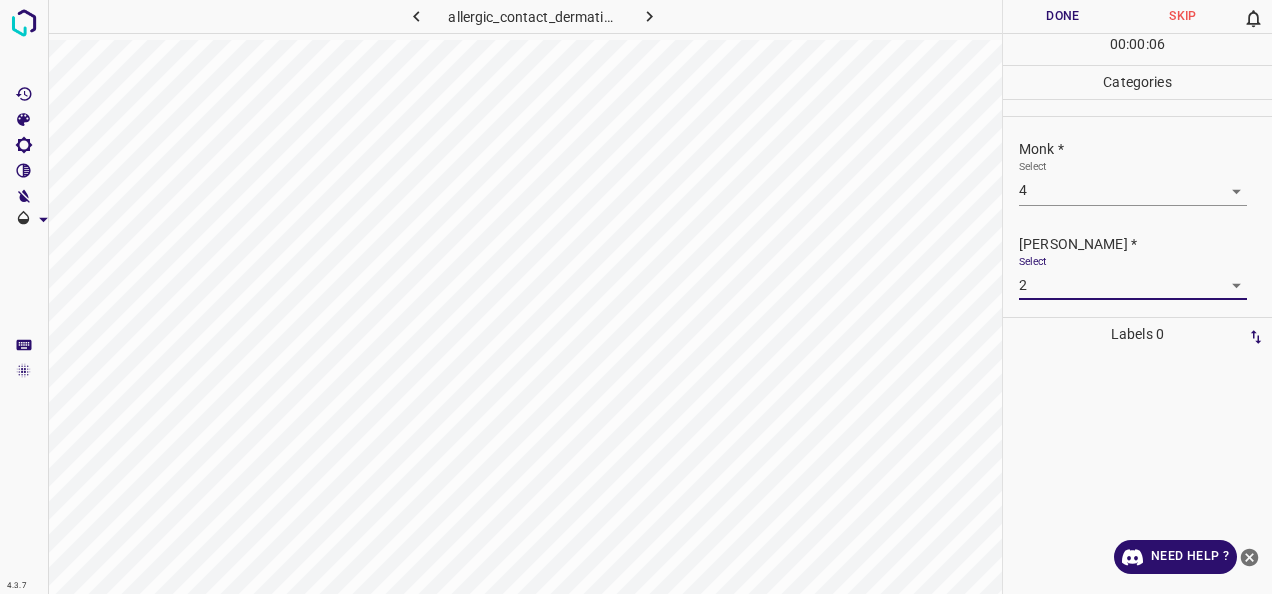 click on "Done" at bounding box center (1063, 16) 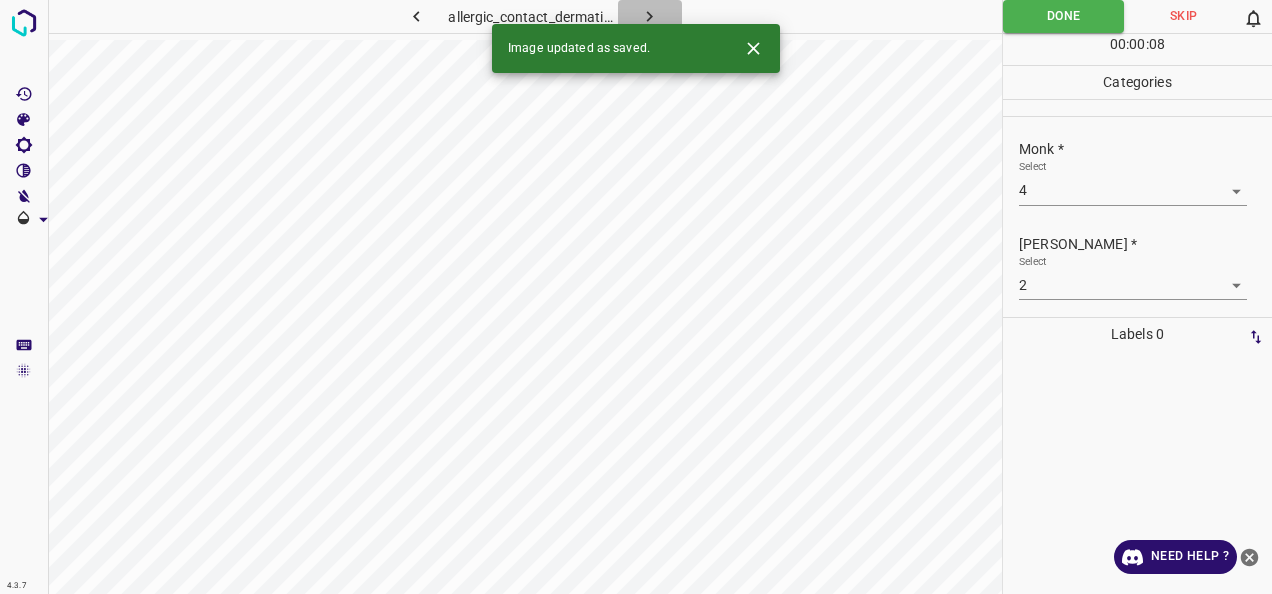click 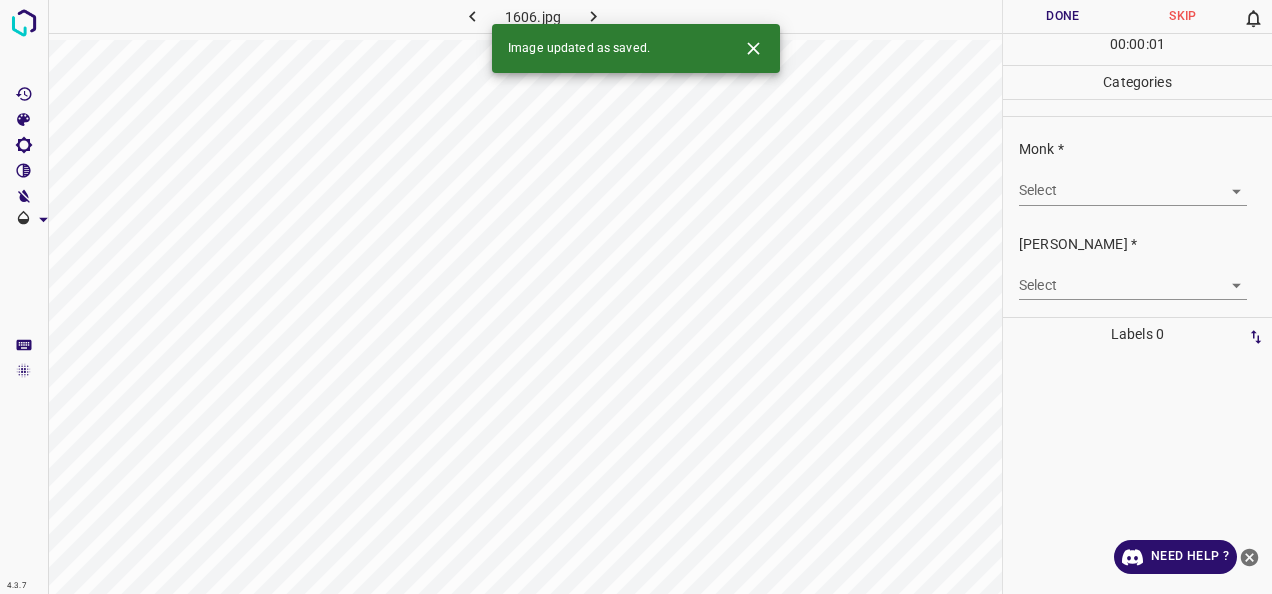 click on "Monk *  Select ​" at bounding box center (1137, 172) 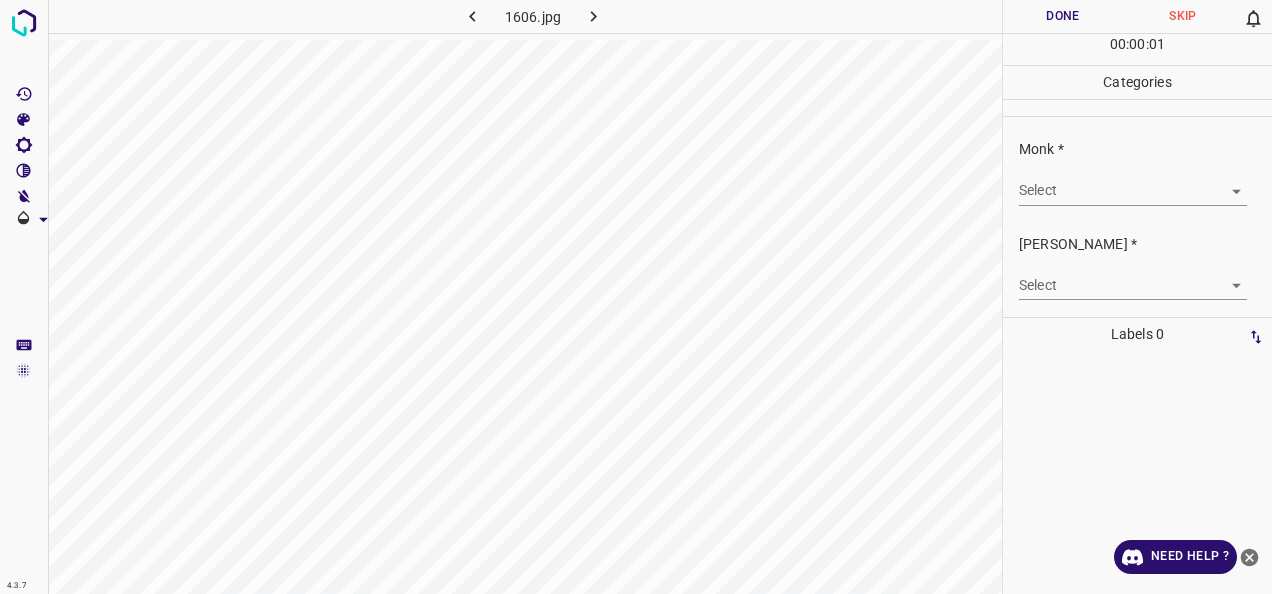 click on "4.3.7 1606.jpg Done Skip 0 00   : 00   : 01   Categories Monk *  Select ​  Fitzpatrick *  Select ​ Labels   0 Categories 1 Monk 2  Fitzpatrick Tools Space Change between modes (Draw & Edit) I Auto labeling R Restore zoom M Zoom in N Zoom out Delete Delete selecte label Filters Z Restore filters X Saturation filter C Brightness filter V Contrast filter B Gray scale filter General O Download Need Help ? - Text - Hide - Delete" at bounding box center [636, 297] 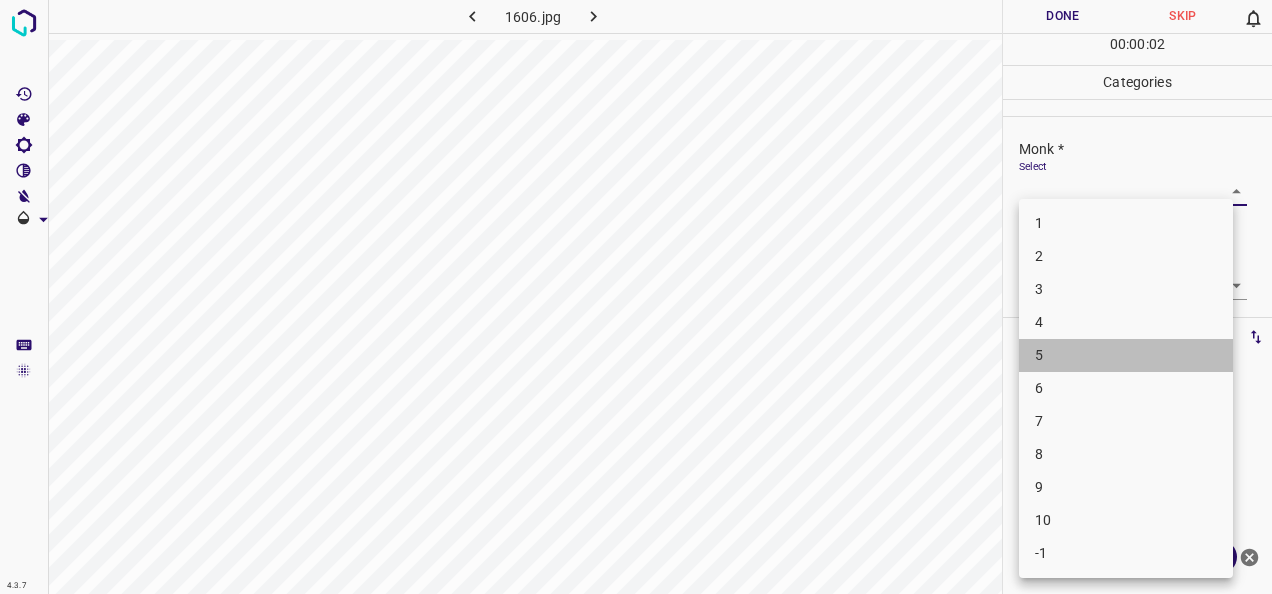 click on "5" at bounding box center (1126, 355) 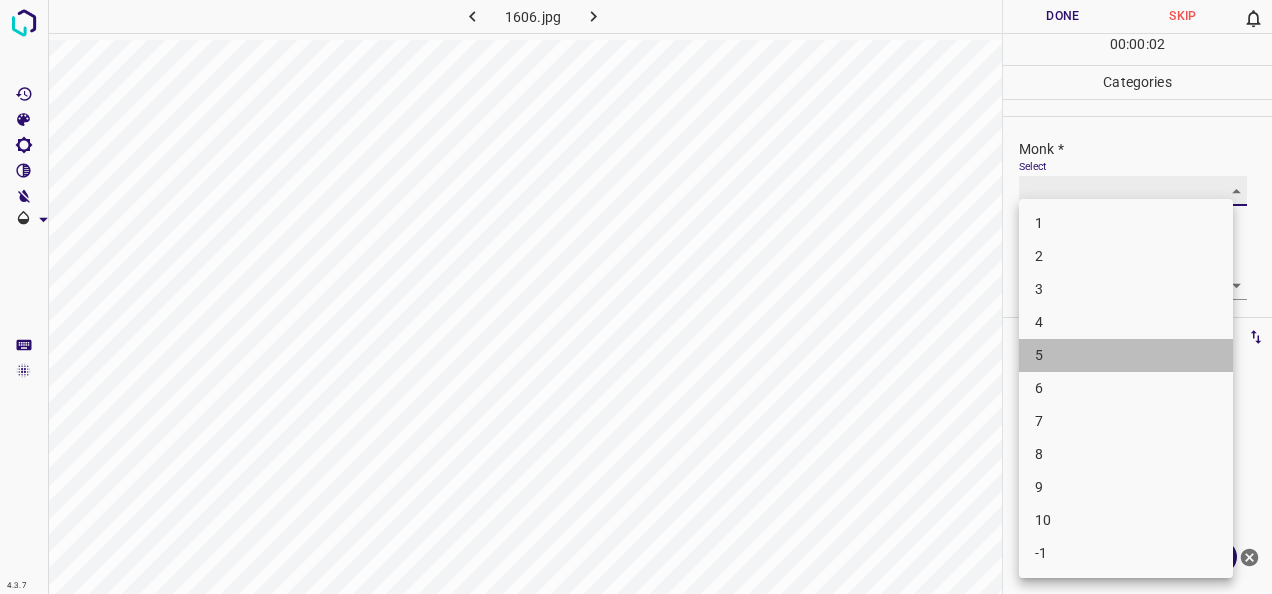 type on "5" 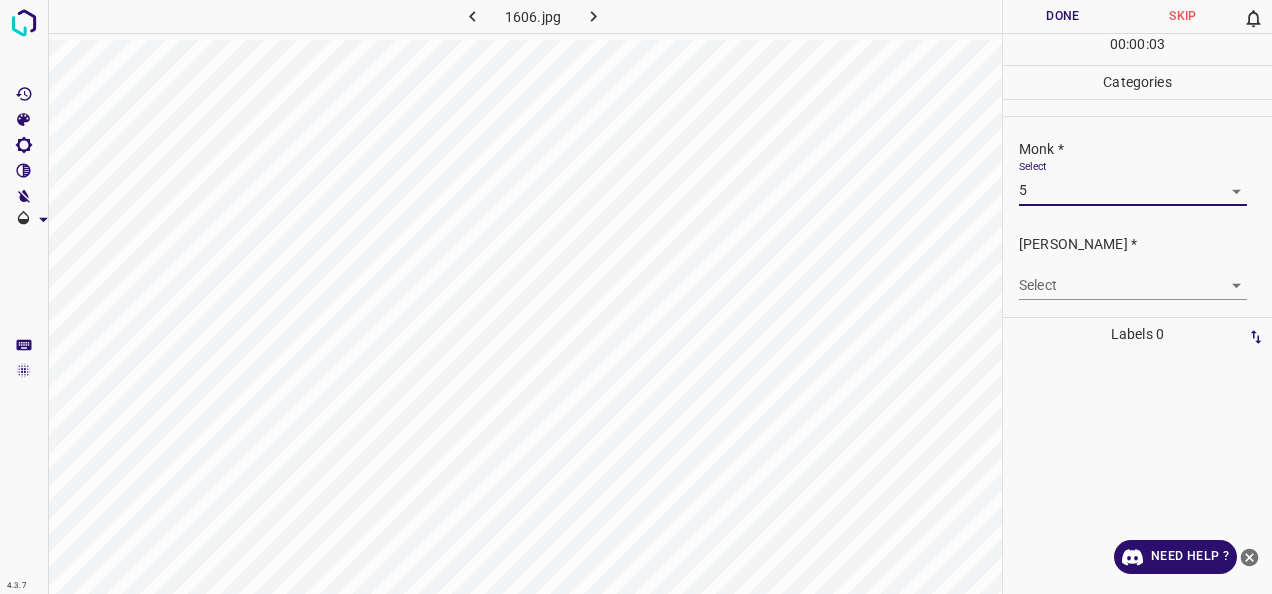 click on "4.3.7 1606.jpg Done Skip 0 00   : 00   : 03   Categories Monk *  Select 5 5  Fitzpatrick *  Select ​ Labels   0 Categories 1 Monk 2  Fitzpatrick Tools Space Change between modes (Draw & Edit) I Auto labeling R Restore zoom M Zoom in N Zoom out Delete Delete selecte label Filters Z Restore filters X Saturation filter C Brightness filter V Contrast filter B Gray scale filter General O Download Need Help ? - Text - Hide - Delete" at bounding box center [636, 297] 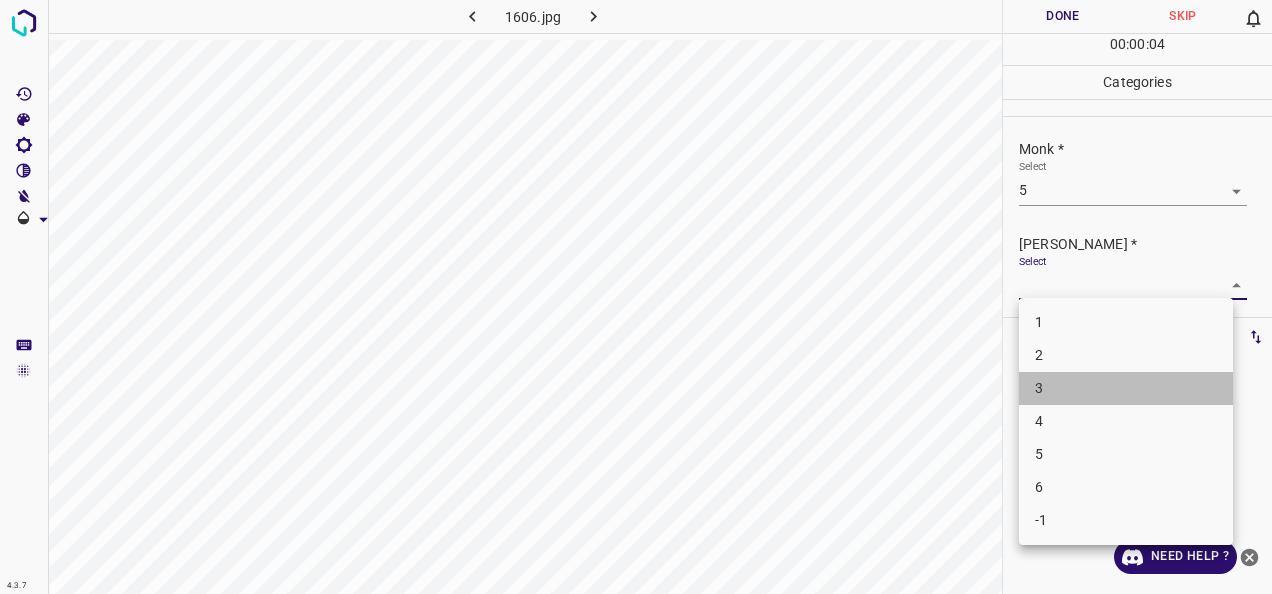 click on "3" at bounding box center (1126, 388) 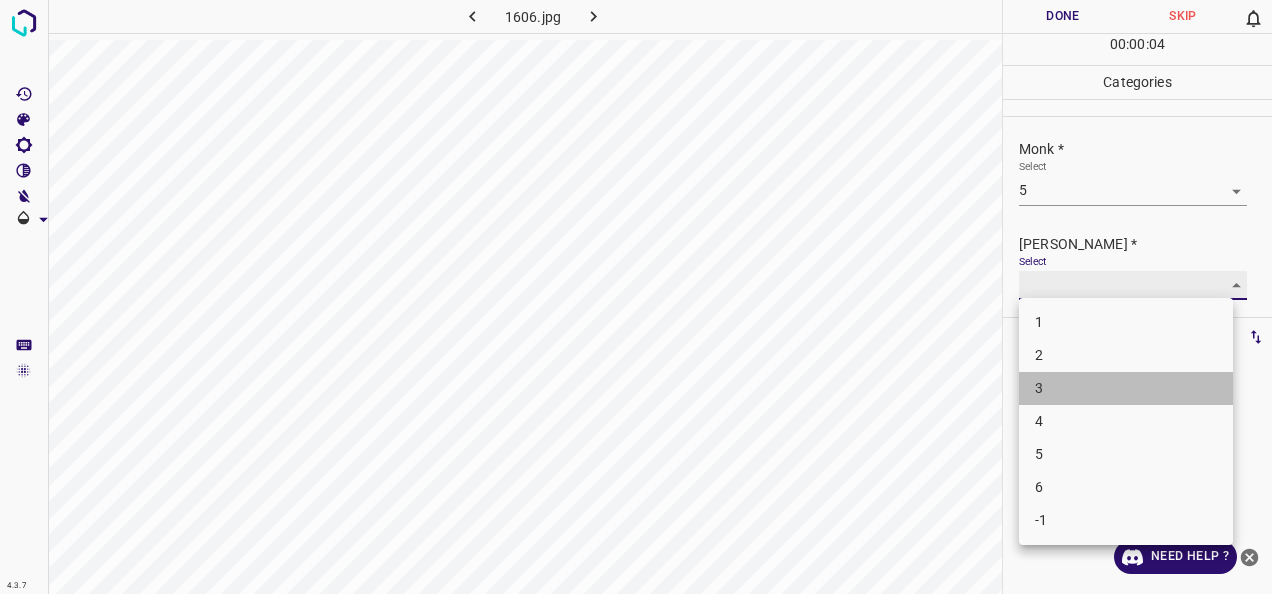 type on "3" 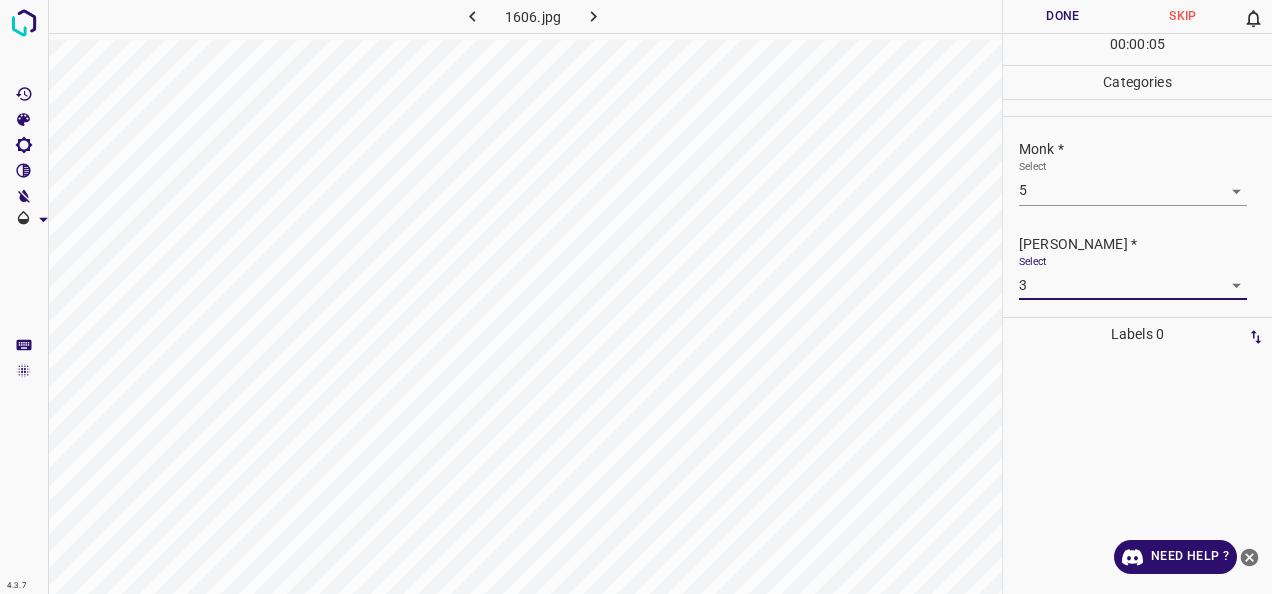 click on "Done" at bounding box center (1063, 16) 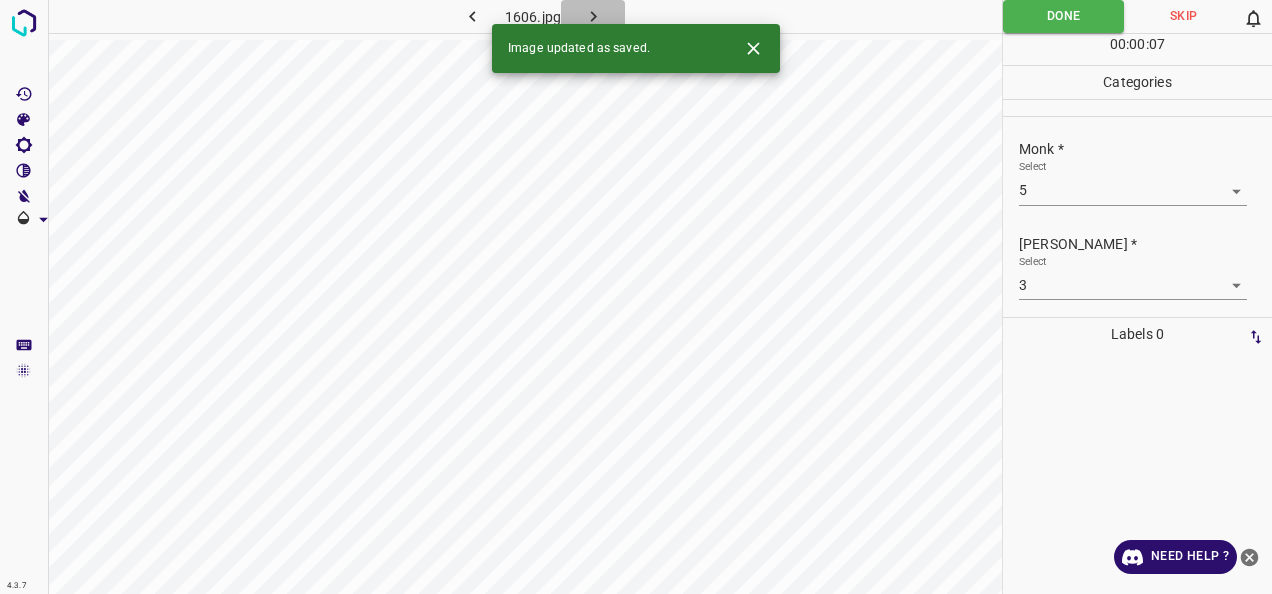 click at bounding box center (593, 16) 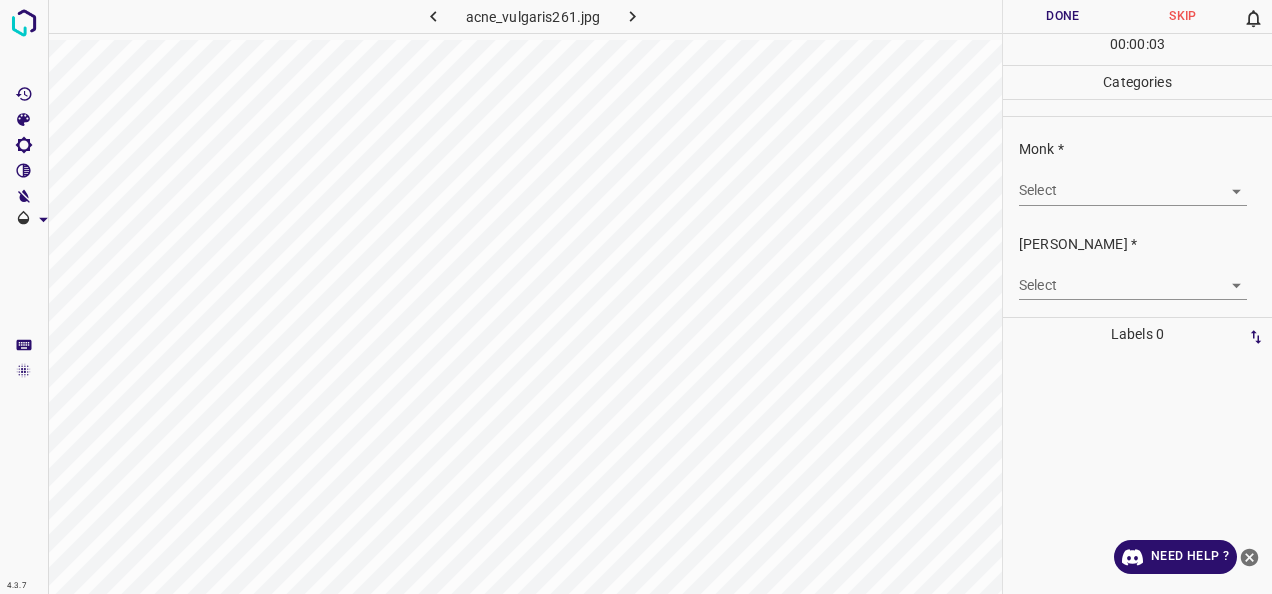 click on "4.3.7 acne_vulgaris261.jpg Done Skip 0 00   : 00   : 03   Categories Monk *  Select ​  Fitzpatrick *  Select ​ Labels   0 Categories 1 Monk 2  Fitzpatrick Tools Space Change between modes (Draw & Edit) I Auto labeling R Restore zoom M Zoom in N Zoom out Delete Delete selecte label Filters Z Restore filters X Saturation filter C Brightness filter V Contrast filter B Gray scale filter General O Download Need Help ? - Text - Hide - Delete" at bounding box center [636, 297] 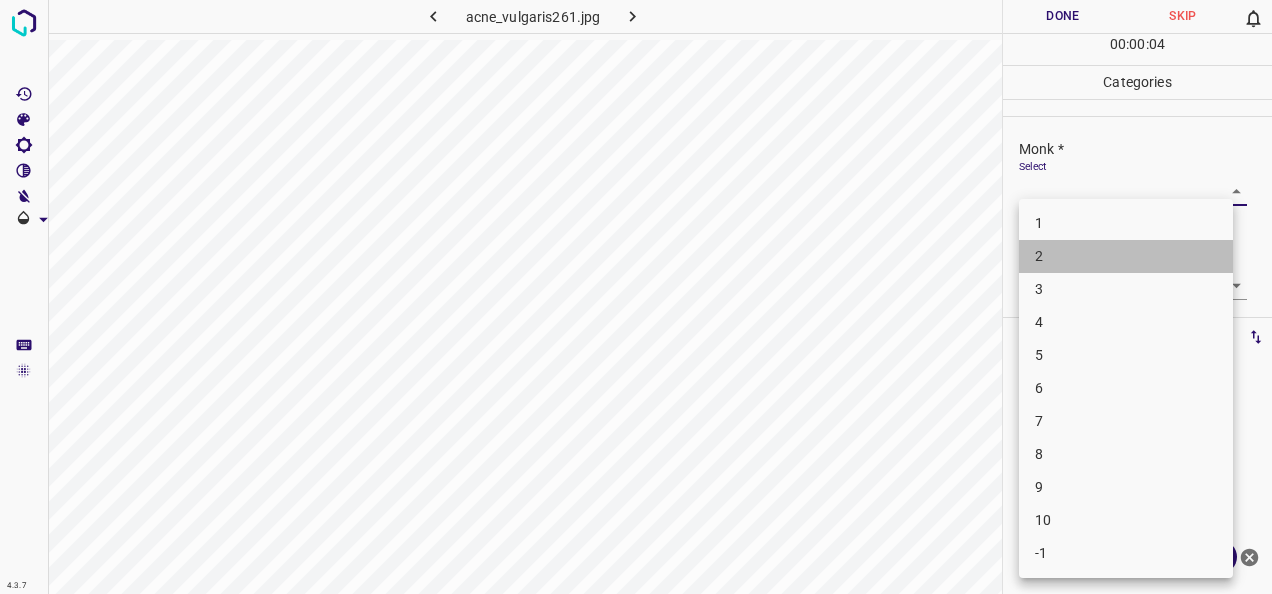 click on "2" at bounding box center [1126, 256] 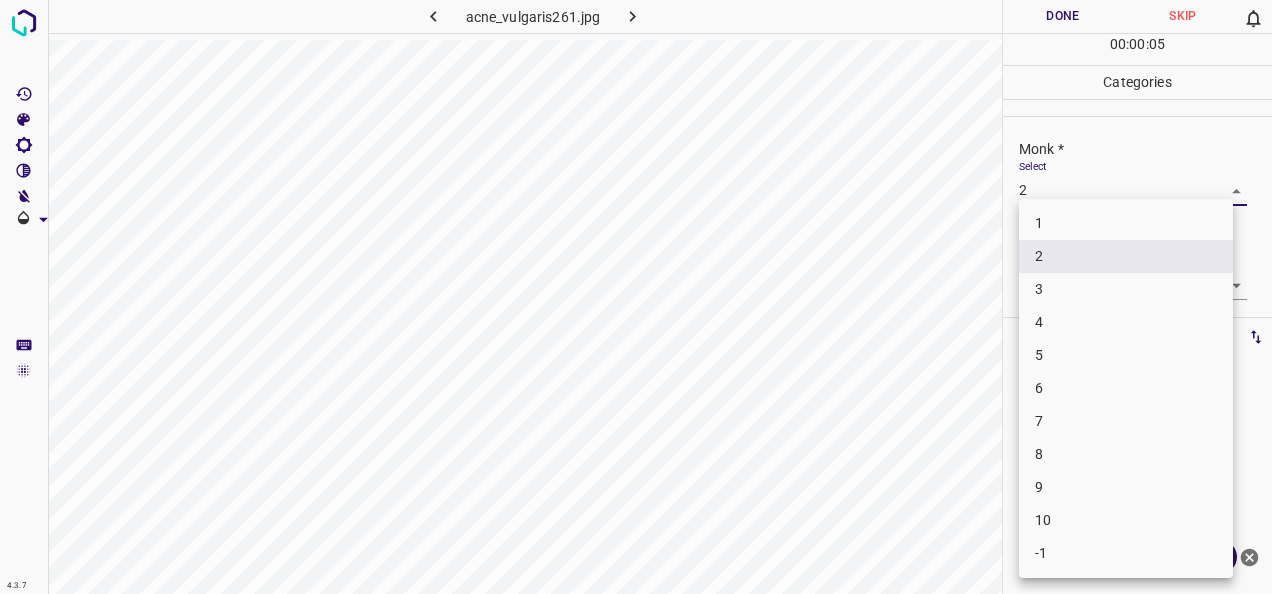 click on "4.3.7 acne_vulgaris261.jpg Done Skip 0 00   : 00   : 05   Categories Monk *  Select 2 2  Fitzpatrick *  Select ​ Labels   0 Categories 1 Monk 2  Fitzpatrick Tools Space Change between modes (Draw & Edit) I Auto labeling R Restore zoom M Zoom in N Zoom out Delete Delete selecte label Filters Z Restore filters X Saturation filter C Brightness filter V Contrast filter B Gray scale filter General O Download Need Help ? - Text - Hide - Delete 1 2 3 4 5 6 7 8 9 10 -1" at bounding box center (636, 297) 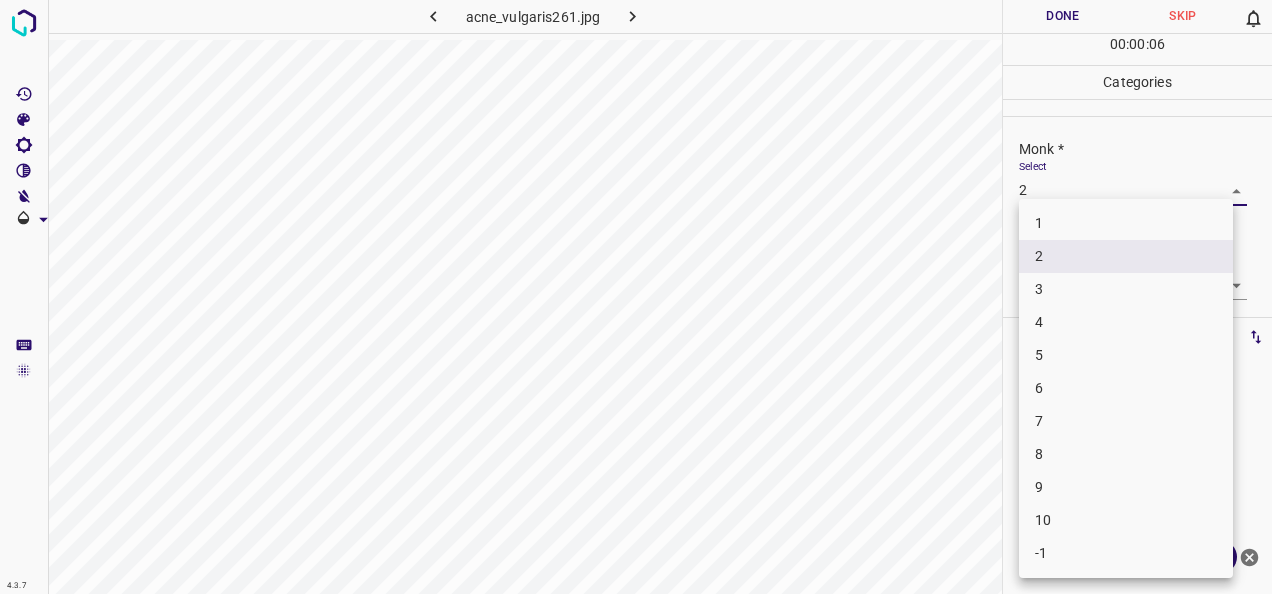 click on "3" at bounding box center [1126, 289] 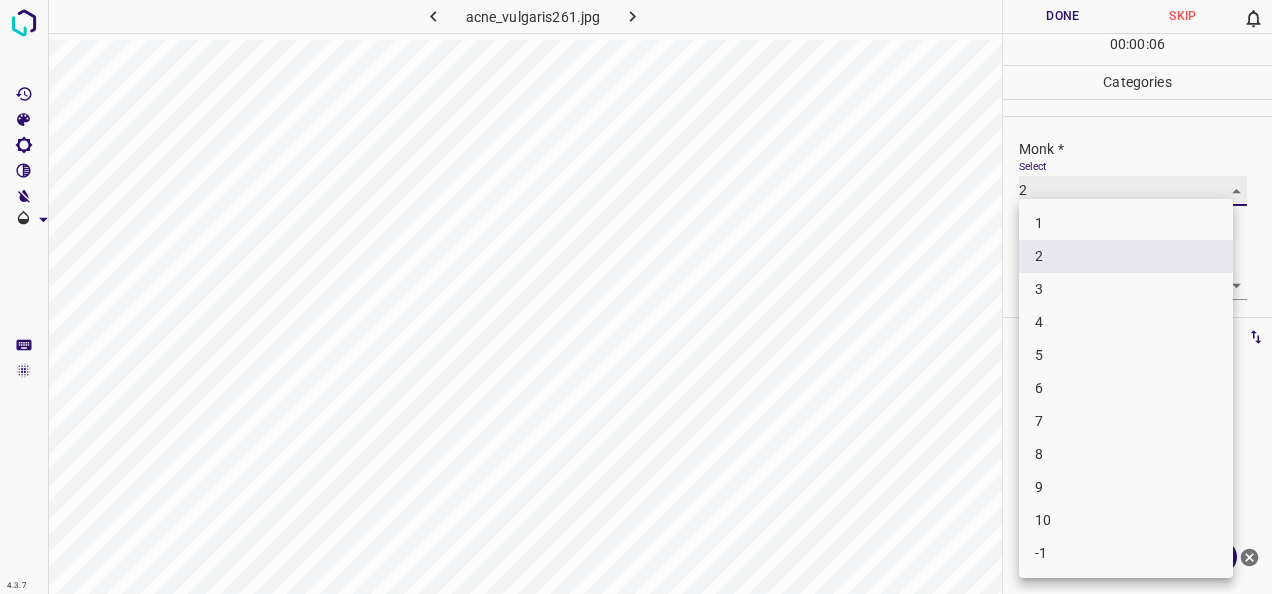 type on "3" 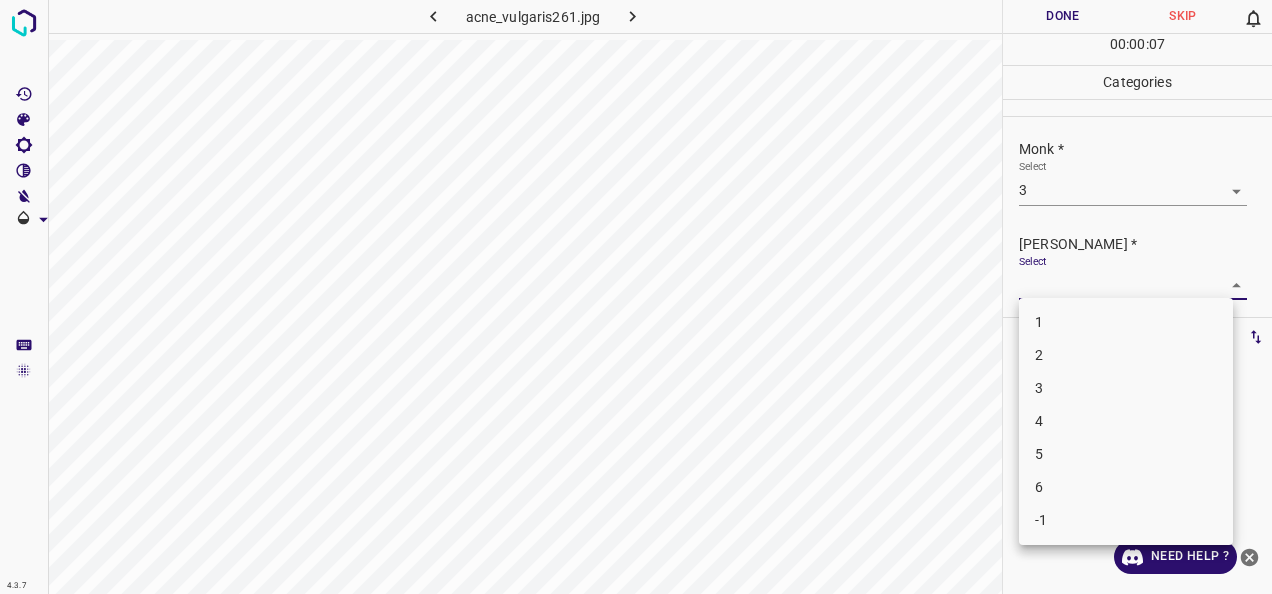 click on "4.3.7 acne_vulgaris261.jpg Done Skip 0 00   : 00   : 07   Categories Monk *  Select 3 3  Fitzpatrick *  Select ​ Labels   0 Categories 1 Monk 2  Fitzpatrick Tools Space Change between modes (Draw & Edit) I Auto labeling R Restore zoom M Zoom in N Zoom out Delete Delete selecte label Filters Z Restore filters X Saturation filter C Brightness filter V Contrast filter B Gray scale filter General O Download Need Help ? - Text - Hide - Delete 1 2 3 4 5 6 -1" at bounding box center [636, 297] 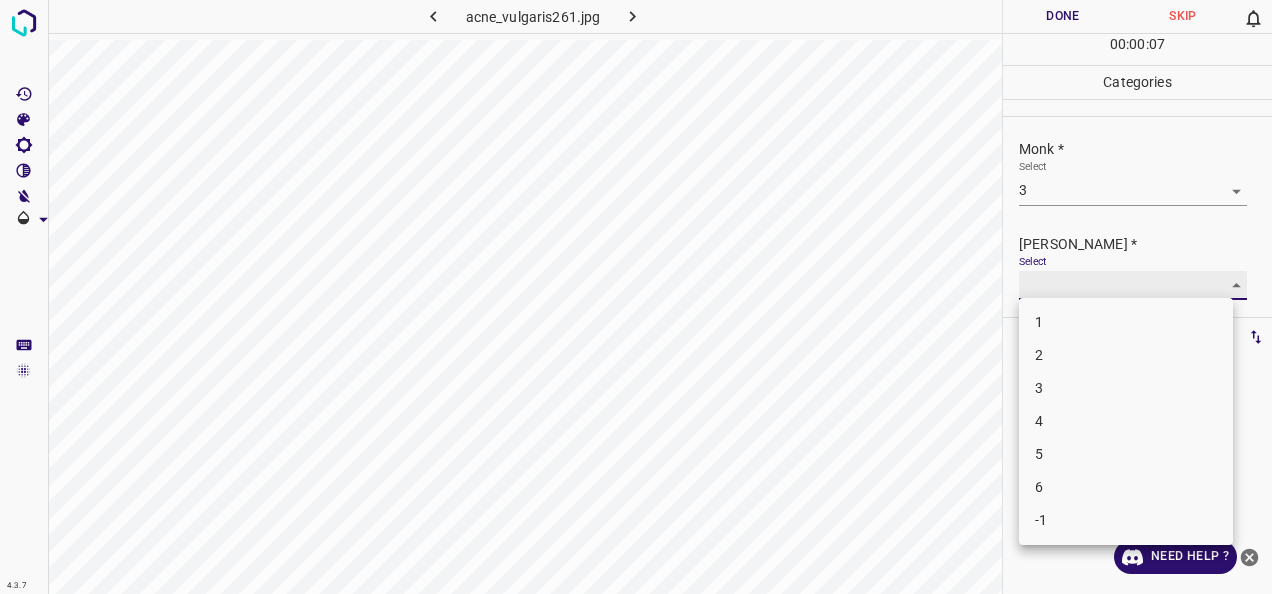 type on "2" 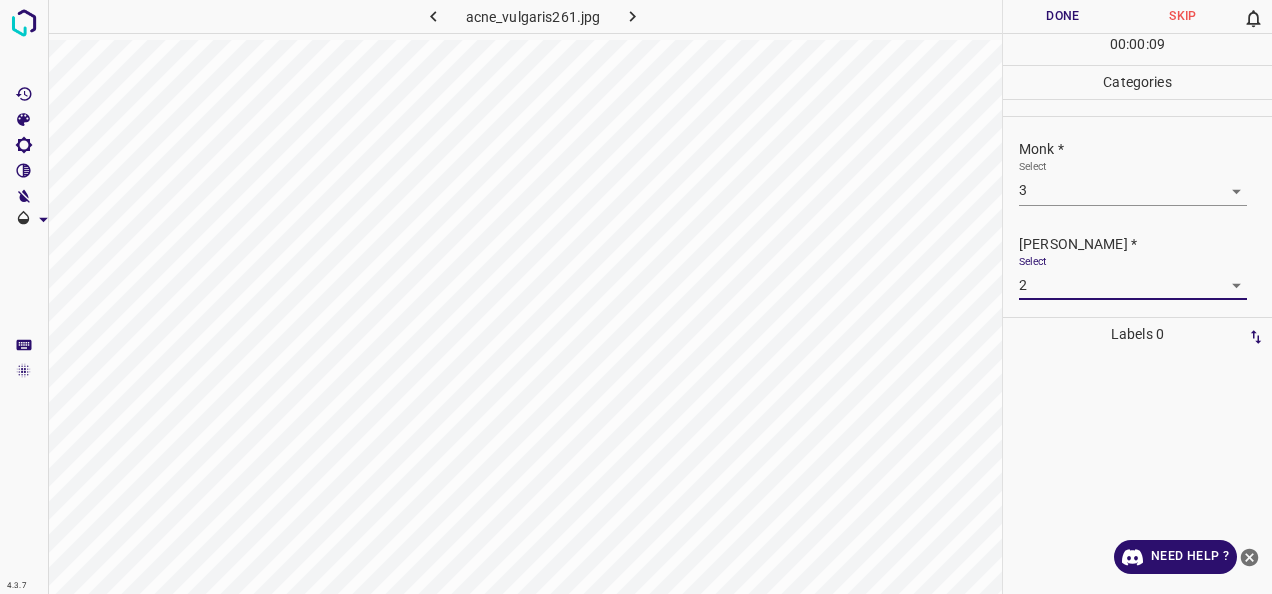 click on "Done" at bounding box center (1063, 16) 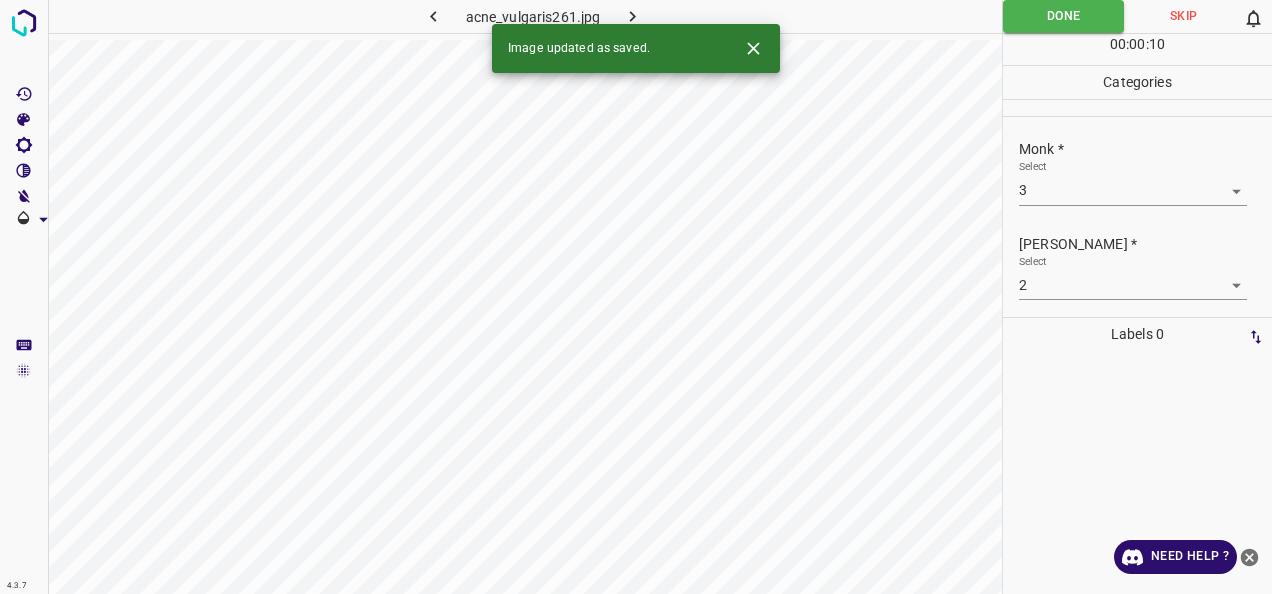click at bounding box center (632, 16) 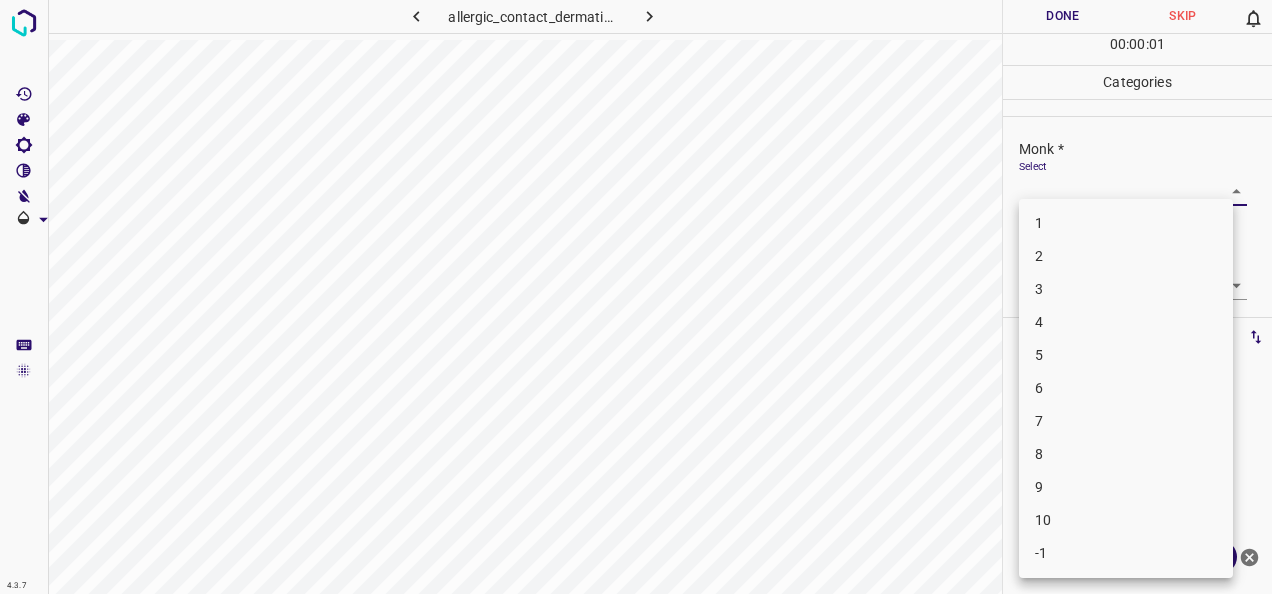 click on "4.3.7 allergic_contact_dermatitis50.jpg Done Skip 0 00   : 00   : 01   Categories Monk *  Select ​  Fitzpatrick *  Select ​ Labels   0 Categories 1 Monk 2  Fitzpatrick Tools Space Change between modes (Draw & Edit) I Auto labeling R Restore zoom M Zoom in N Zoom out Delete Delete selecte label Filters Z Restore filters X Saturation filter C Brightness filter V Contrast filter B Gray scale filter General O Download Need Help ? - Text - Hide - Delete 1 2 3 4 5 6 7 8 9 10 -1" at bounding box center (636, 297) 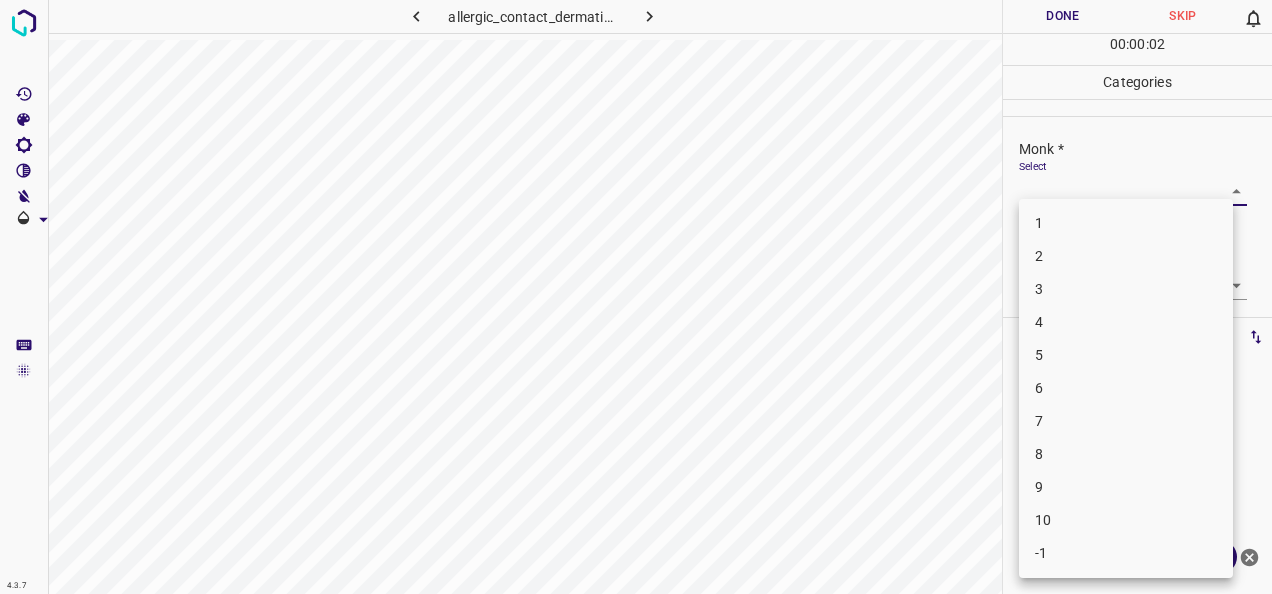 click on "5" at bounding box center [1126, 355] 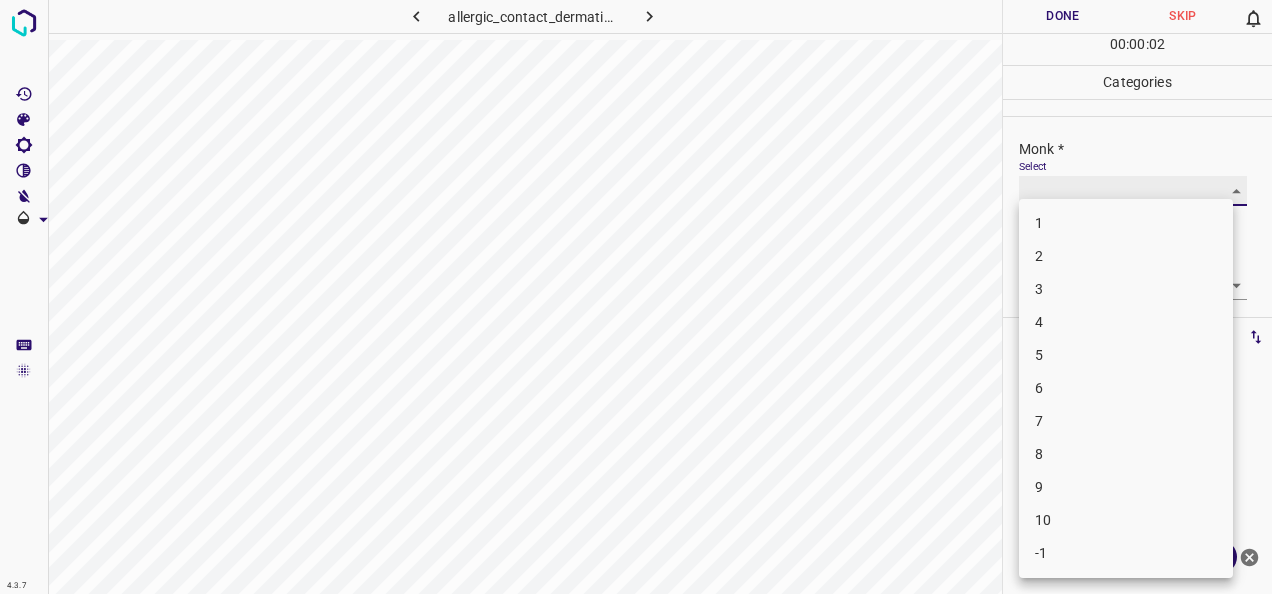 type on "5" 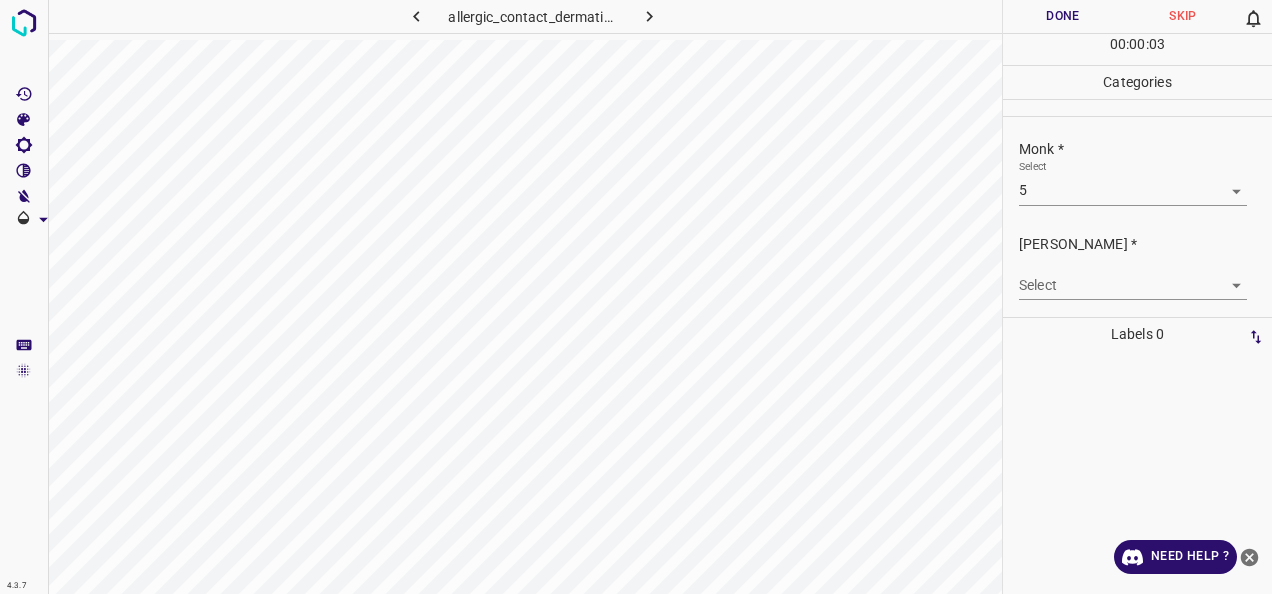 click on "Fitzpatrick *  Select ​" at bounding box center (1137, 267) 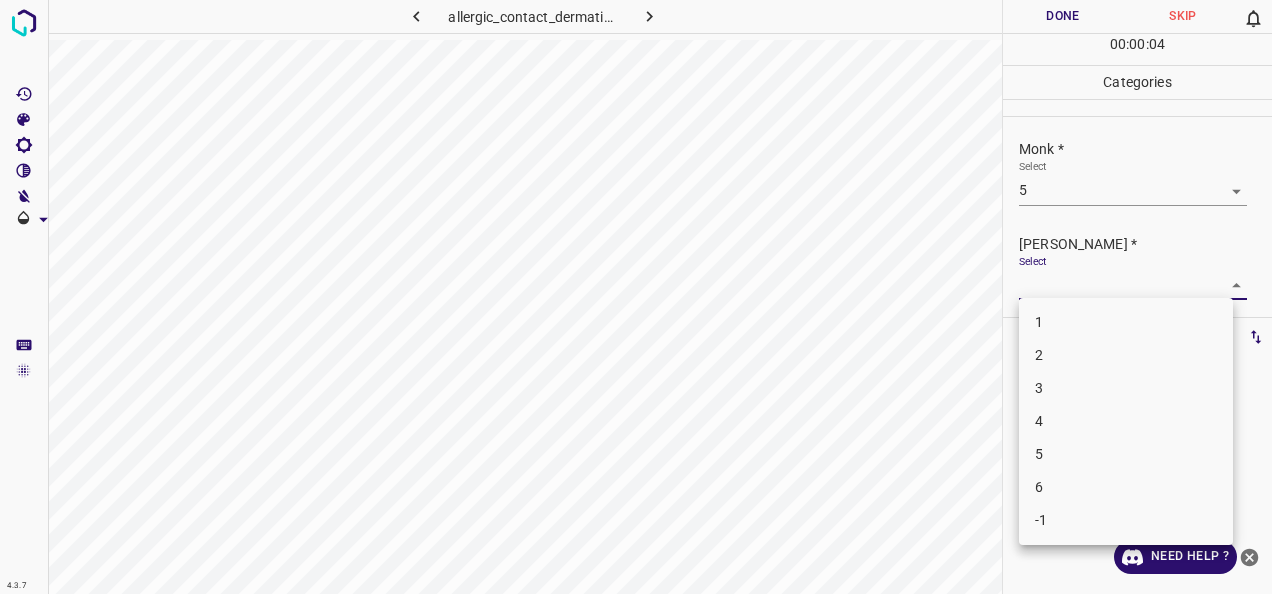 click on "4.3.7 allergic_contact_dermatitis50.jpg Done Skip 0 00   : 00   : 04   Categories Monk *  Select 5 5  Fitzpatrick *  Select ​ Labels   0 Categories 1 Monk 2  Fitzpatrick Tools Space Change between modes (Draw & Edit) I Auto labeling R Restore zoom M Zoom in N Zoom out Delete Delete selecte label Filters Z Restore filters X Saturation filter C Brightness filter V Contrast filter B Gray scale filter General O Download Need Help ? - Text - Hide - Delete 1 2 3 4 5 6 -1" at bounding box center (636, 297) 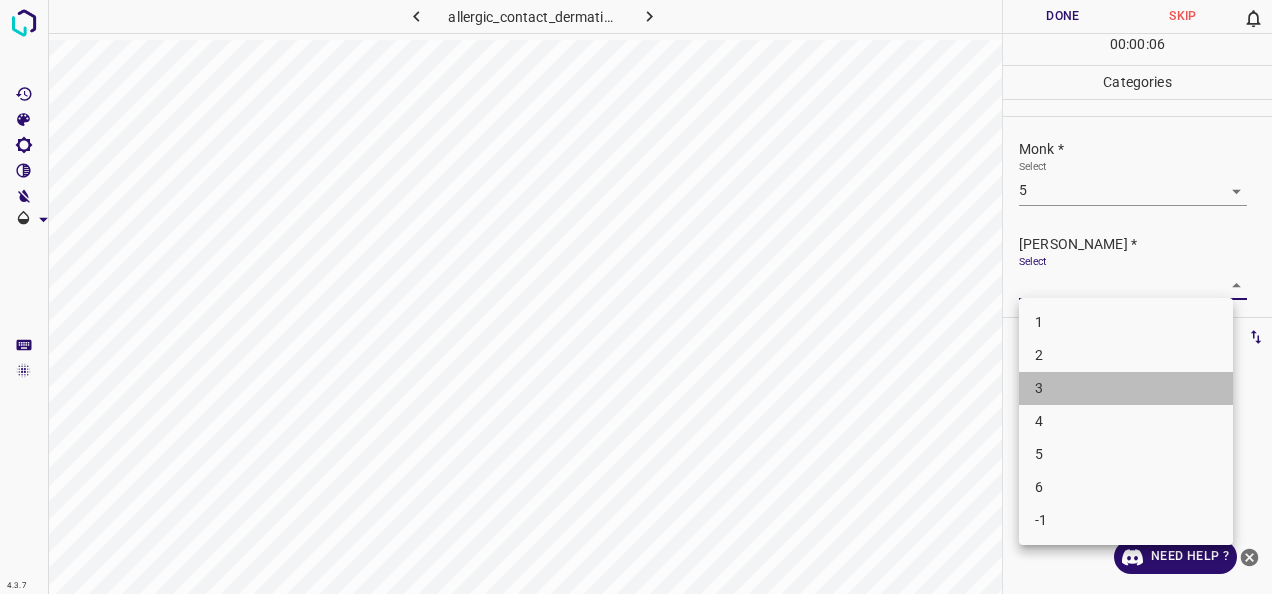 click on "3" at bounding box center (1126, 388) 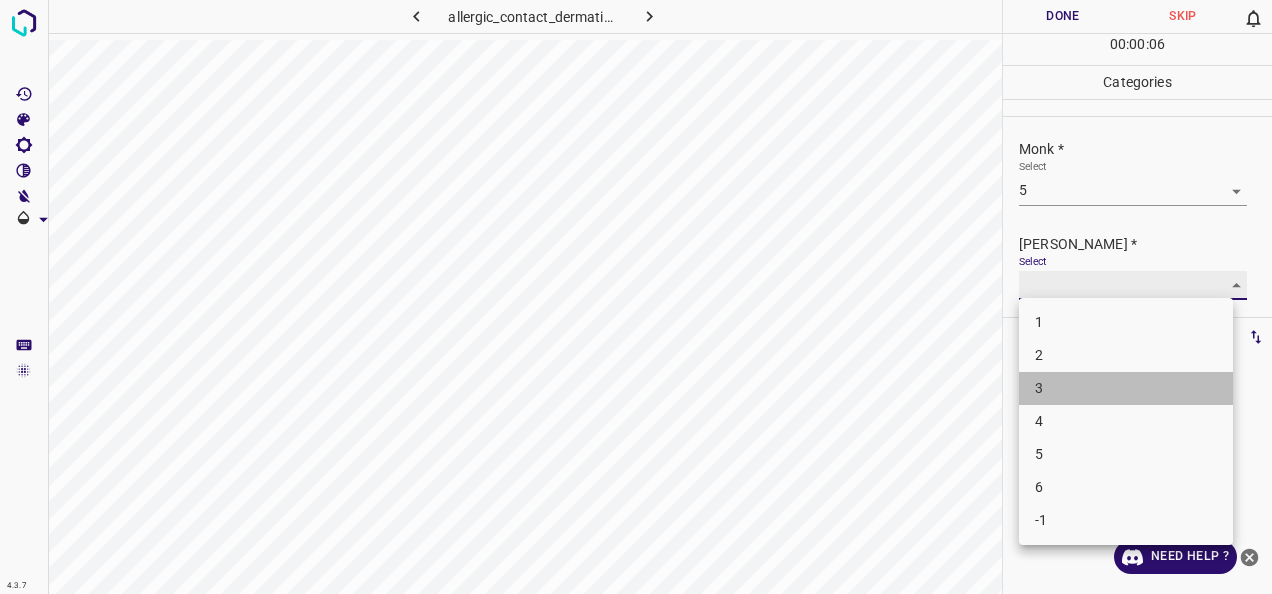 type on "3" 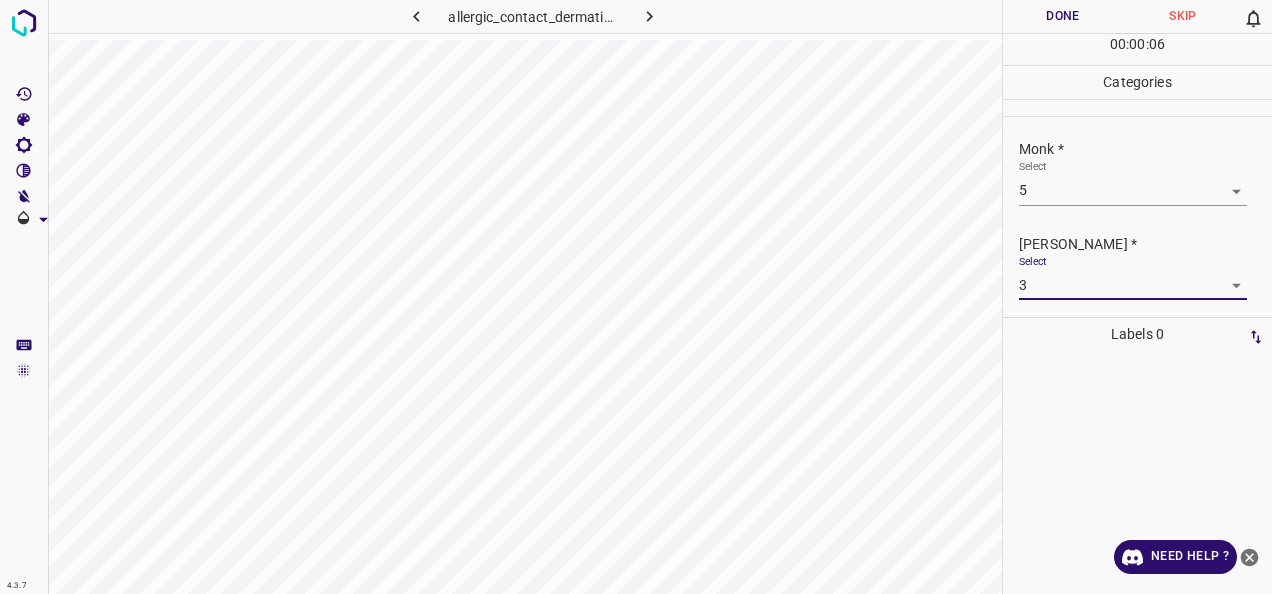 click on "Done" at bounding box center (1063, 16) 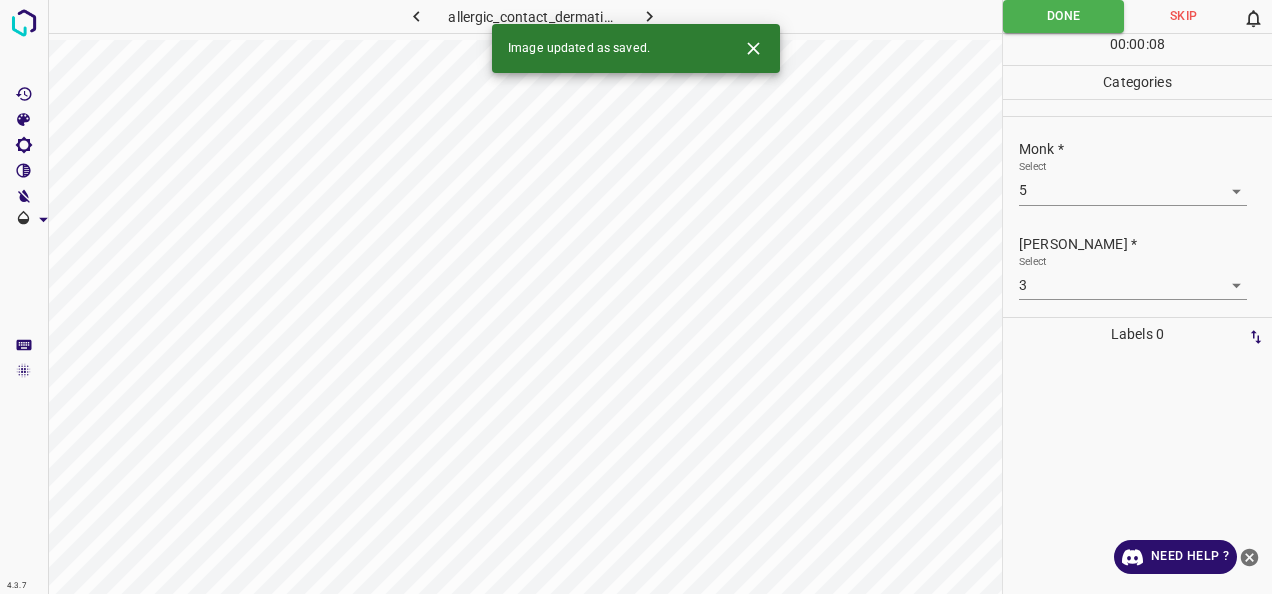 click at bounding box center [650, 16] 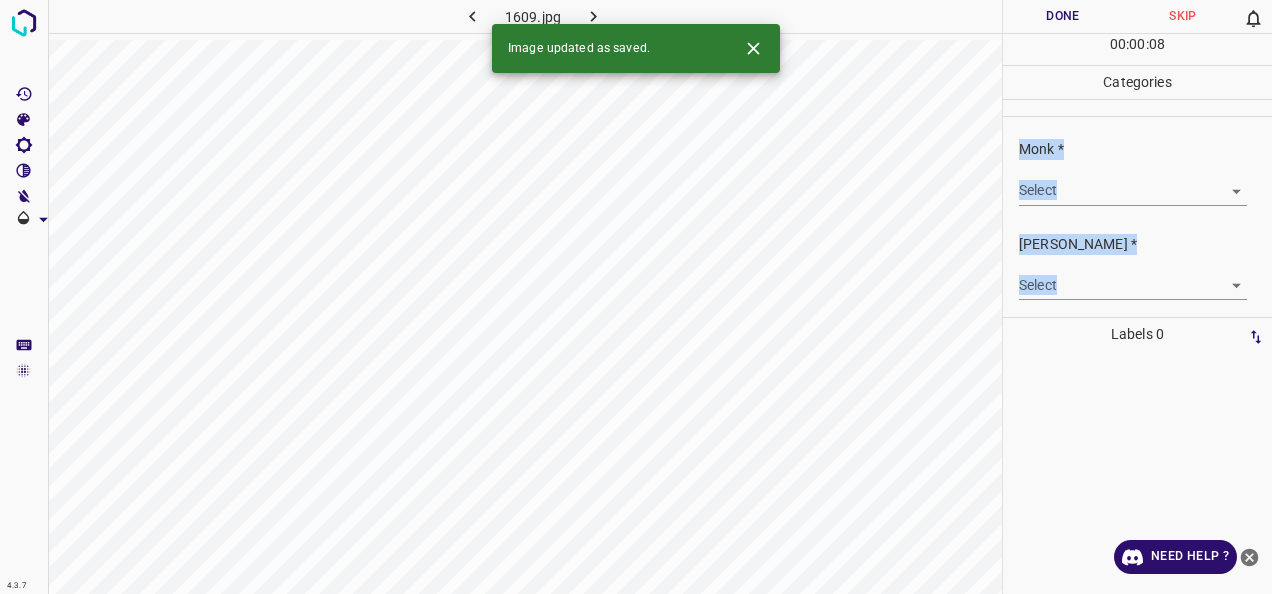 click on "4.3.7 1609.jpg Done Skip 0 00   : 00   : 08   Categories Monk *  Select ​  Fitzpatrick *  Select ​ Labels   0 Categories 1 Monk 2  Fitzpatrick Tools Space Change between modes (Draw & Edit) I Auto labeling R Restore zoom M Zoom in N Zoom out Delete Delete selecte label Filters Z Restore filters X Saturation filter C Brightness filter V Contrast filter B Gray scale filter General O Download Image updated as saved. Need Help ? - Text - Hide - Delete" at bounding box center [636, 297] 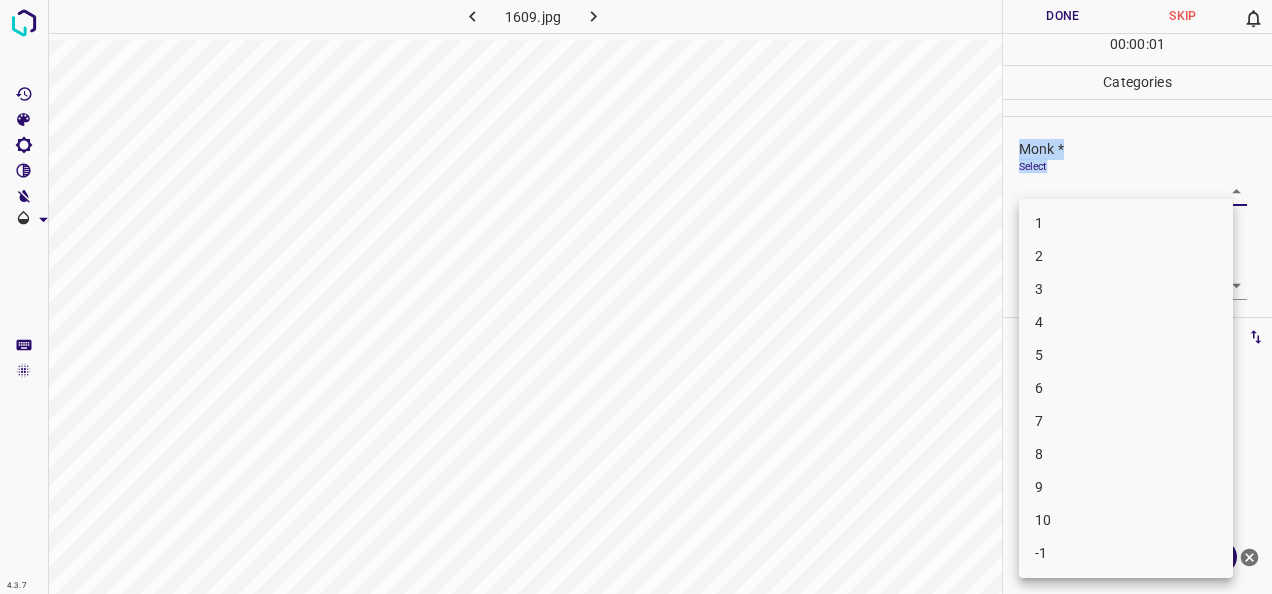 click on "5" at bounding box center (1126, 355) 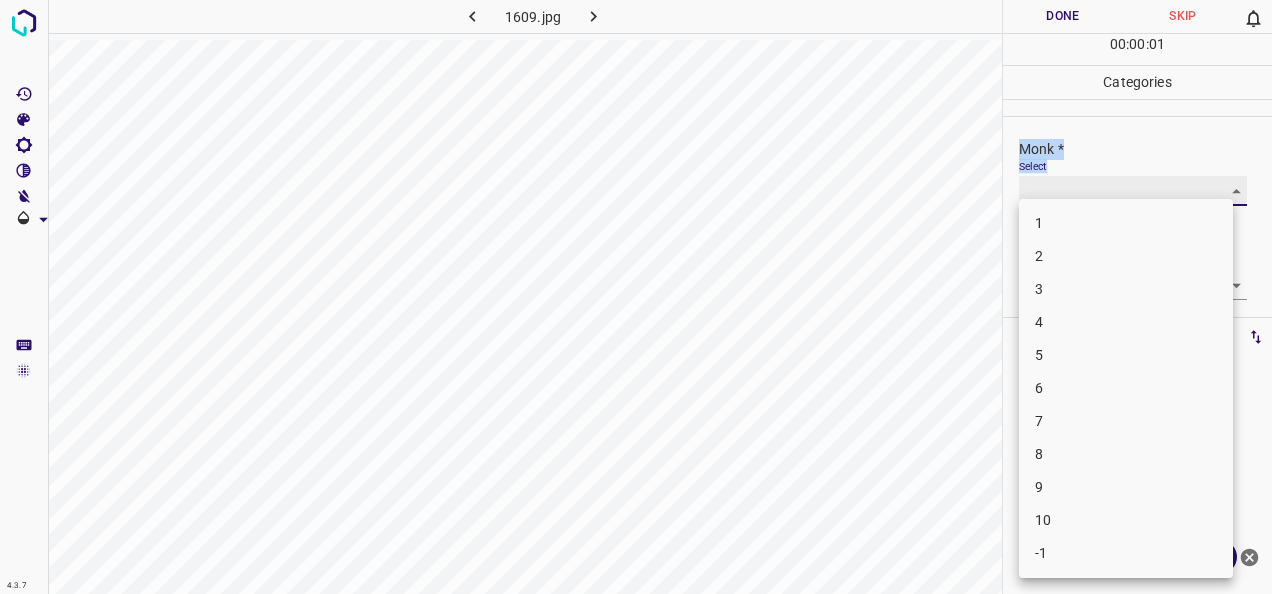 type on "5" 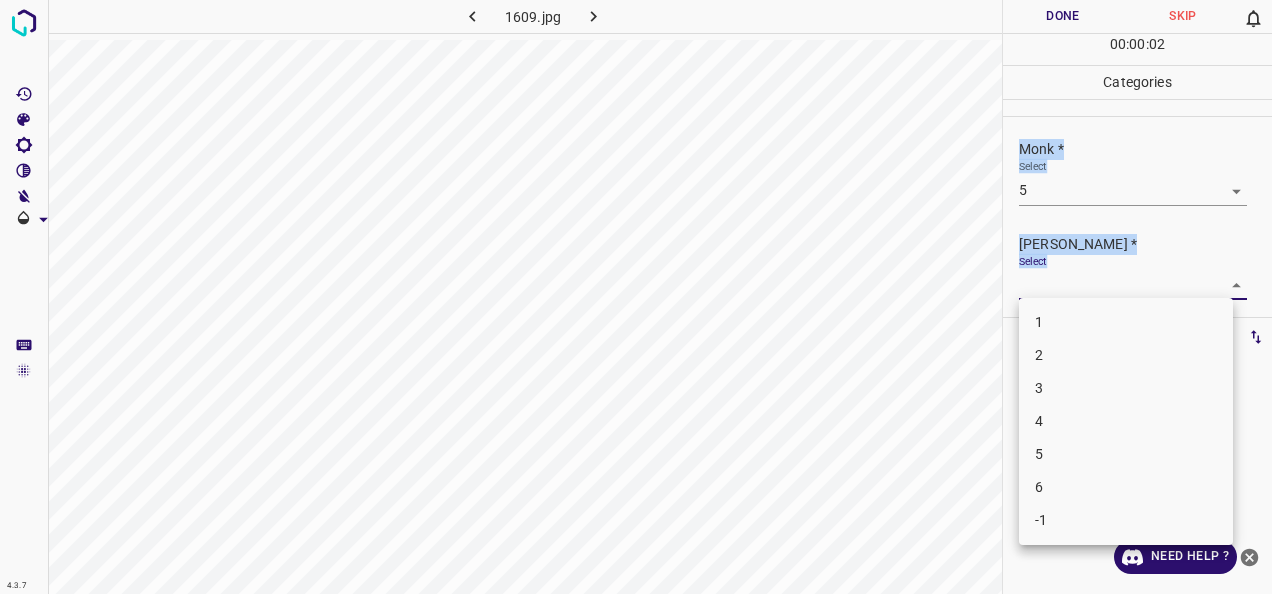 click on "4.3.7 1609.jpg Done Skip 0 00   : 00   : 02   Categories Monk *  Select 5 5  Fitzpatrick *  Select ​ Labels   0 Categories 1 Monk 2  Fitzpatrick Tools Space Change between modes (Draw & Edit) I Auto labeling R Restore zoom M Zoom in N Zoom out Delete Delete selecte label Filters Z Restore filters X Saturation filter C Brightness filter V Contrast filter B Gray scale filter General O Download Need Help ? - Text - Hide - Delete 1 2 3 4 5 6 -1" at bounding box center (636, 297) 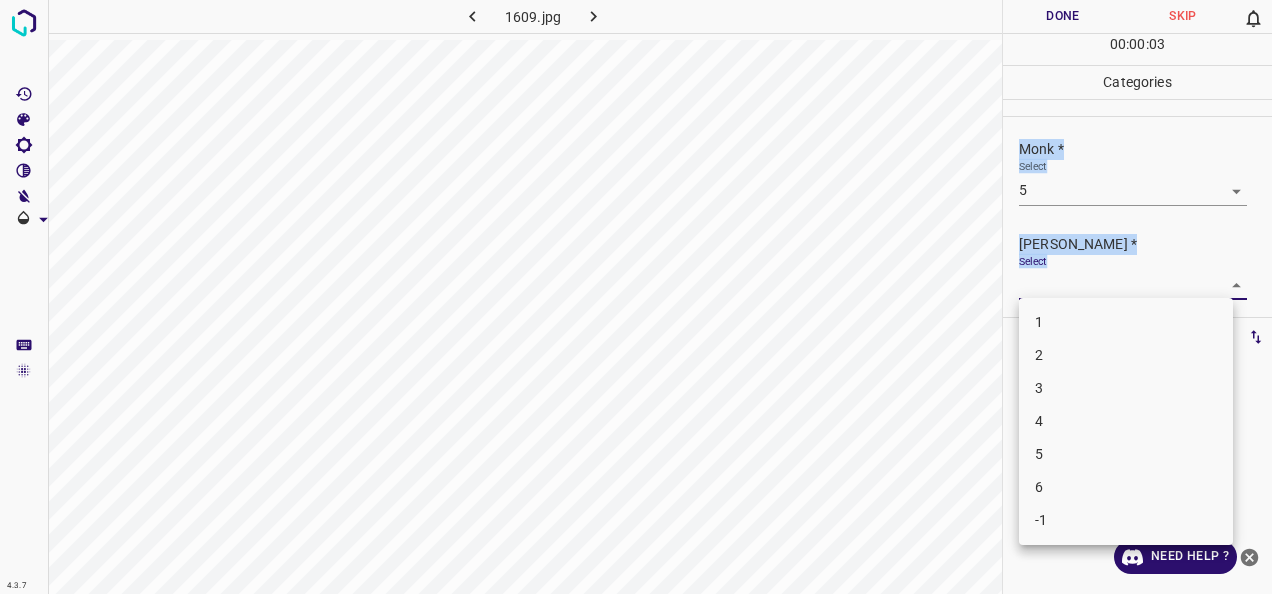 click on "2" at bounding box center [1126, 355] 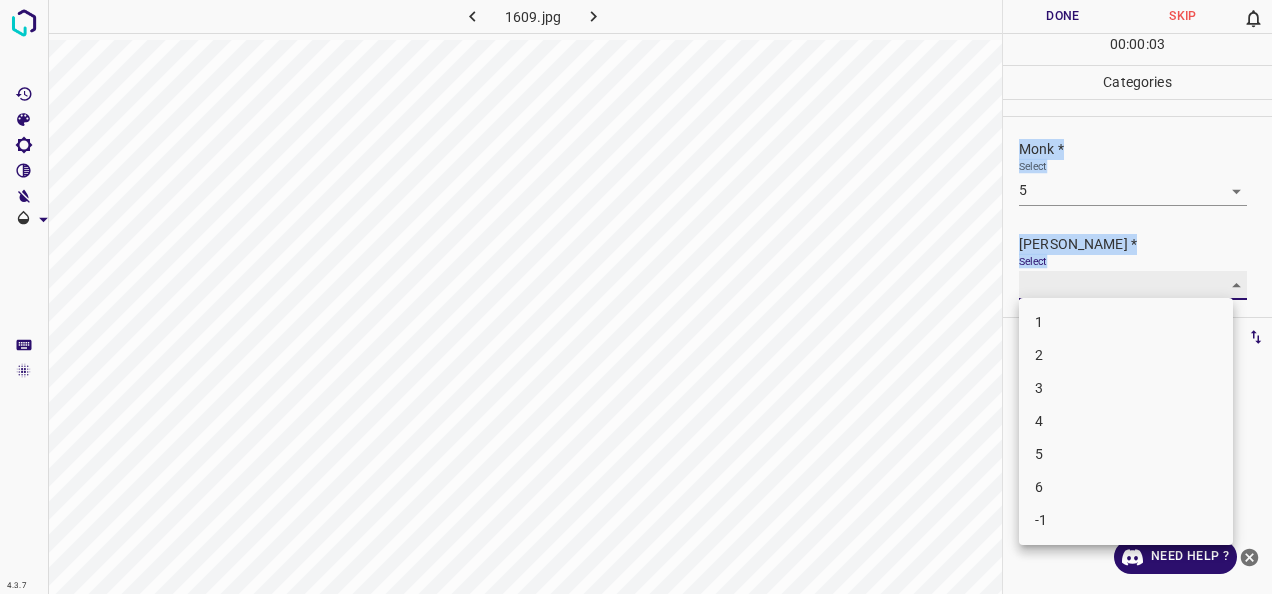 type on "2" 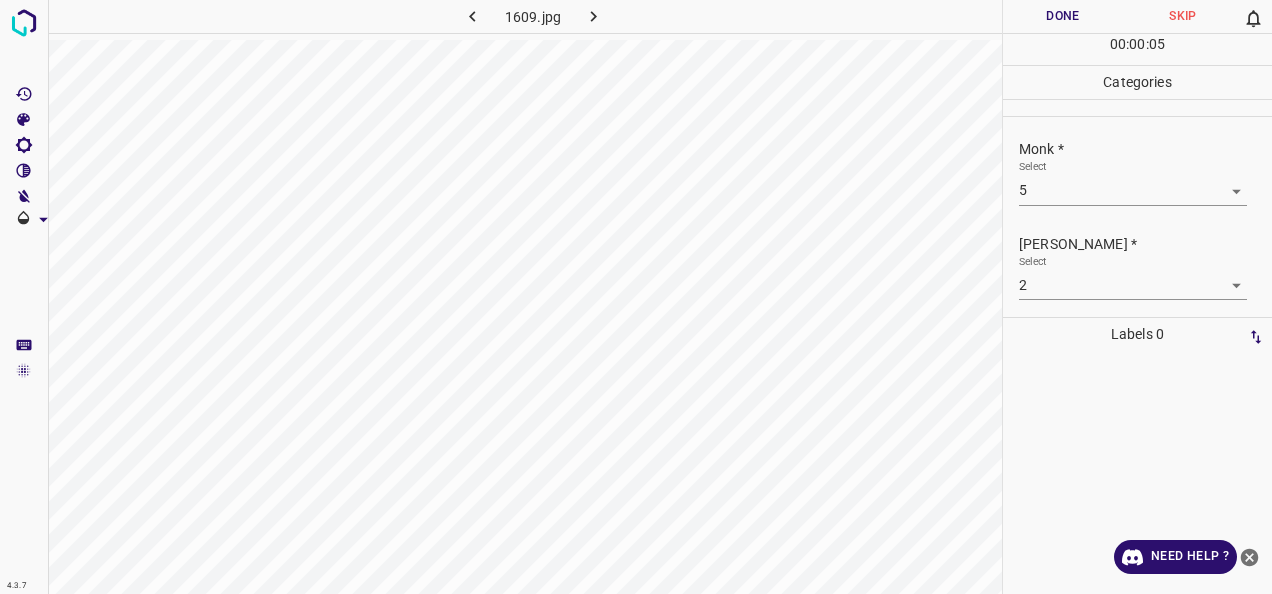 click on "00   : 00   : 05" at bounding box center (1137, 49) 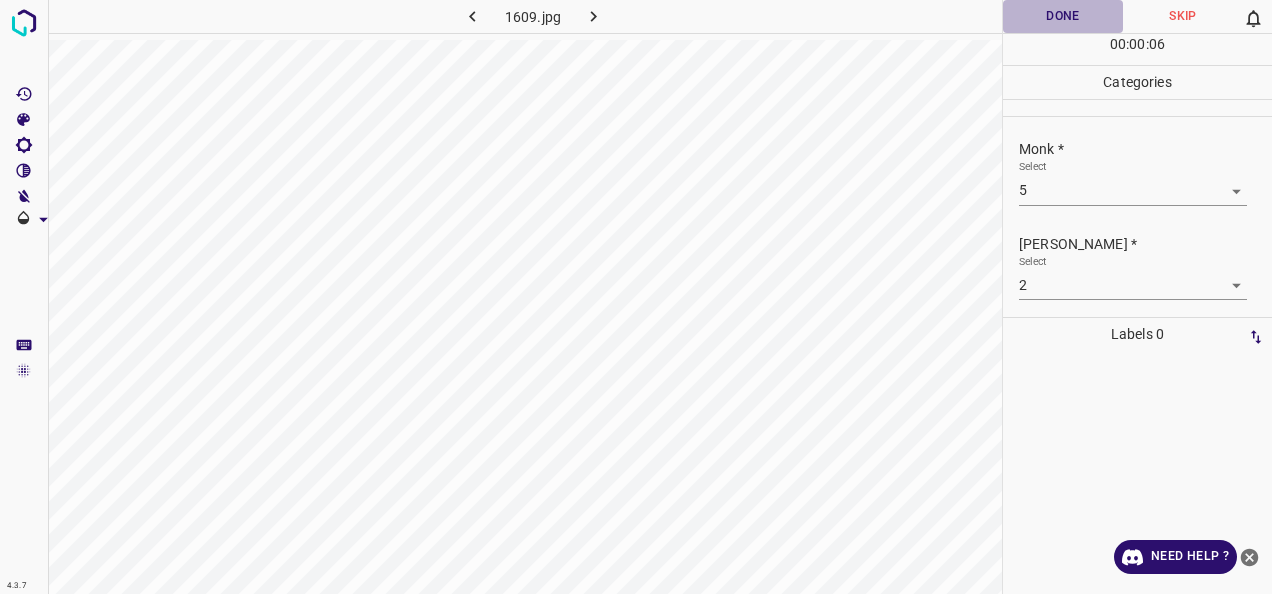 click on "Done" at bounding box center (1063, 16) 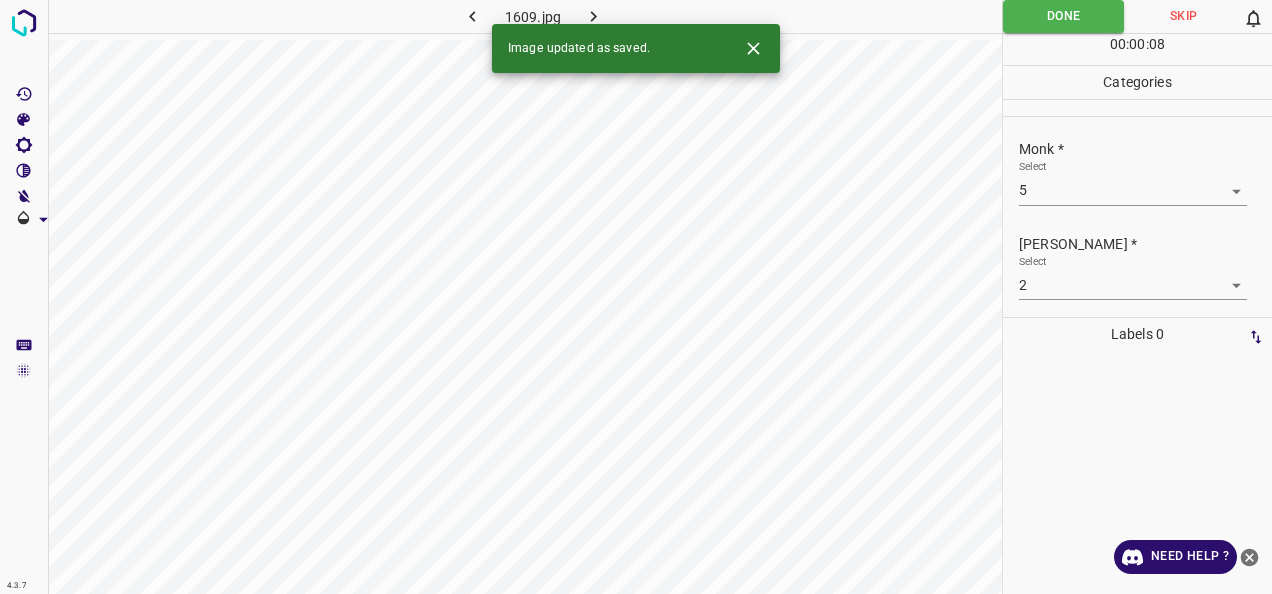 click at bounding box center [593, 16] 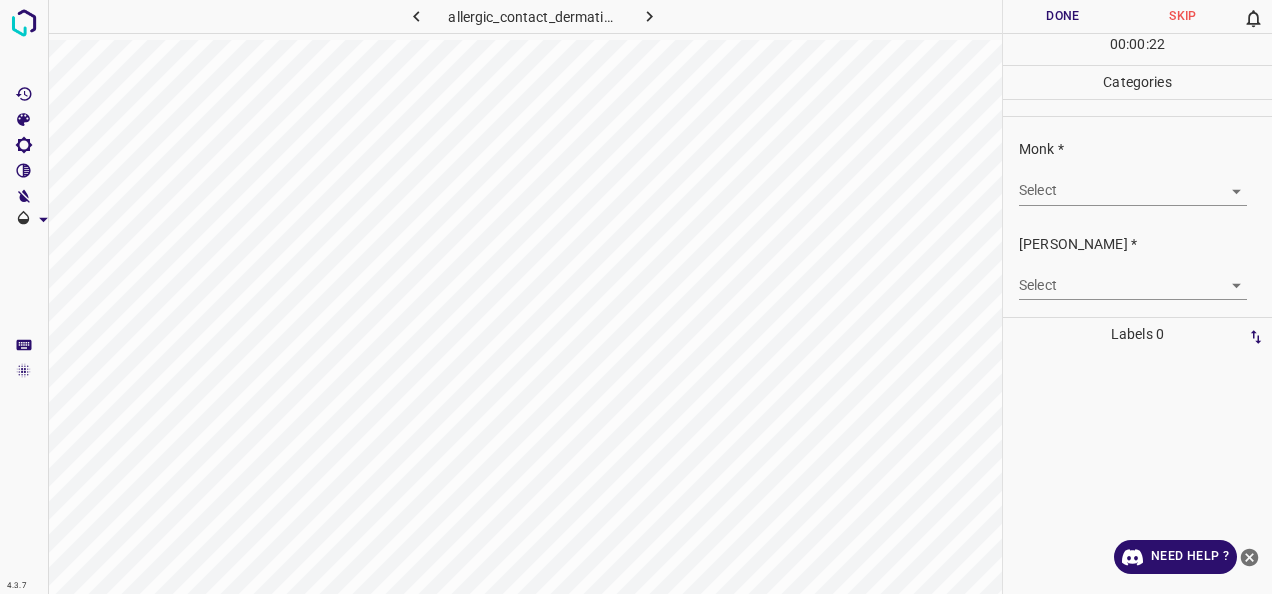 click on "Monk *  Select ​" at bounding box center (1137, 172) 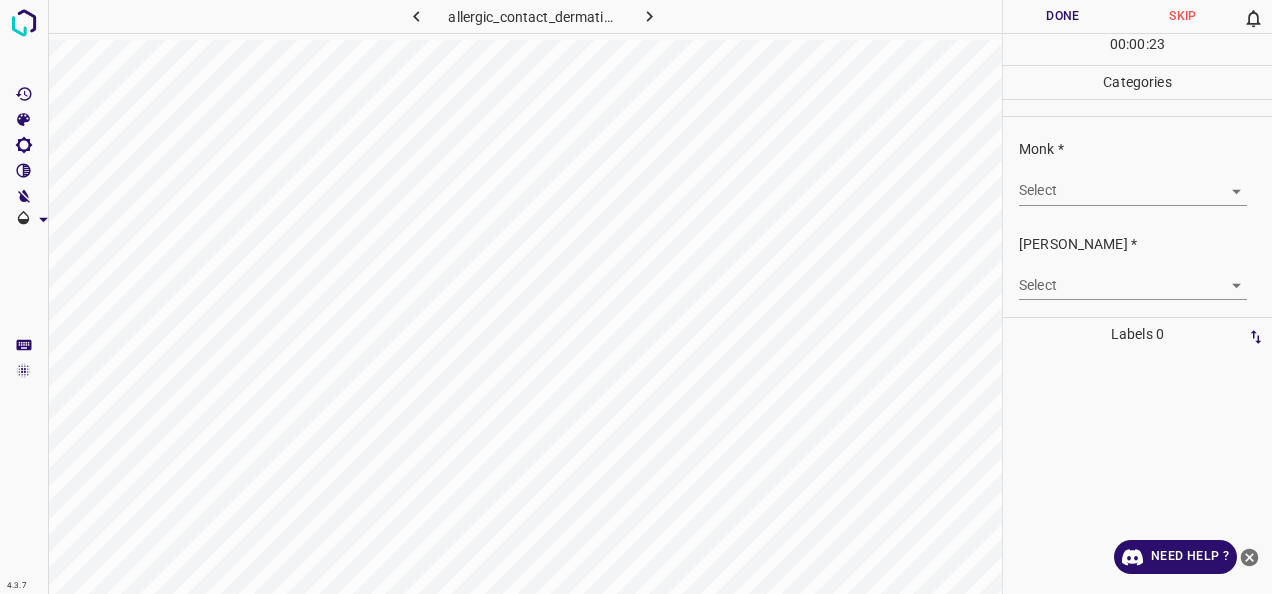 click on "Monk *  Select ​" at bounding box center (1137, 172) 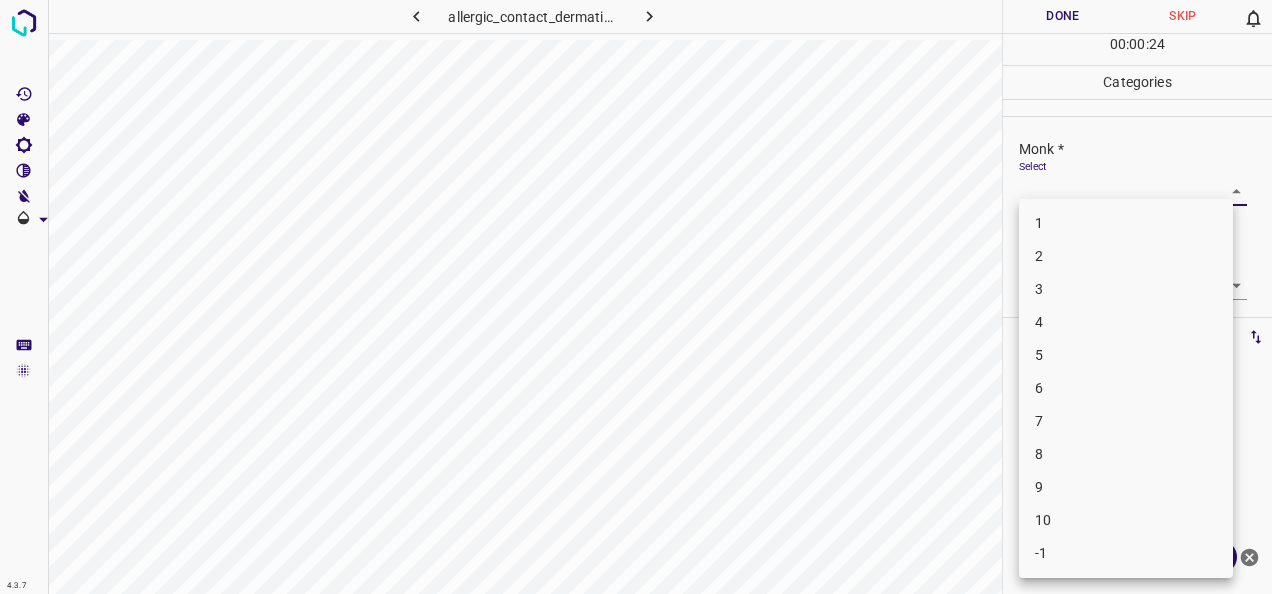 click on "2" at bounding box center [1126, 256] 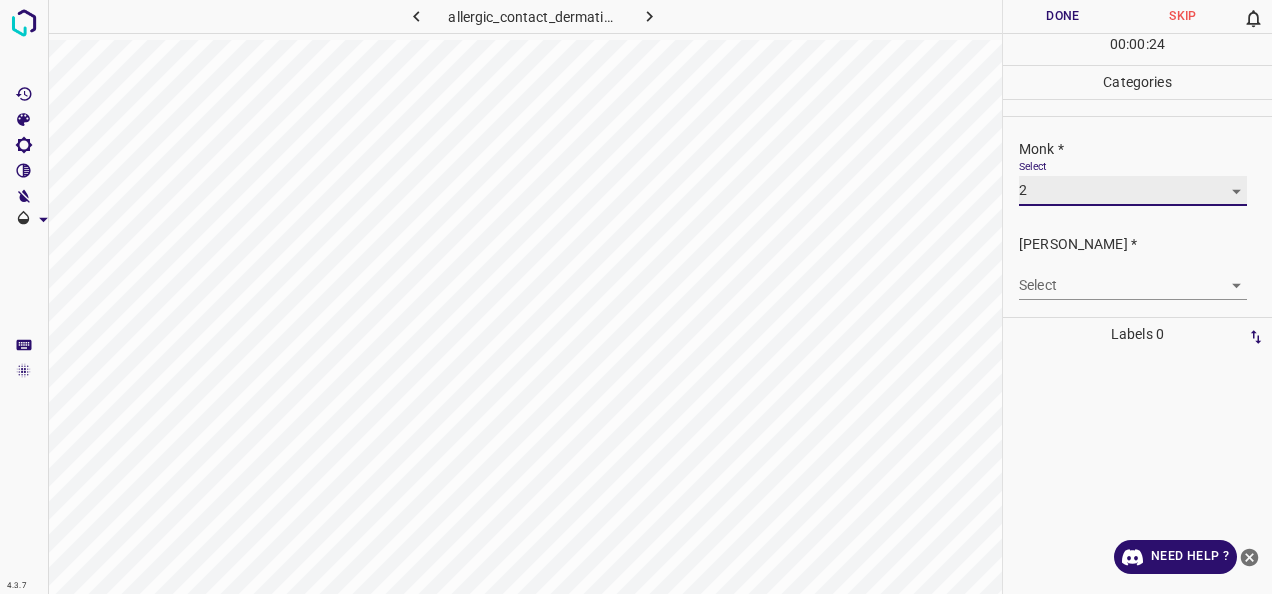 type on "2" 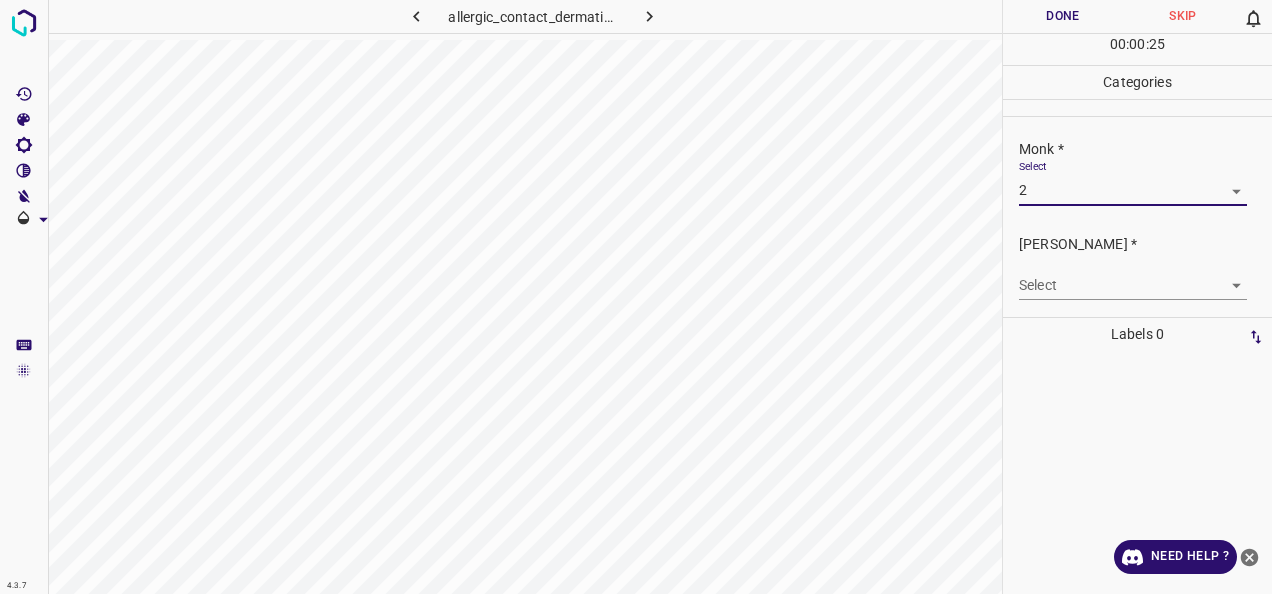 click on "4.3.7 allergic_contact_dermatitis77.jpg Done Skip 0 00   : 00   : 25   Categories Monk *  Select 2 2  Fitzpatrick *  Select ​ Labels   0 Categories 1 Monk 2  Fitzpatrick Tools Space Change between modes (Draw & Edit) I Auto labeling R Restore zoom M Zoom in N Zoom out Delete Delete selecte label Filters Z Restore filters X Saturation filter C Brightness filter V Contrast filter B Gray scale filter General O Download Need Help ? - Text - Hide - Delete" at bounding box center (636, 297) 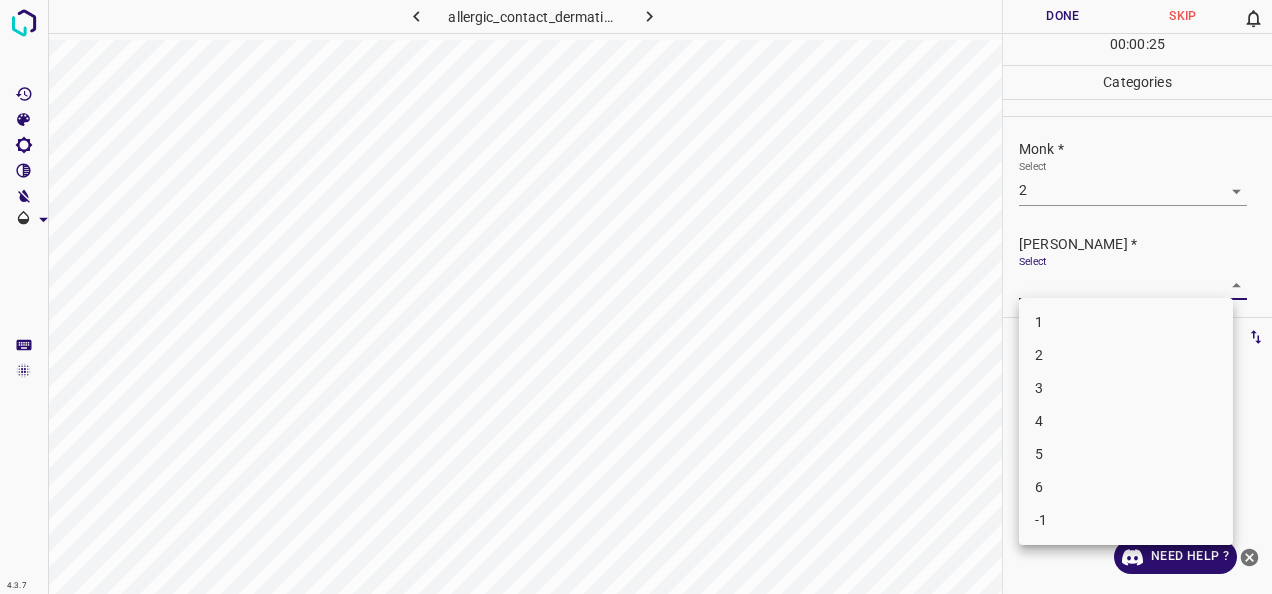 click on "1 2 3 4 5 6 -1" at bounding box center (1126, 421) 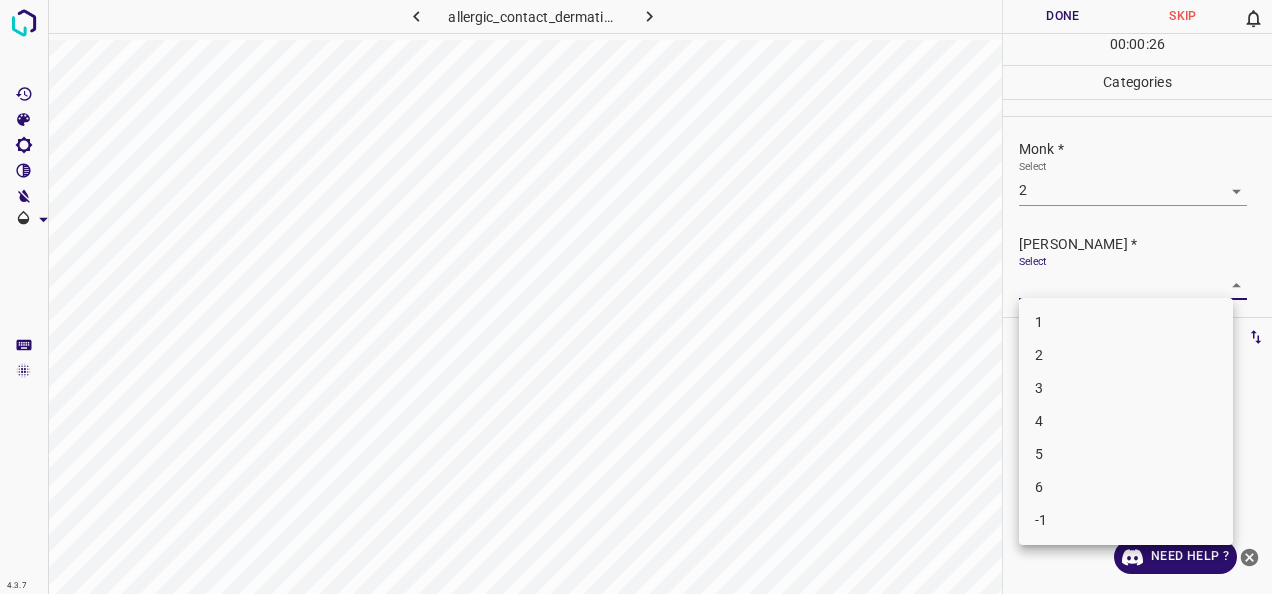 click on "1" at bounding box center [1126, 322] 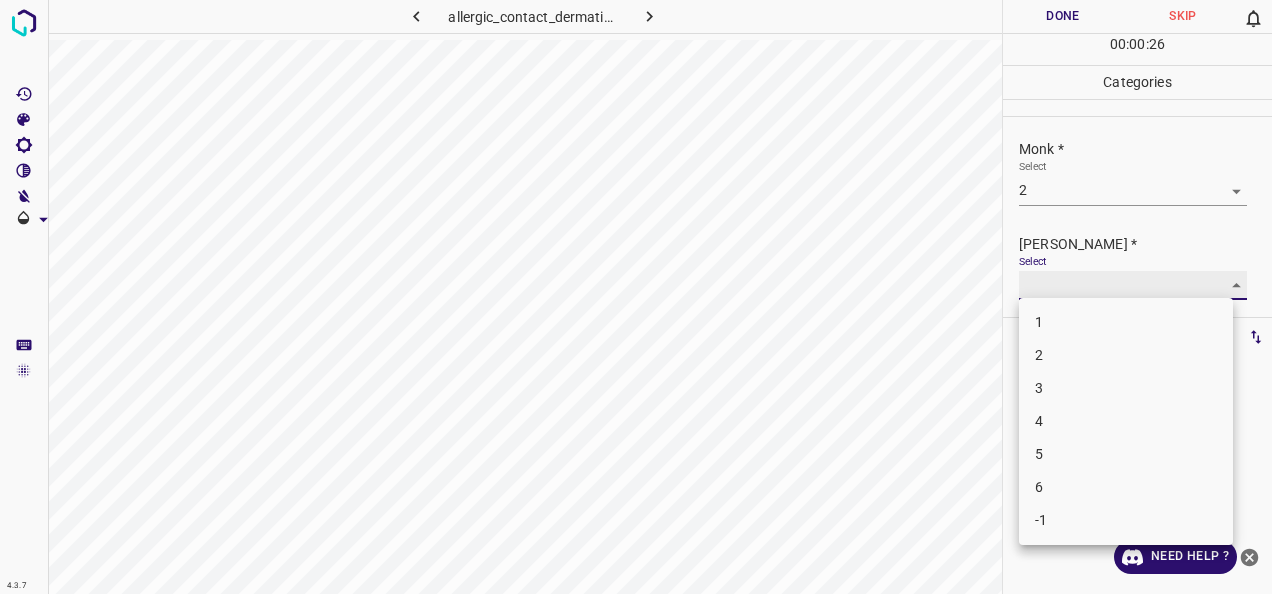 type on "1" 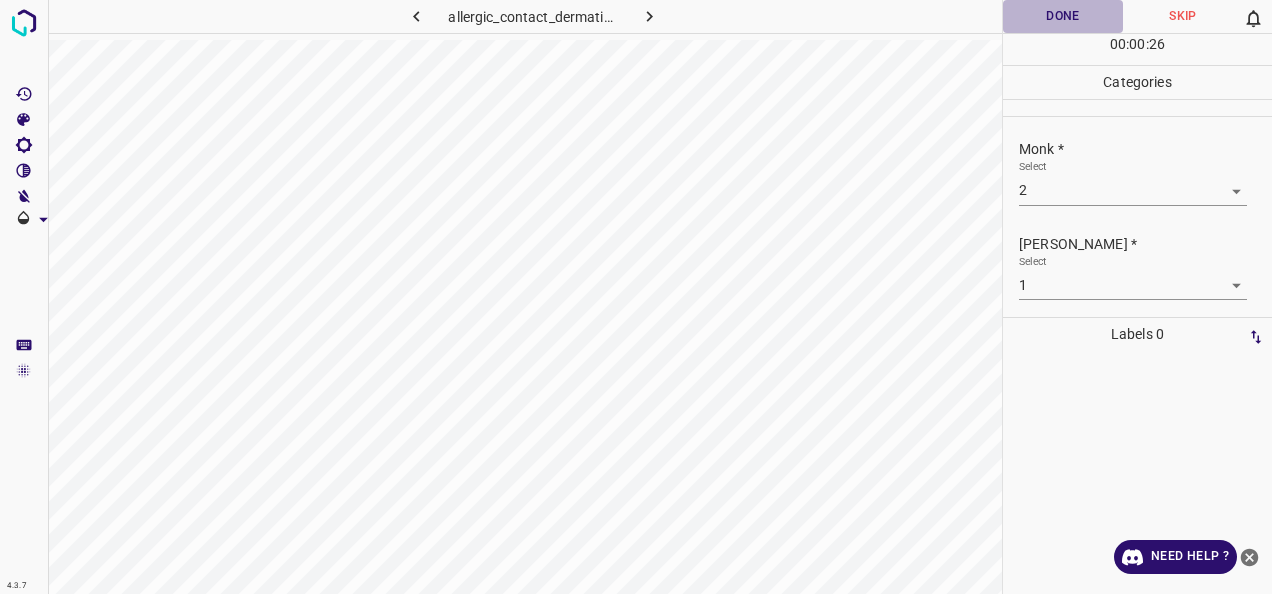 click on "Done" at bounding box center [1063, 16] 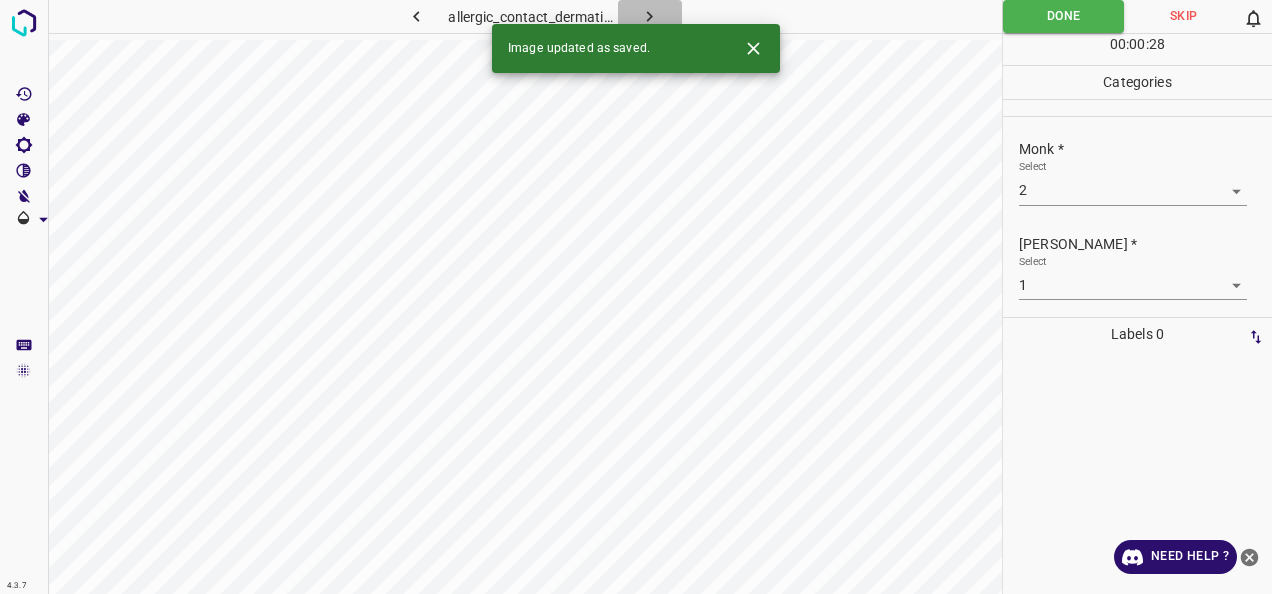 click 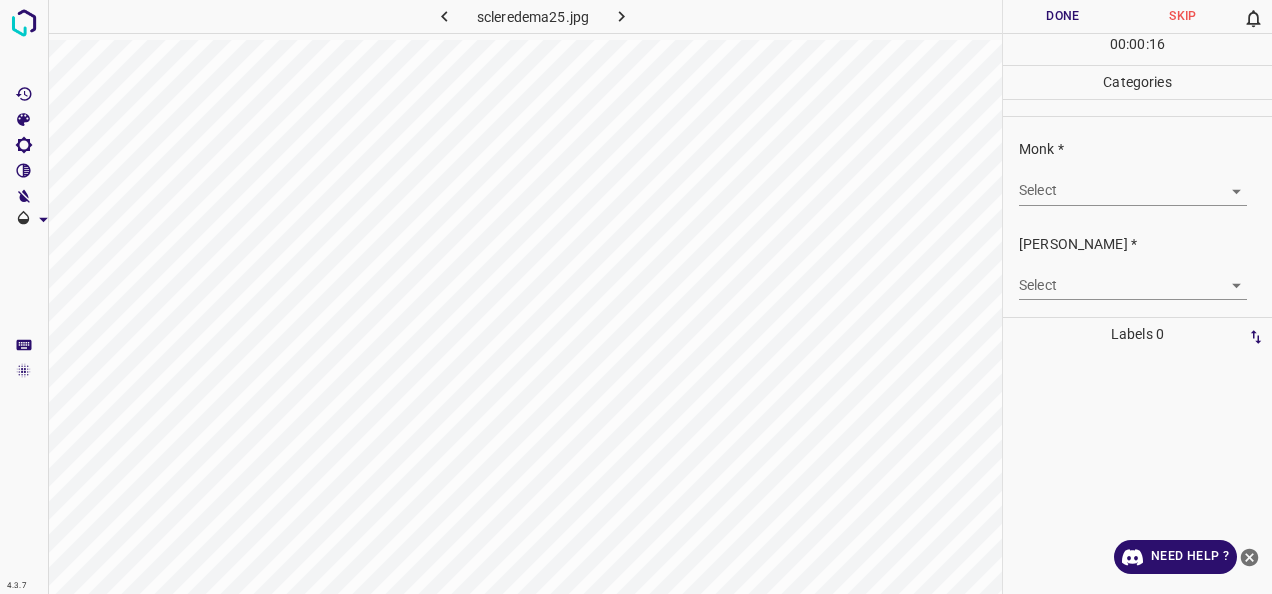 click on "Select ​" at bounding box center [1133, 182] 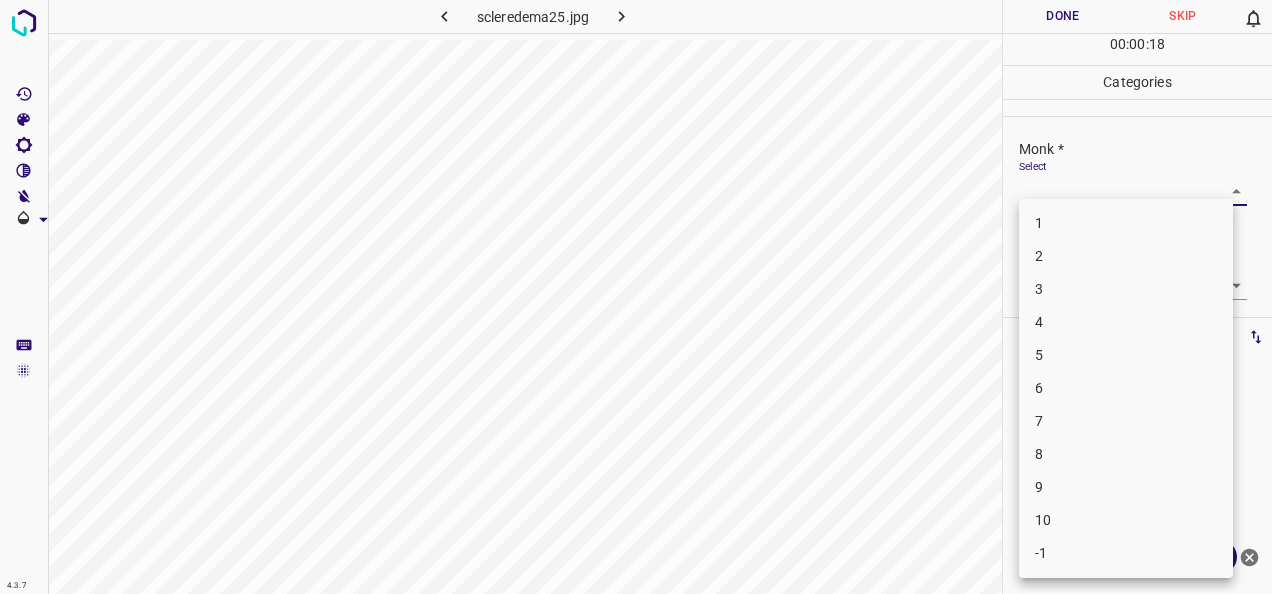 click on "4.3.7 scleredema25.jpg Done Skip 0 00   : 00   : 18   Categories Monk *  Select ​  Fitzpatrick *  Select ​ Labels   0 Categories 1 Monk 2  Fitzpatrick Tools Space Change between modes (Draw & Edit) I Auto labeling R Restore zoom M Zoom in N Zoom out Delete Delete selecte label Filters Z Restore filters X Saturation filter C Brightness filter V Contrast filter B Gray scale filter General O Download Need Help ? - Text - Hide - Delete 1 2 3 4 5 6 7 8 9 10 -1" at bounding box center [636, 297] 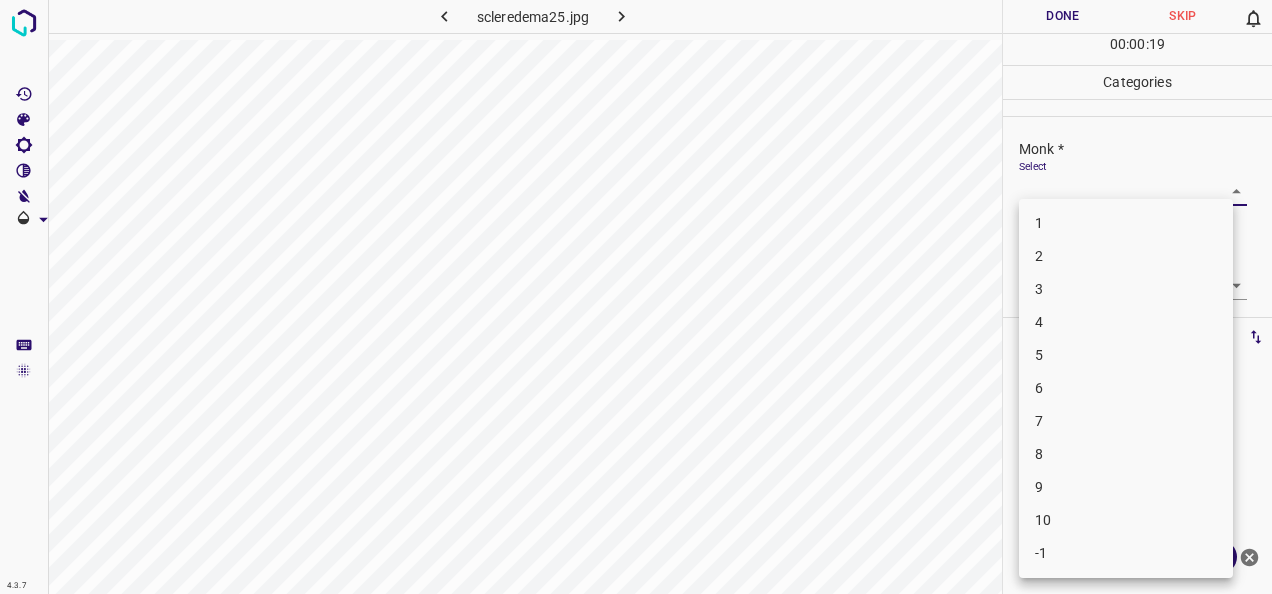 click on "5" at bounding box center (1126, 355) 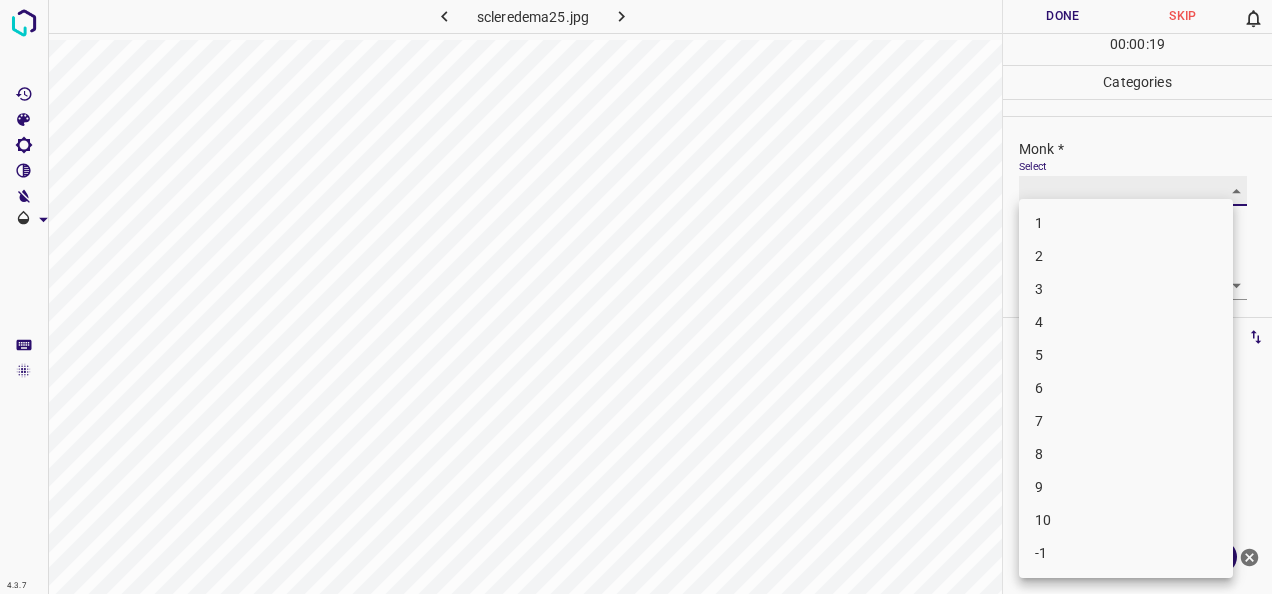 type on "5" 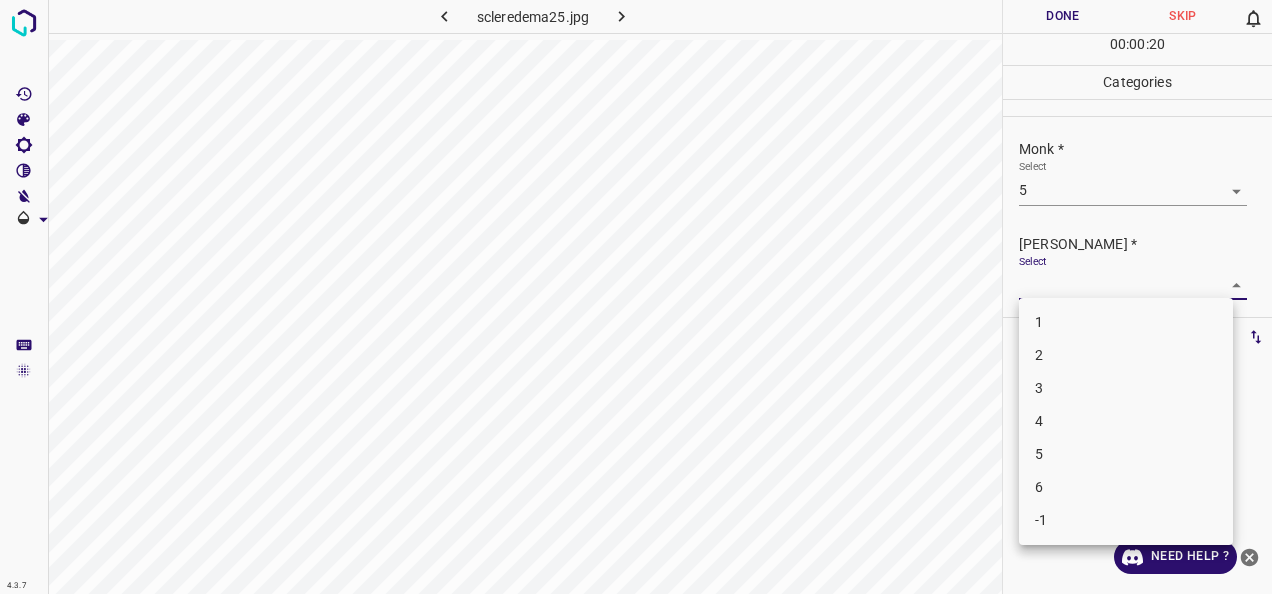 click on "4.3.7 scleredema25.jpg Done Skip 0 00   : 00   : 20   Categories Monk *  Select 5 5  Fitzpatrick *  Select ​ Labels   0 Categories 1 Monk 2  Fitzpatrick Tools Space Change between modes (Draw & Edit) I Auto labeling R Restore zoom M Zoom in N Zoom out Delete Delete selecte label Filters Z Restore filters X Saturation filter C Brightness filter V Contrast filter B Gray scale filter General O Download Need Help ? - Text - Hide - Delete 1 2 3 4 5 6 -1" at bounding box center [636, 297] 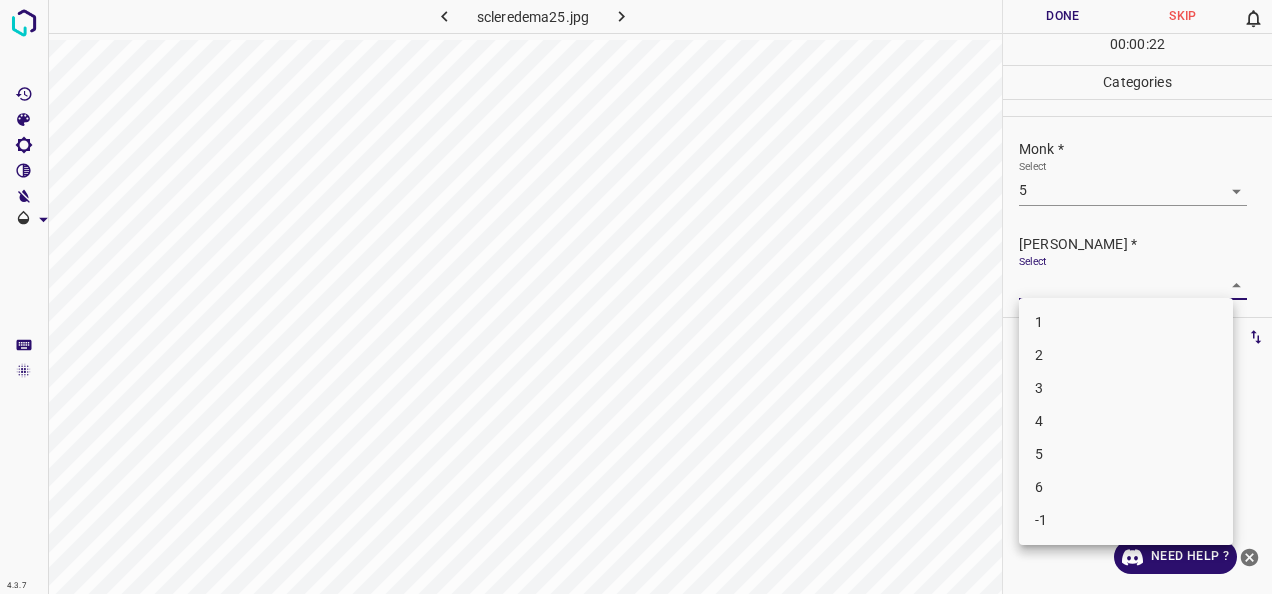 click on "4" at bounding box center [1126, 421] 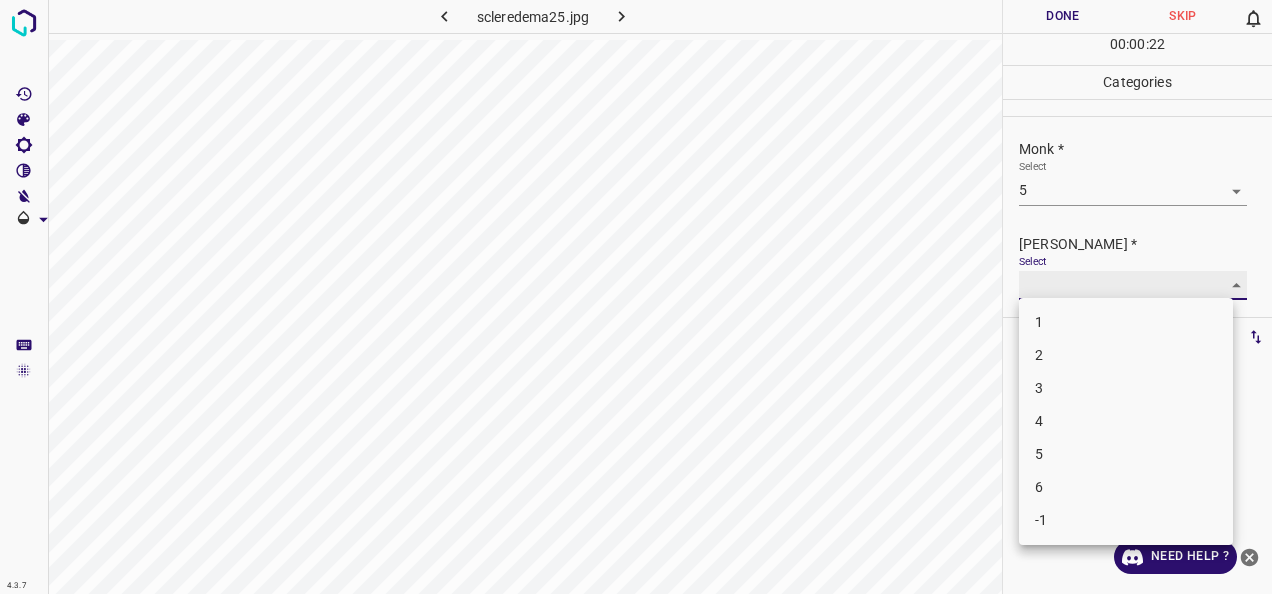type on "4" 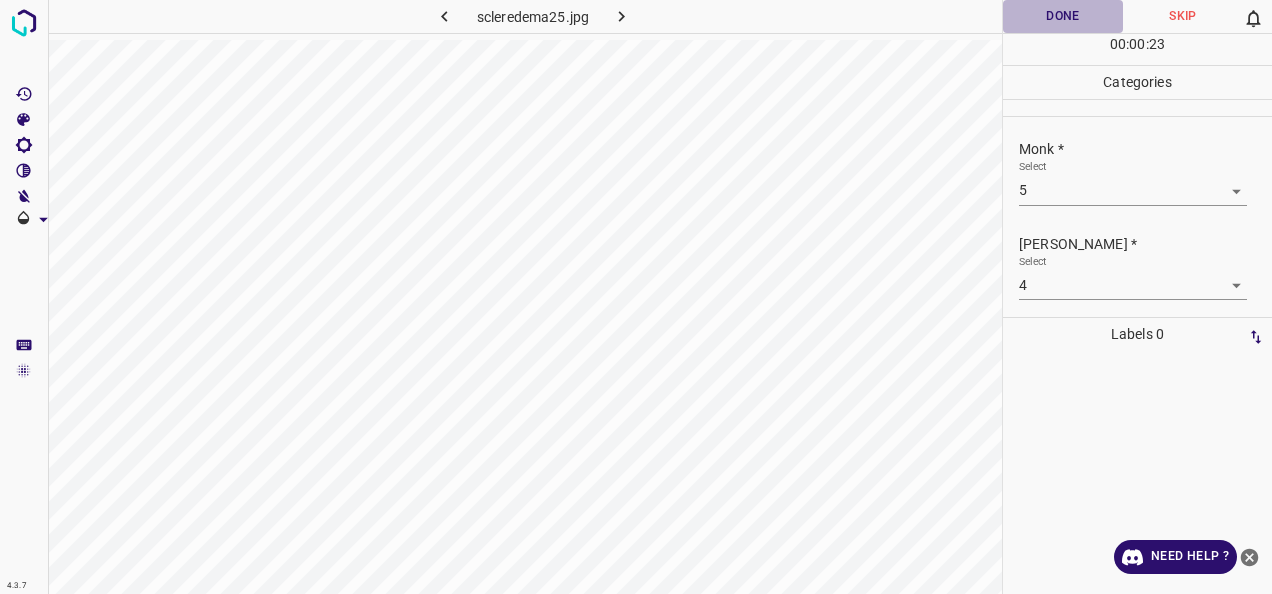 click on "Done" at bounding box center [1063, 16] 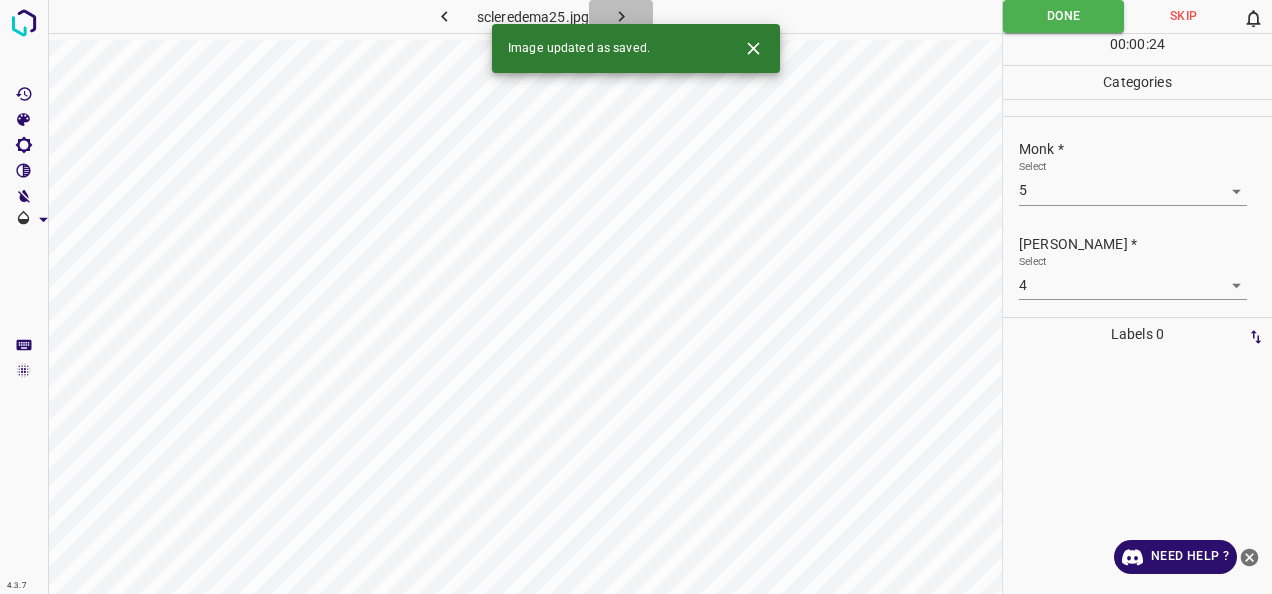 click 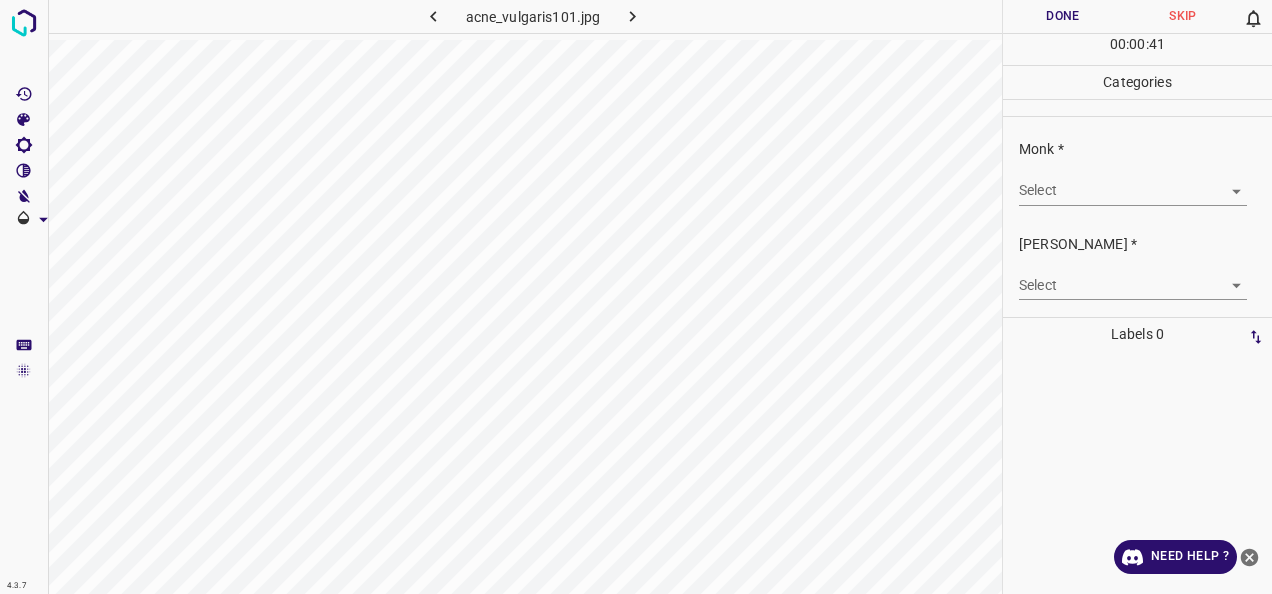 click on "Monk *  Select ​" at bounding box center [1137, 172] 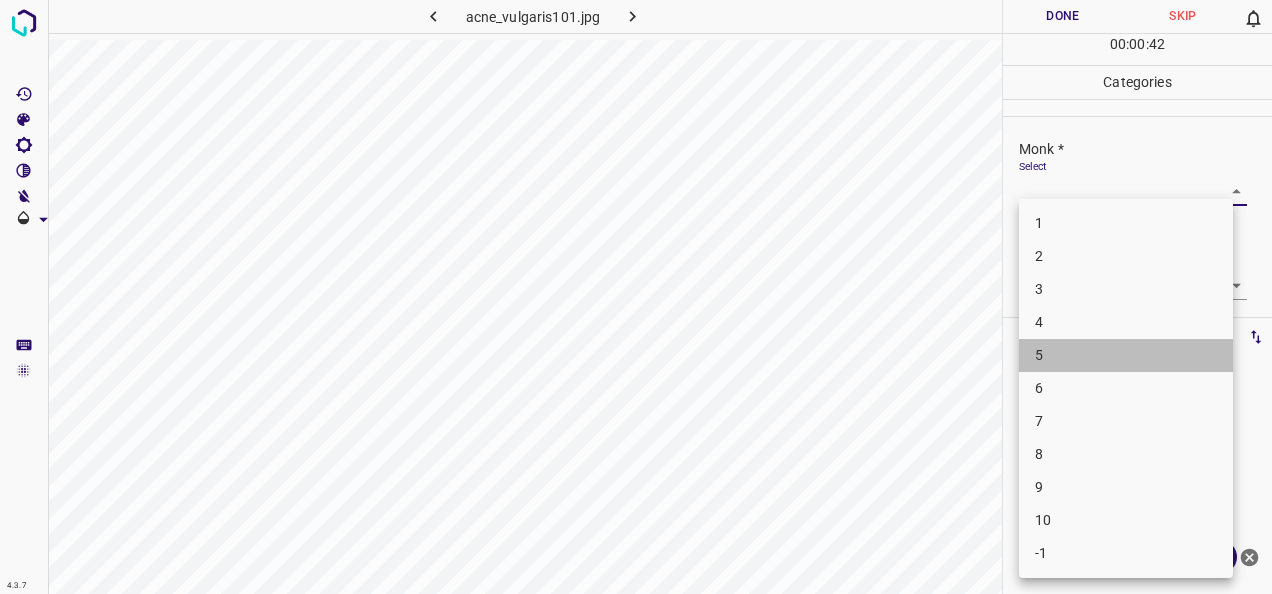 click on "5" at bounding box center [1126, 355] 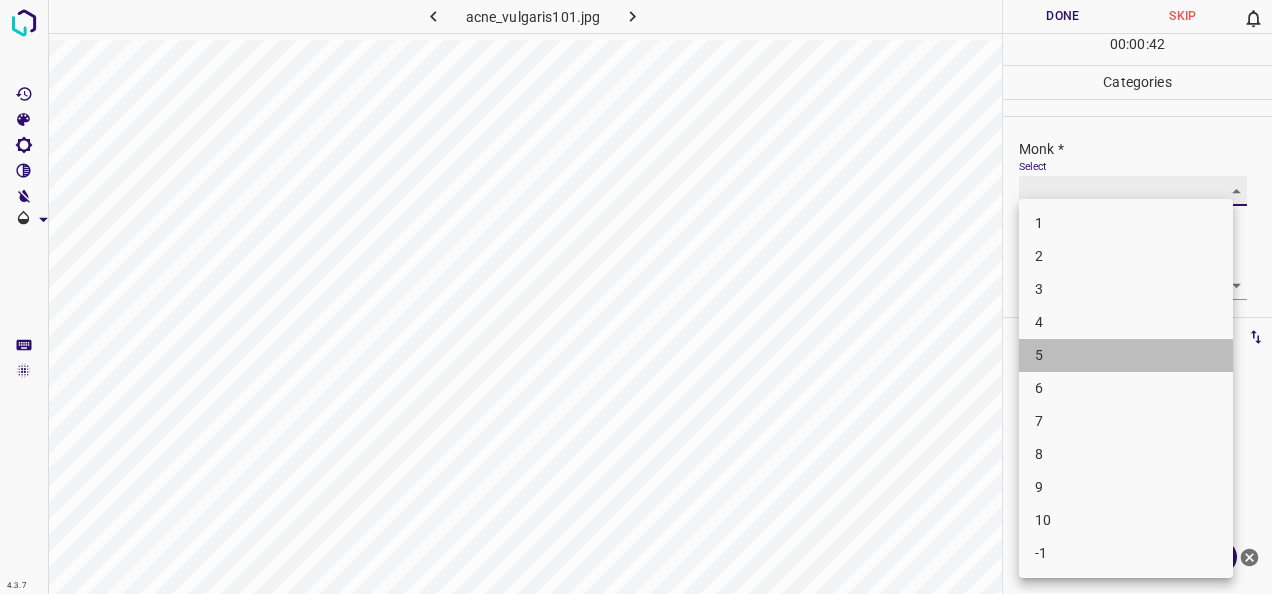 type on "5" 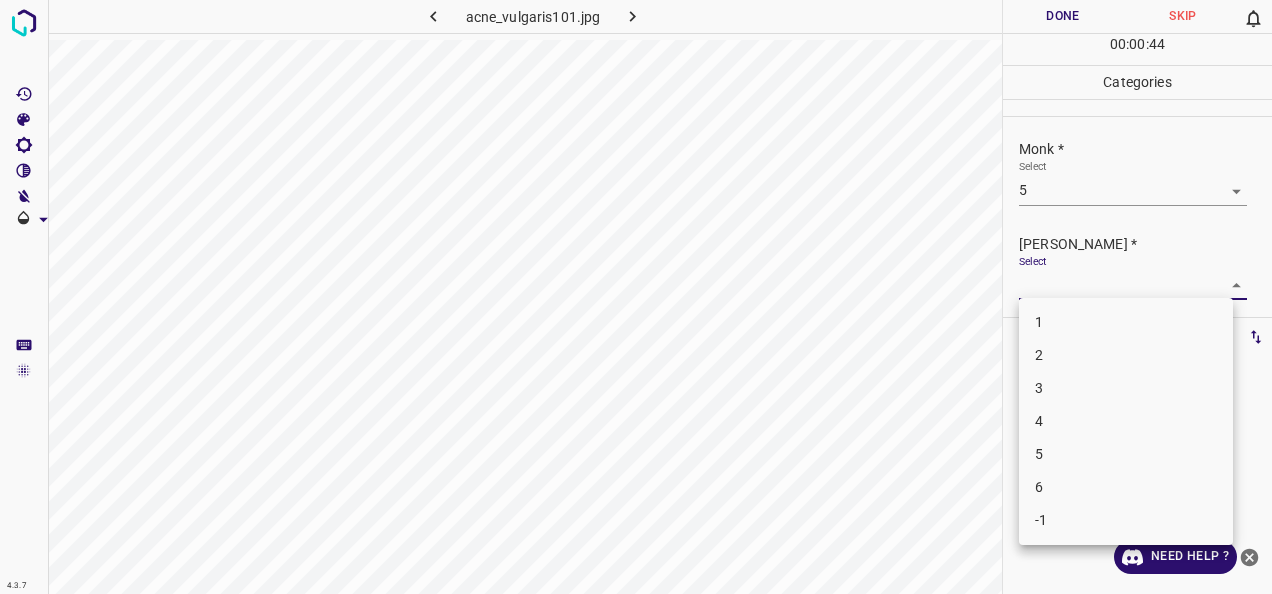 click on "4.3.7 acne_vulgaris101.jpg Done Skip 0 00   : 00   : 44   Categories Monk *  Select 5 5  Fitzpatrick *  Select ​ Labels   0 Categories 1 Monk 2  Fitzpatrick Tools Space Change between modes (Draw & Edit) I Auto labeling R Restore zoom M Zoom in N Zoom out Delete Delete selecte label Filters Z Restore filters X Saturation filter C Brightness filter V Contrast filter B Gray scale filter General O Download Need Help ? - Text - Hide - Delete 1 2 3 4 5 6 -1" at bounding box center [636, 297] 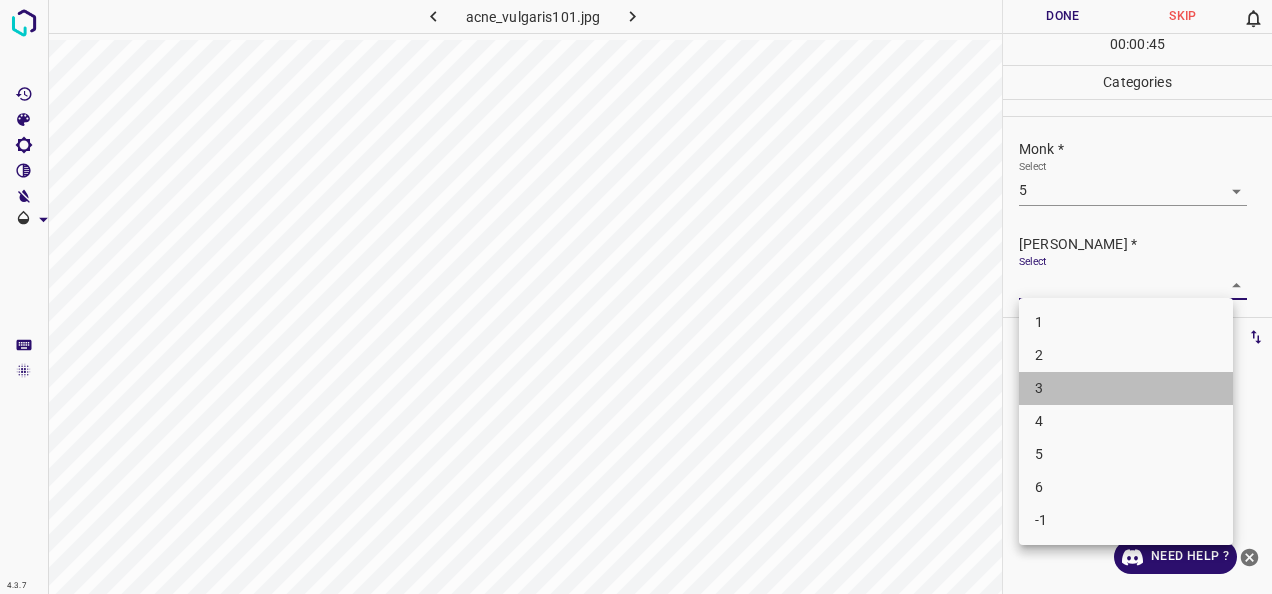 click on "3" at bounding box center (1126, 388) 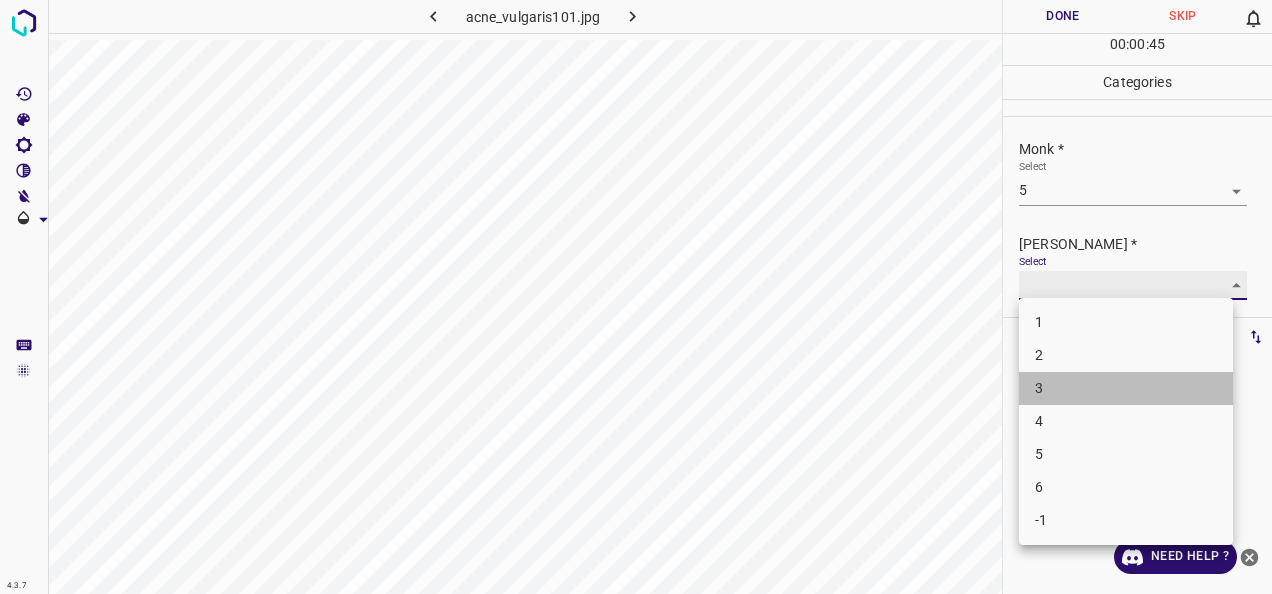 type on "3" 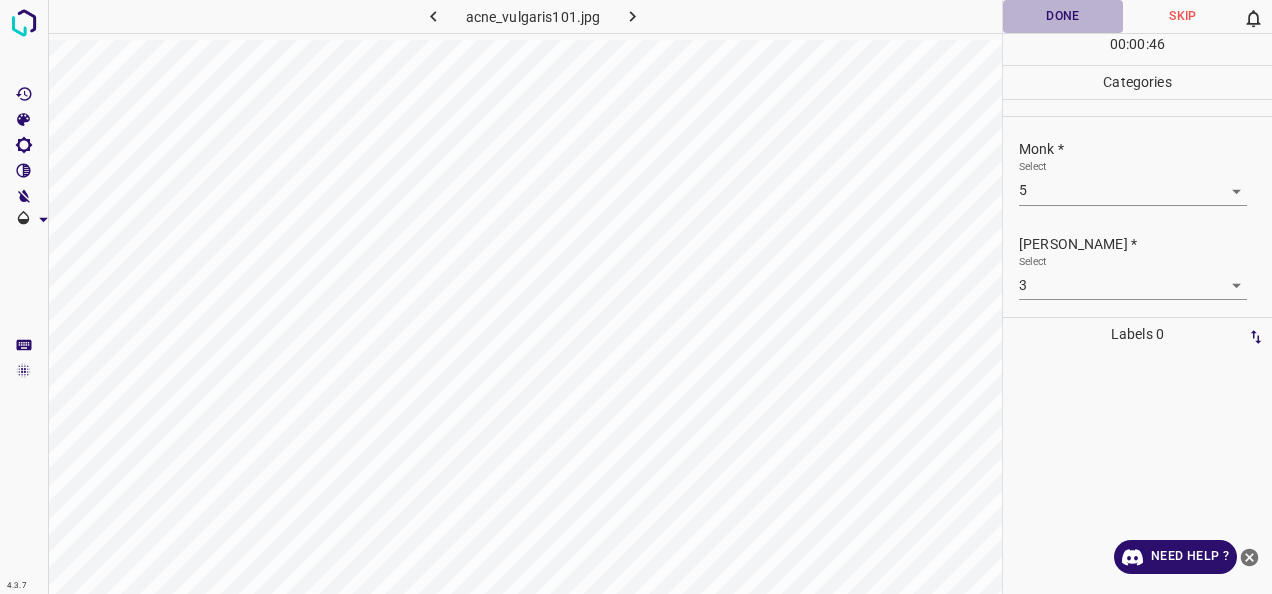 click on "Done" at bounding box center [1063, 16] 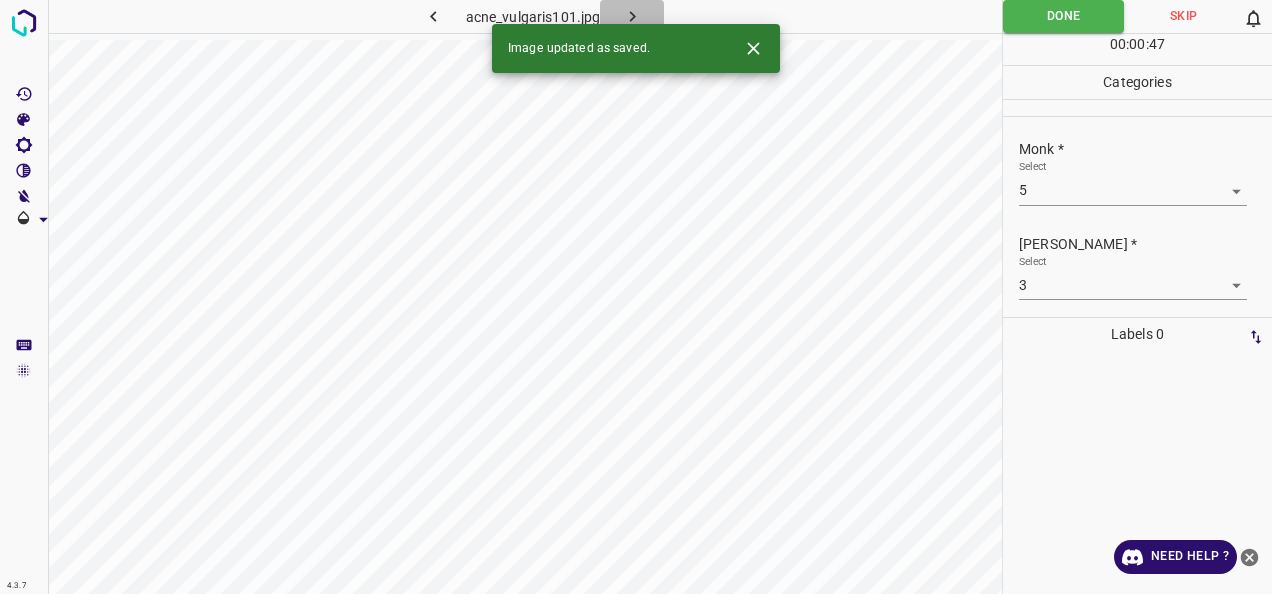 click 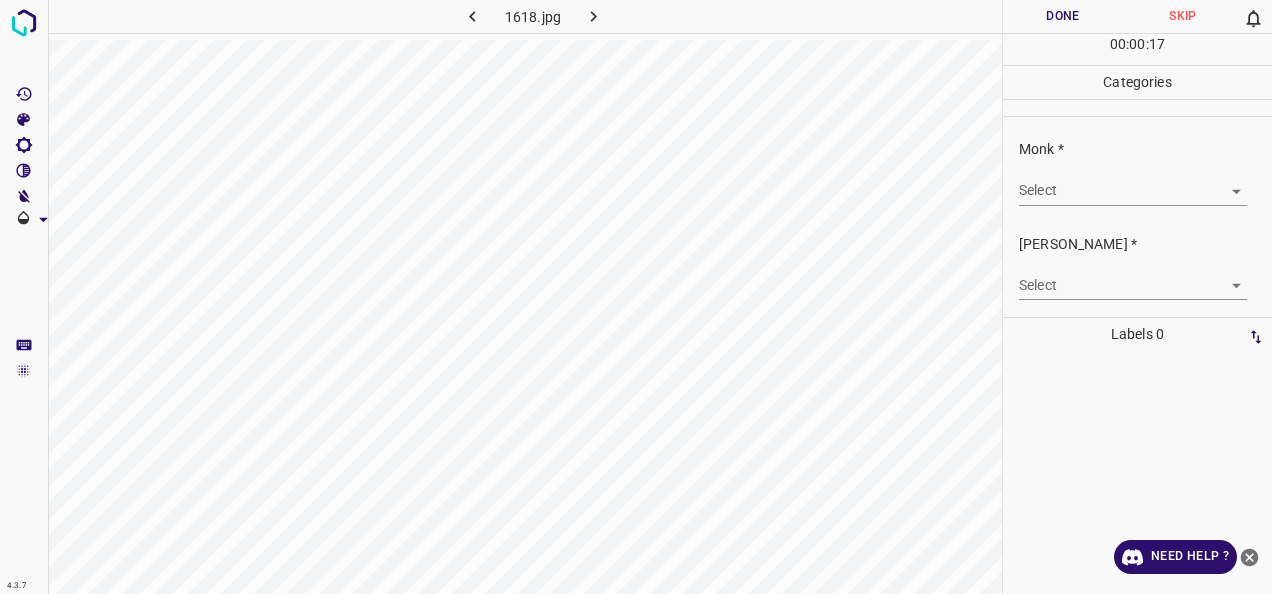 click on "4.3.7 1618.jpg Done Skip 0 00   : 00   : 17   Categories Monk *  Select ​  Fitzpatrick *  Select ​ Labels   0 Categories 1 Monk 2  Fitzpatrick Tools Space Change between modes (Draw & Edit) I Auto labeling R Restore zoom M Zoom in N Zoom out Delete Delete selecte label Filters Z Restore filters X Saturation filter C Brightness filter V Contrast filter B Gray scale filter General O Download Need Help ? - Text - Hide - Delete" at bounding box center (636, 297) 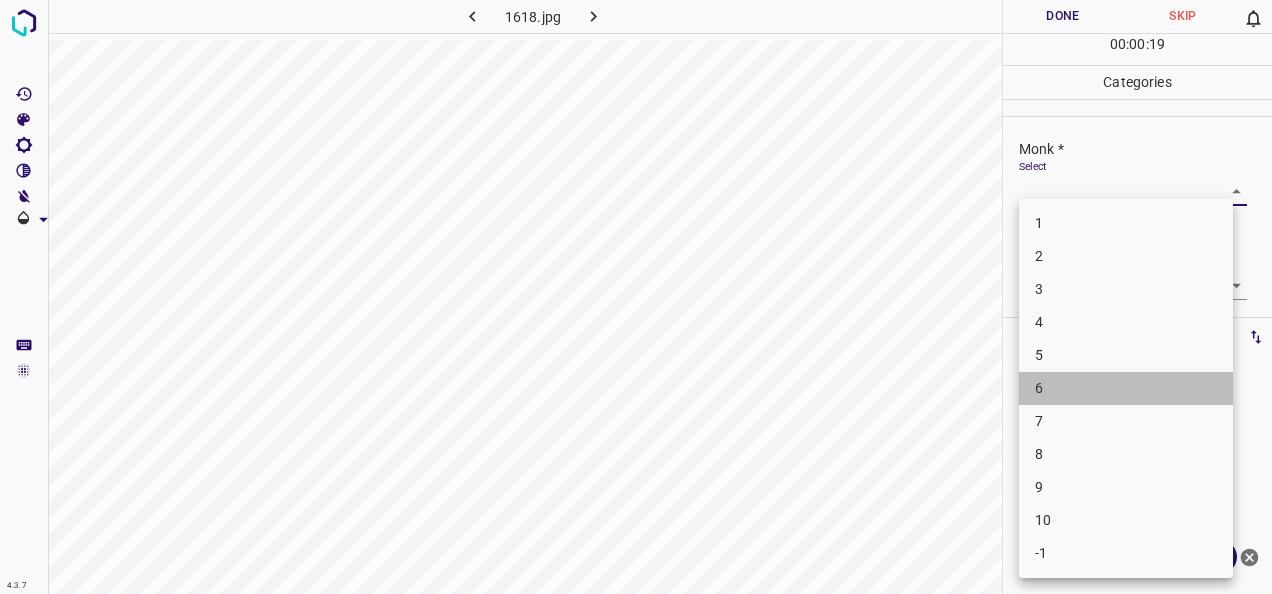 click on "6" at bounding box center (1126, 388) 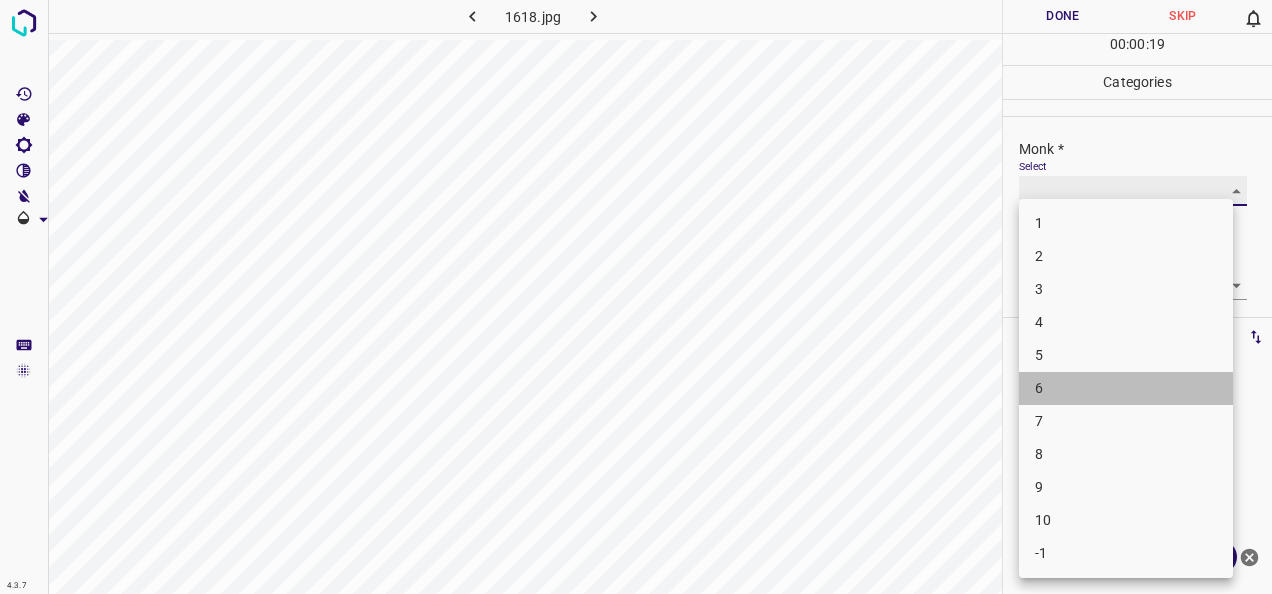type on "6" 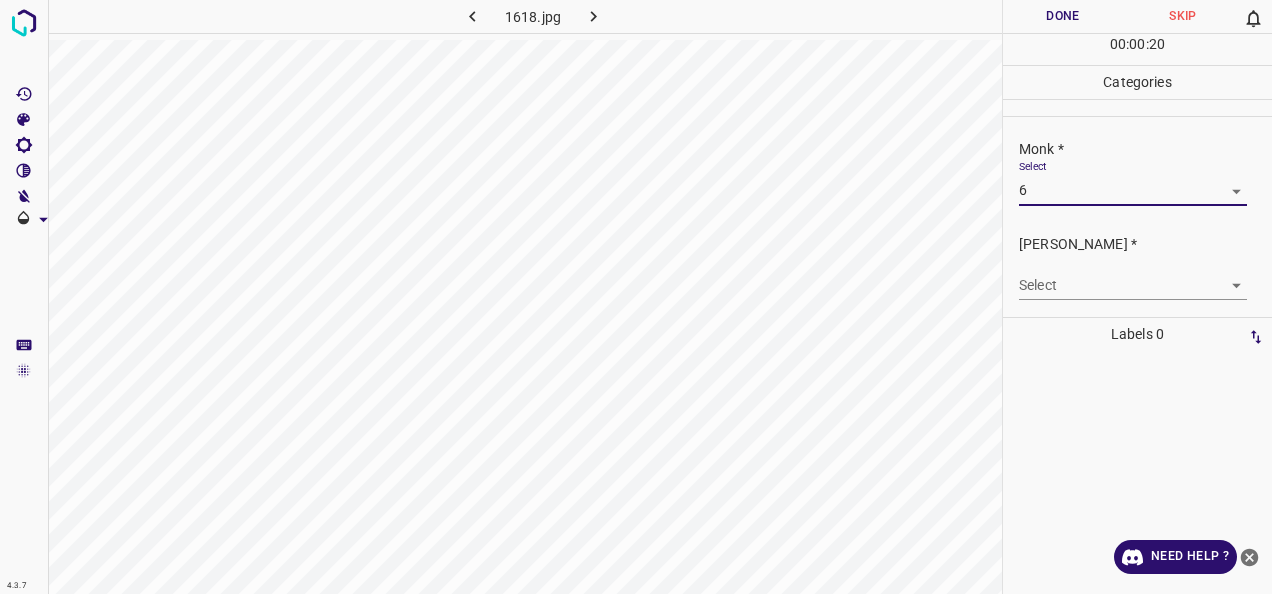 click on "4.3.7 1618.jpg Done Skip 0 00   : 00   : 20   Categories Monk *  Select 6 6  Fitzpatrick *  Select ​ Labels   0 Categories 1 Monk 2  Fitzpatrick Tools Space Change between modes (Draw & Edit) I Auto labeling R Restore zoom M Zoom in N Zoom out Delete Delete selecte label Filters Z Restore filters X Saturation filter C Brightness filter V Contrast filter B Gray scale filter General O Download Need Help ? - Text - Hide - Delete" at bounding box center [636, 297] 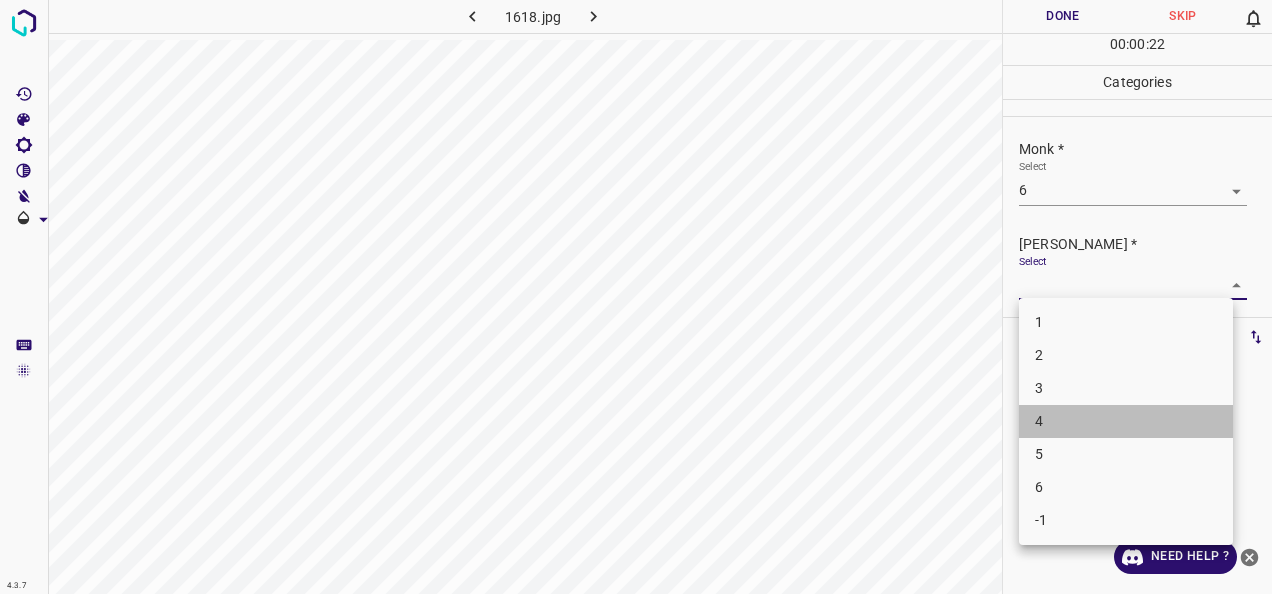 click on "4" at bounding box center (1126, 421) 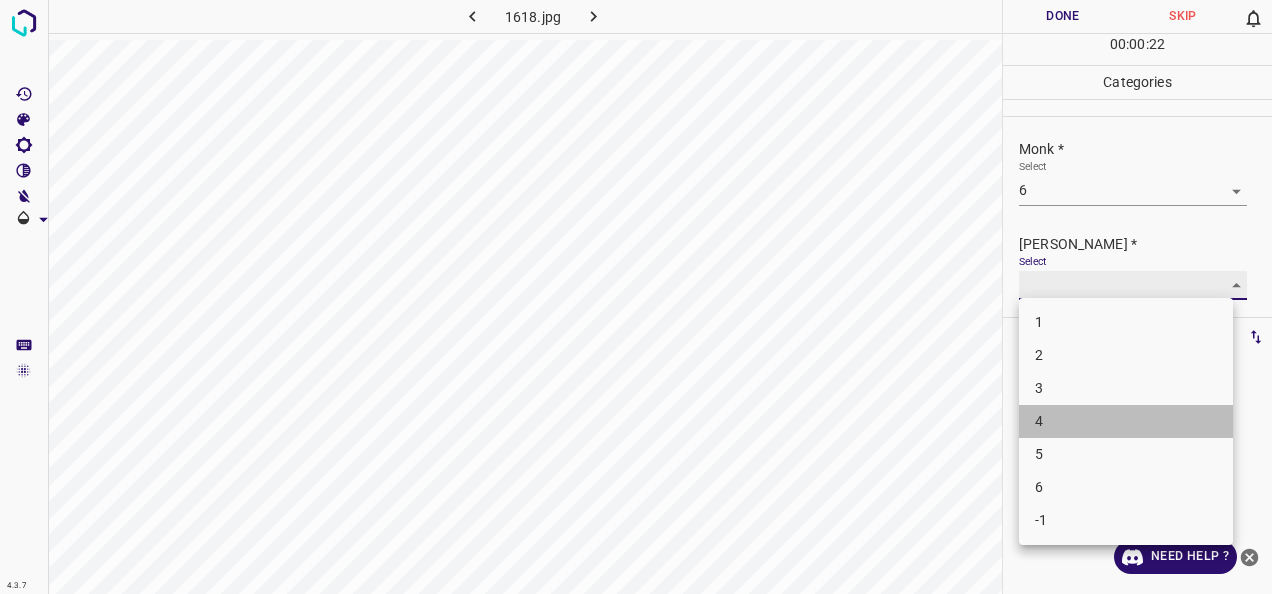 type on "4" 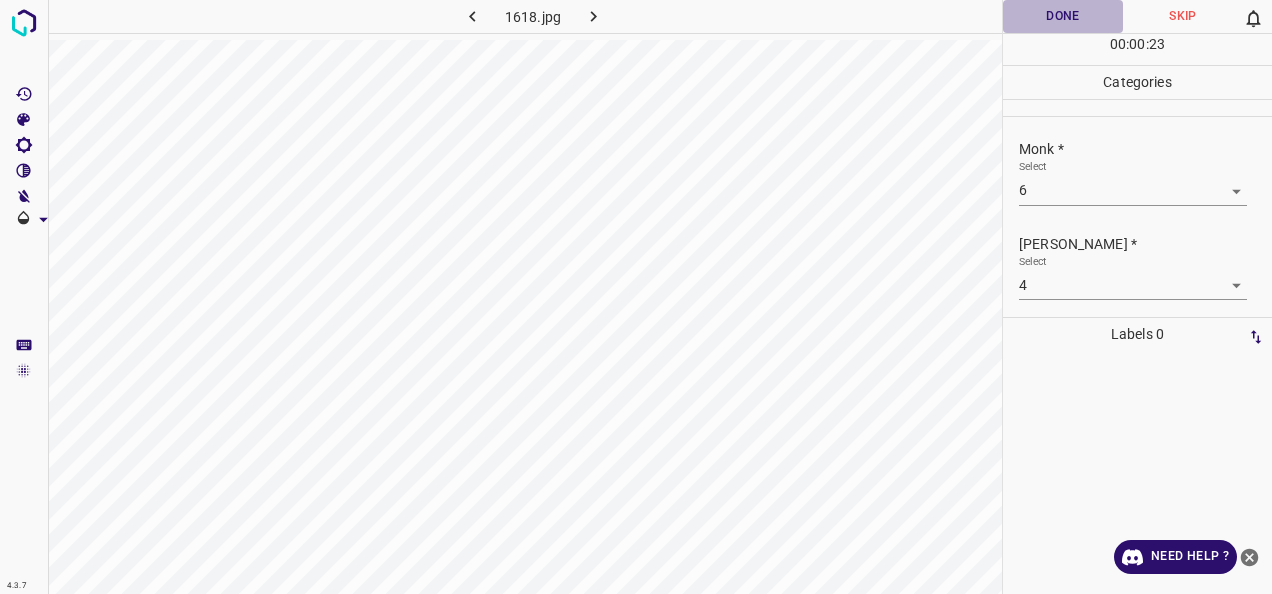 click on "Done" at bounding box center [1063, 16] 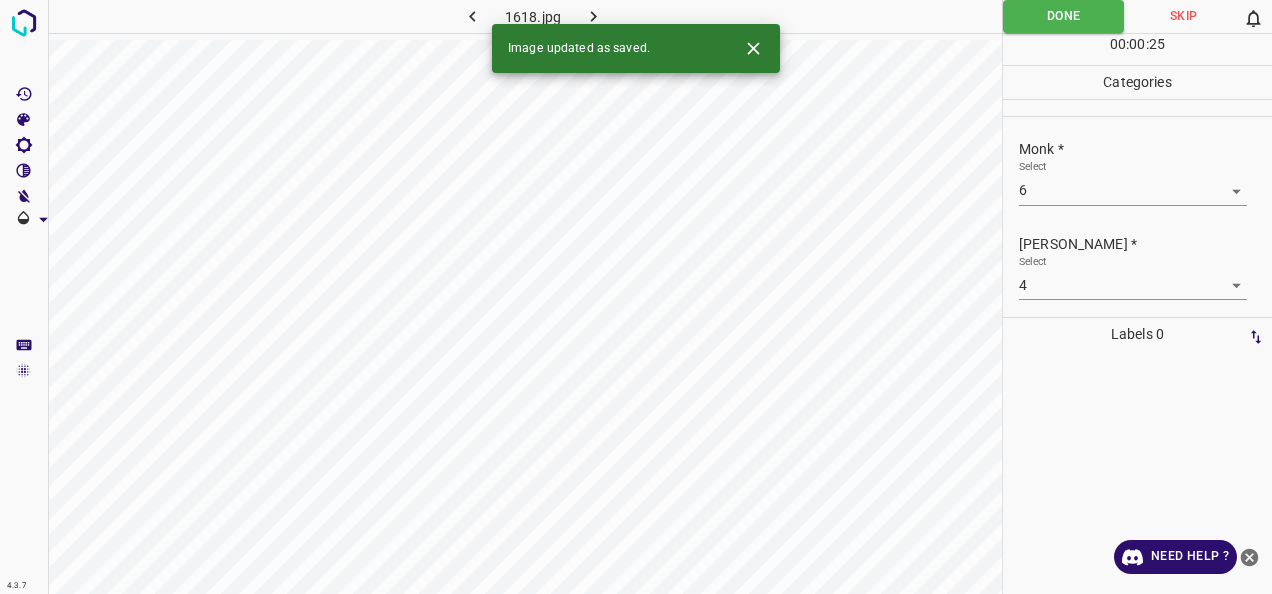 click 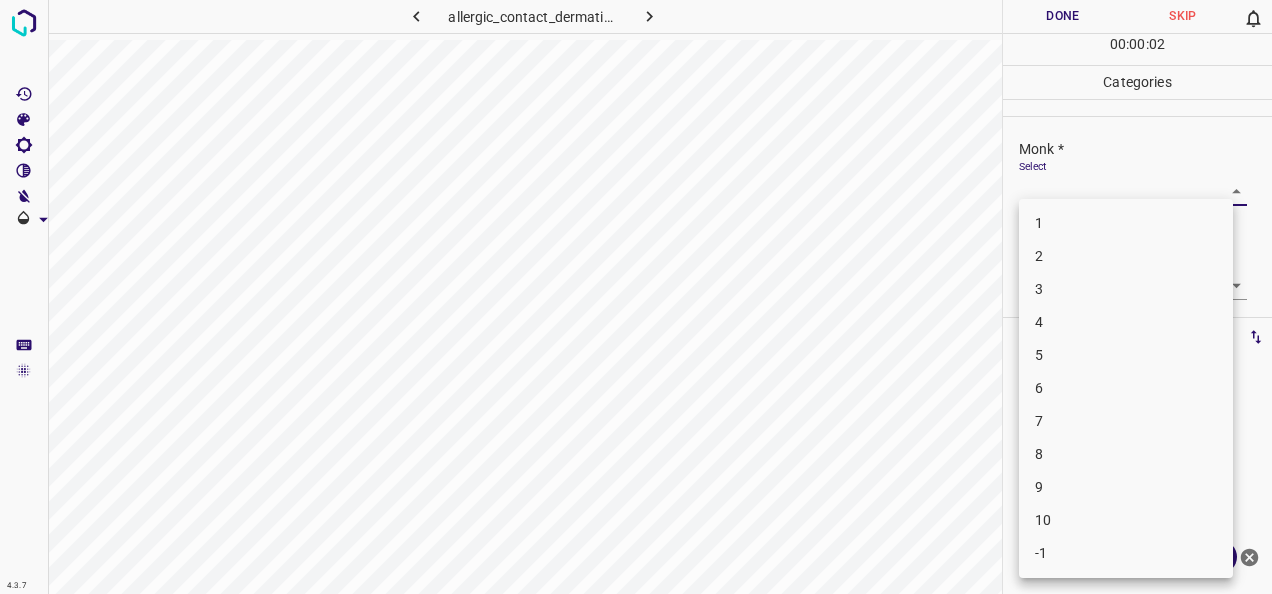 click on "4.3.7 allergic_contact_dermatitis83.jpg Done Skip 0 00   : 00   : 02   Categories Monk *  Select ​  Fitzpatrick *  Select ​ Labels   0 Categories 1 Monk 2  Fitzpatrick Tools Space Change between modes (Draw & Edit) I Auto labeling R Restore zoom M Zoom in N Zoom out Delete Delete selecte label Filters Z Restore filters X Saturation filter C Brightness filter V Contrast filter B Gray scale filter General O Download Need Help ? - Text - Hide - Delete 1 2 3 4 5 6 7 8 9 10 -1" at bounding box center (636, 297) 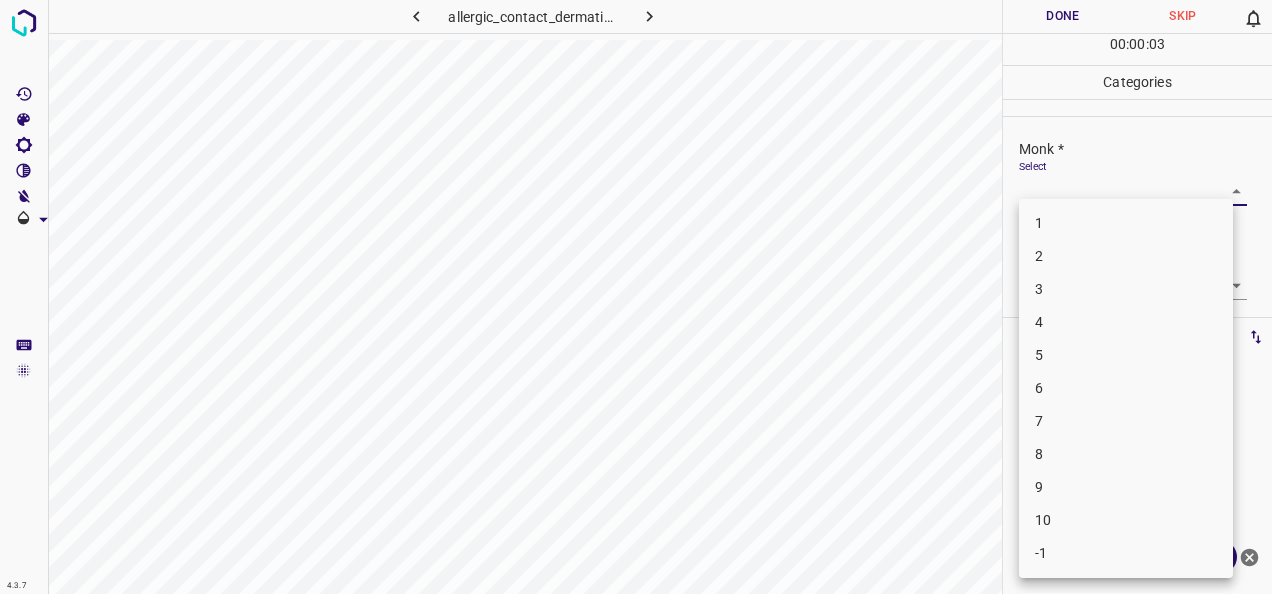 click on "3" at bounding box center (1126, 289) 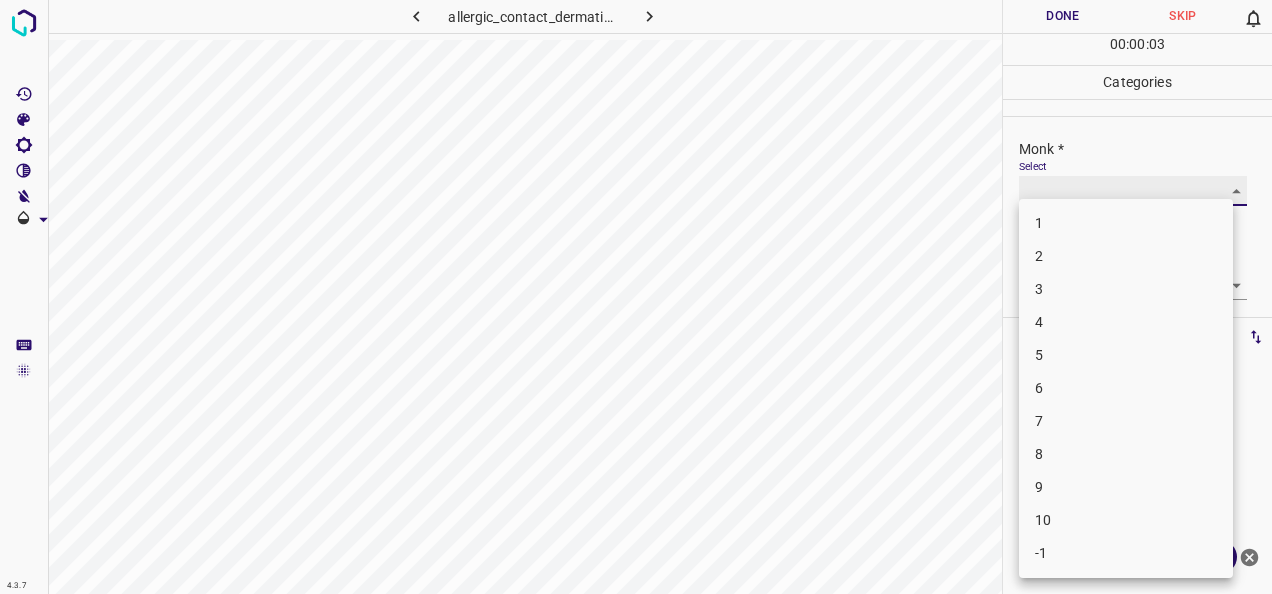 type on "3" 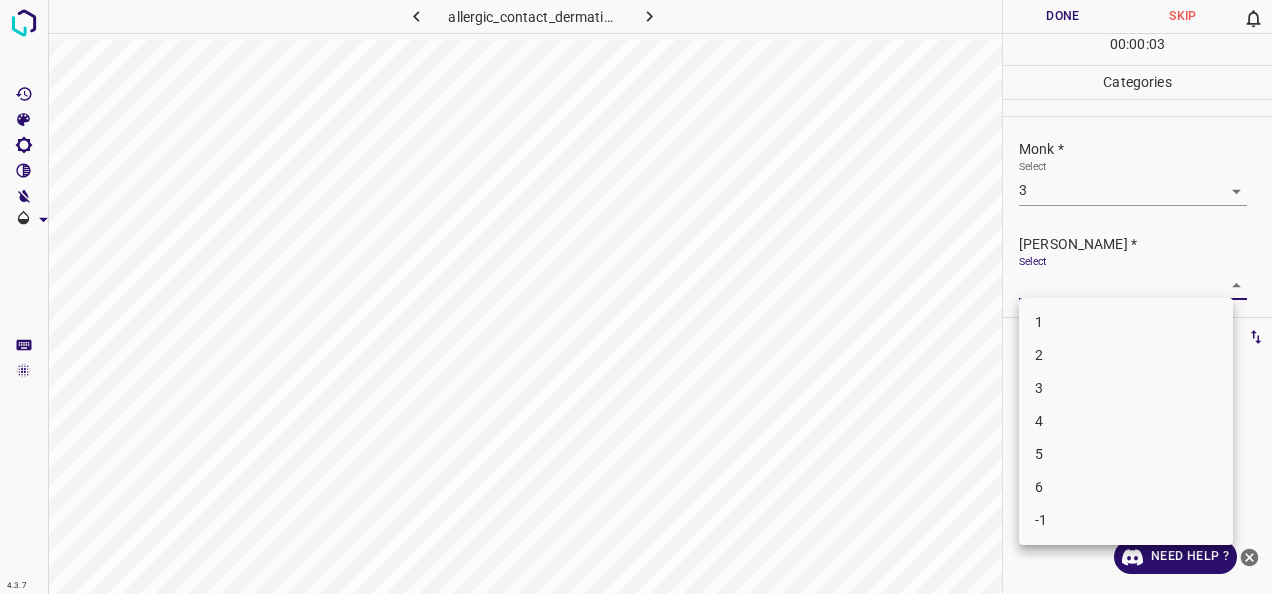 click on "4.3.7 allergic_contact_dermatitis83.jpg Done Skip 0 00   : 00   : 03   Categories Monk *  Select 3 3  Fitzpatrick *  Select ​ Labels   0 Categories 1 Monk 2  Fitzpatrick Tools Space Change between modes (Draw & Edit) I Auto labeling R Restore zoom M Zoom in N Zoom out Delete Delete selecte label Filters Z Restore filters X Saturation filter C Brightness filter V Contrast filter B Gray scale filter General O Download Need Help ? - Text - Hide - Delete 1 2 3 4 5 6 -1" at bounding box center [636, 297] 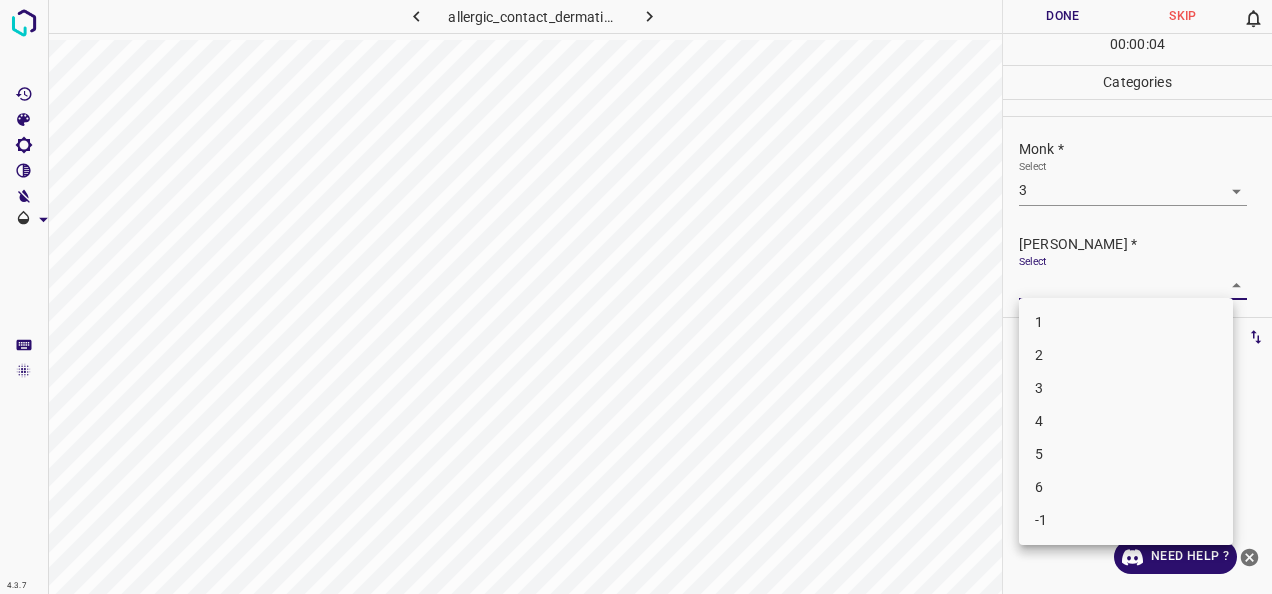 click on "2" at bounding box center [1126, 355] 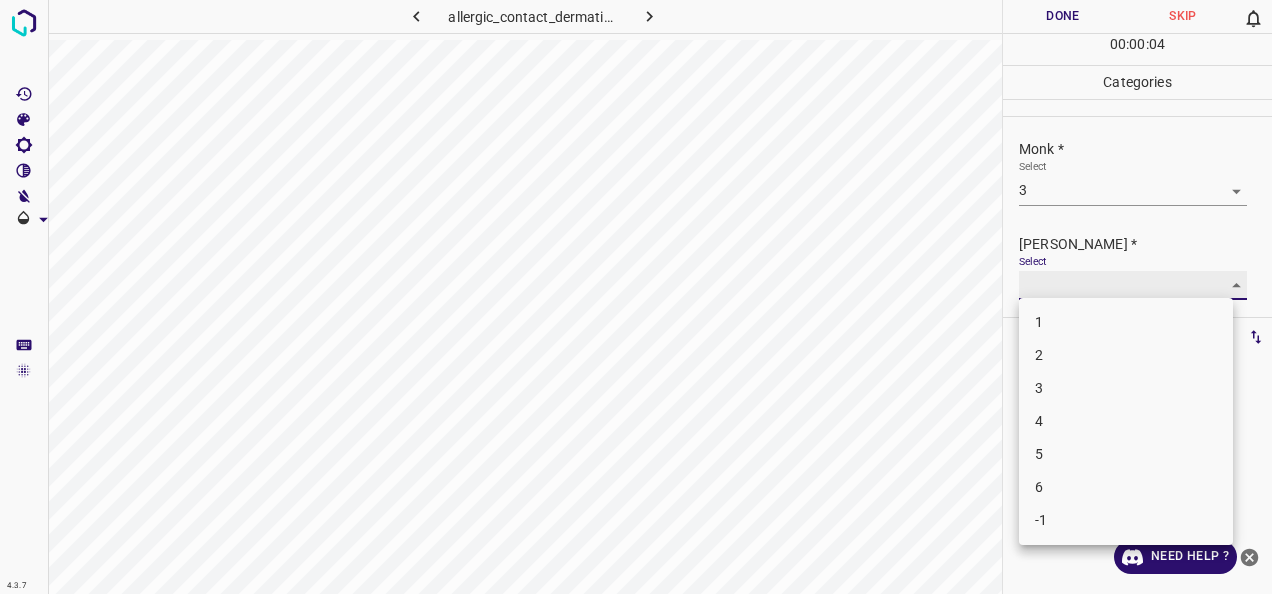 type on "2" 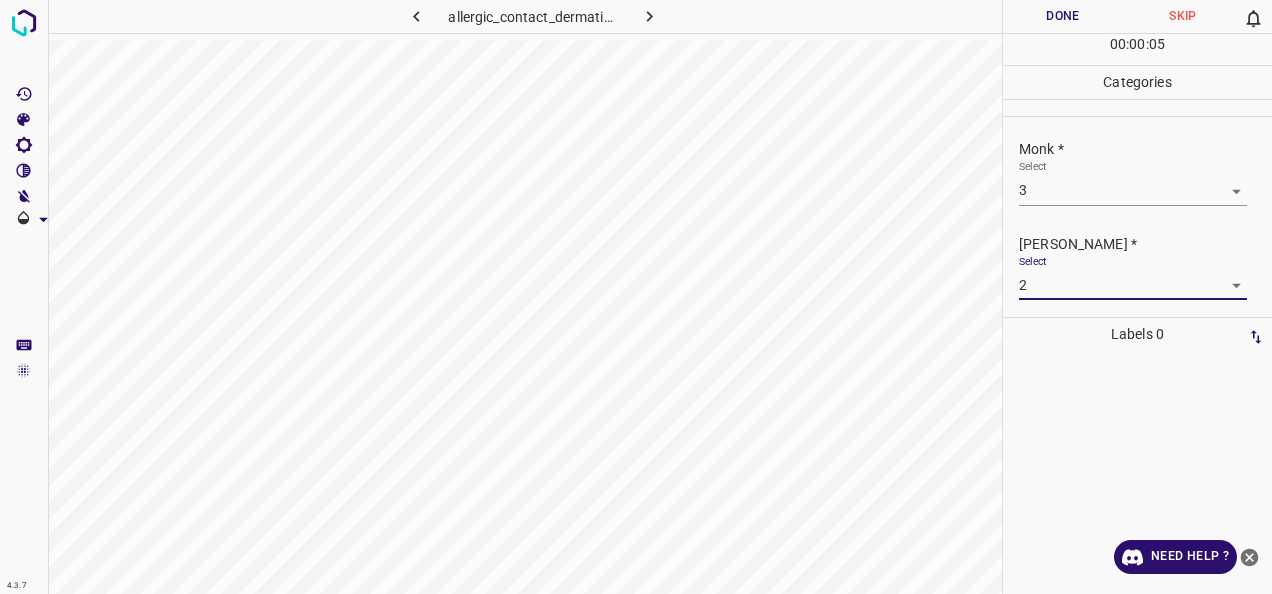 click on "Done" at bounding box center [1063, 16] 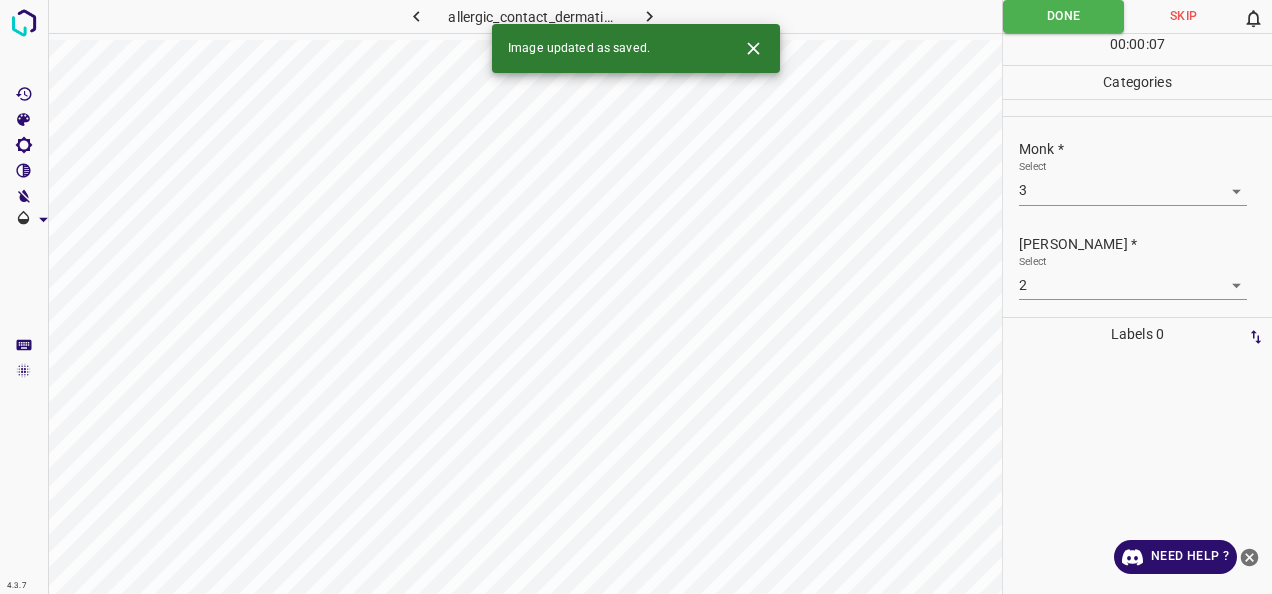 click 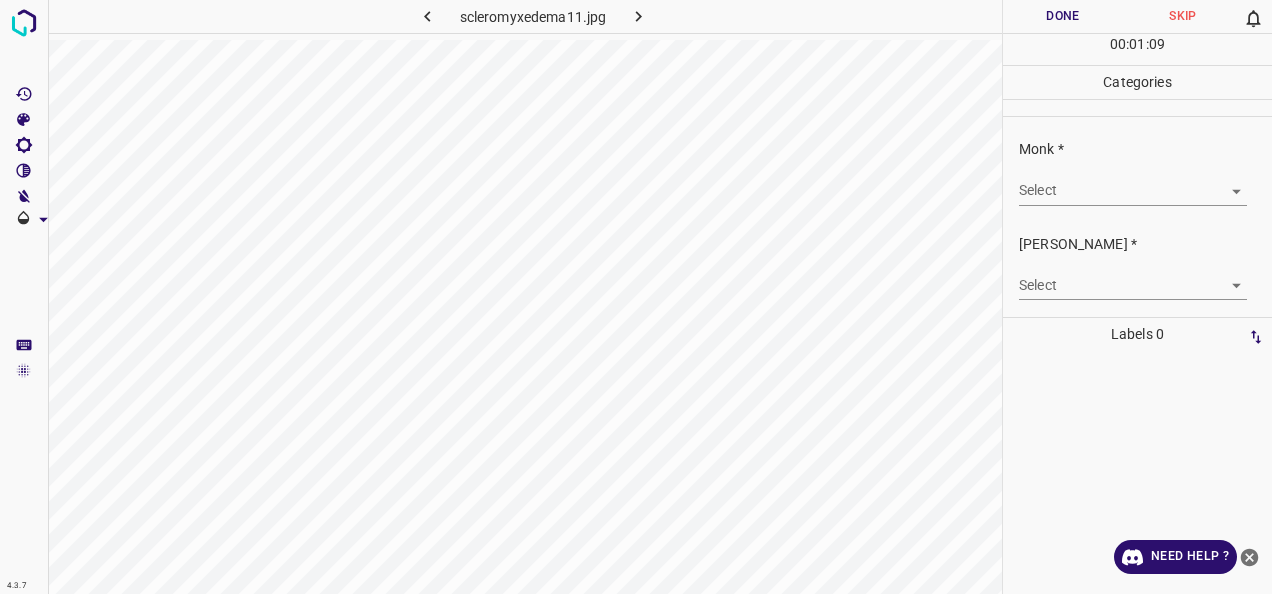 click on "4.3.7 scleromyxedema11.jpg Done Skip 0 00   : 01   : 09   Categories Monk *  Select ​  Fitzpatrick *  Select ​ Labels   0 Categories 1 Monk 2  Fitzpatrick Tools Space Change between modes (Draw & Edit) I Auto labeling R Restore zoom M Zoom in N Zoom out Delete Delete selecte label Filters Z Restore filters X Saturation filter C Brightness filter V Contrast filter B Gray scale filter General O Download Need Help ? - Text - Hide - Delete" at bounding box center [636, 297] 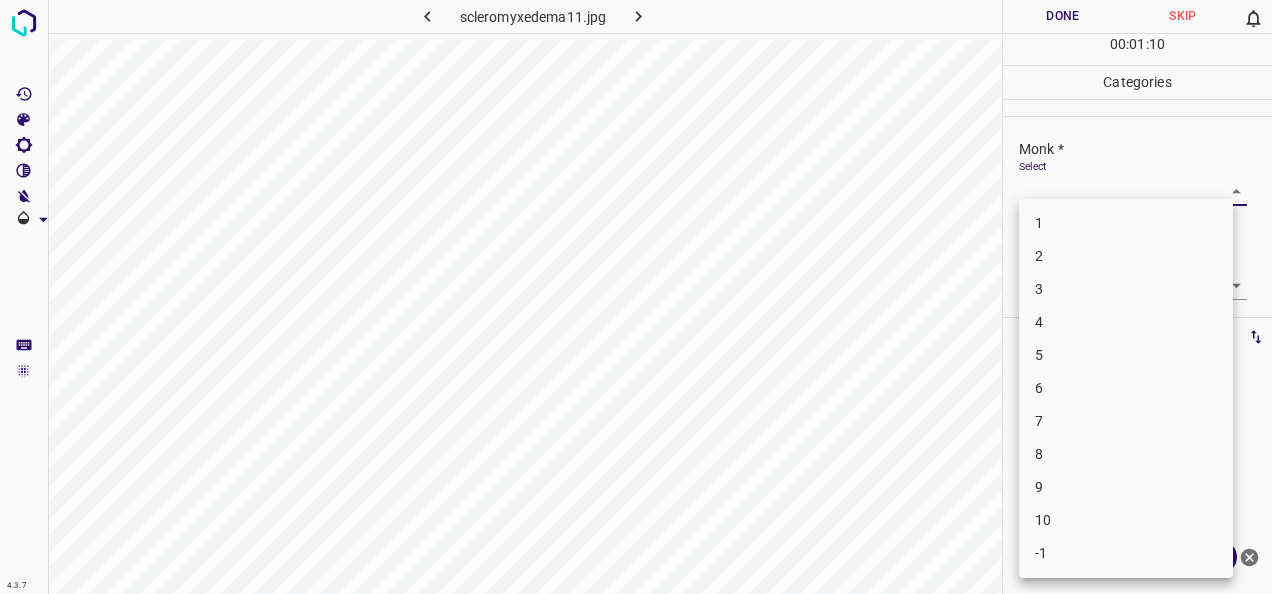click on "4" at bounding box center (1126, 322) 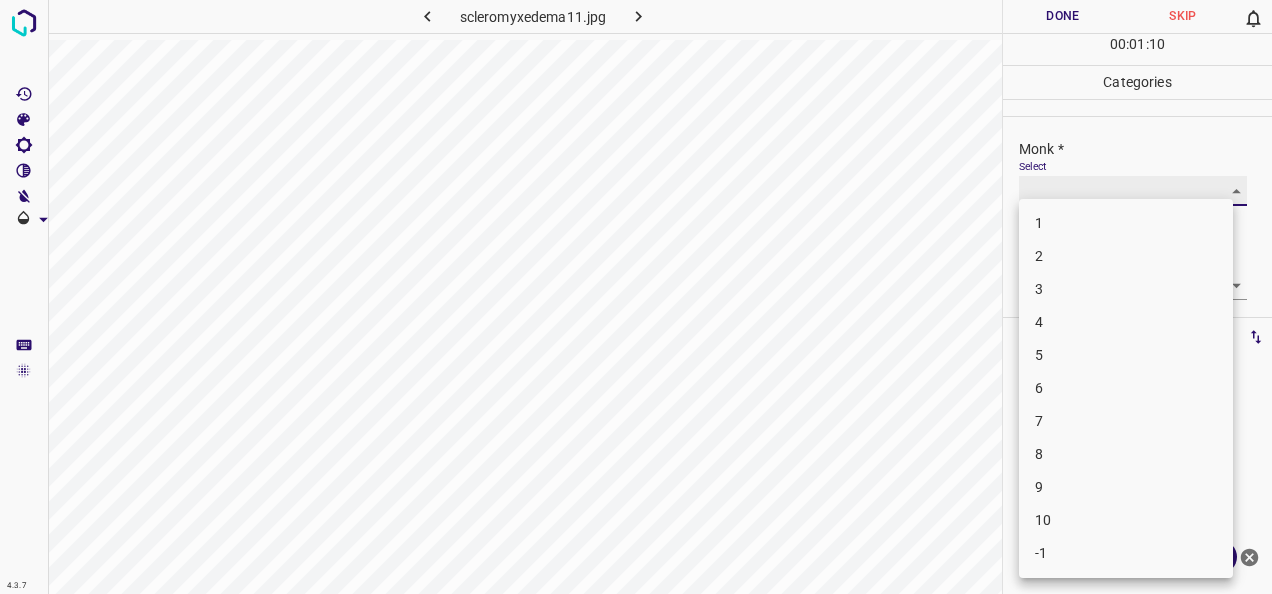 type on "4" 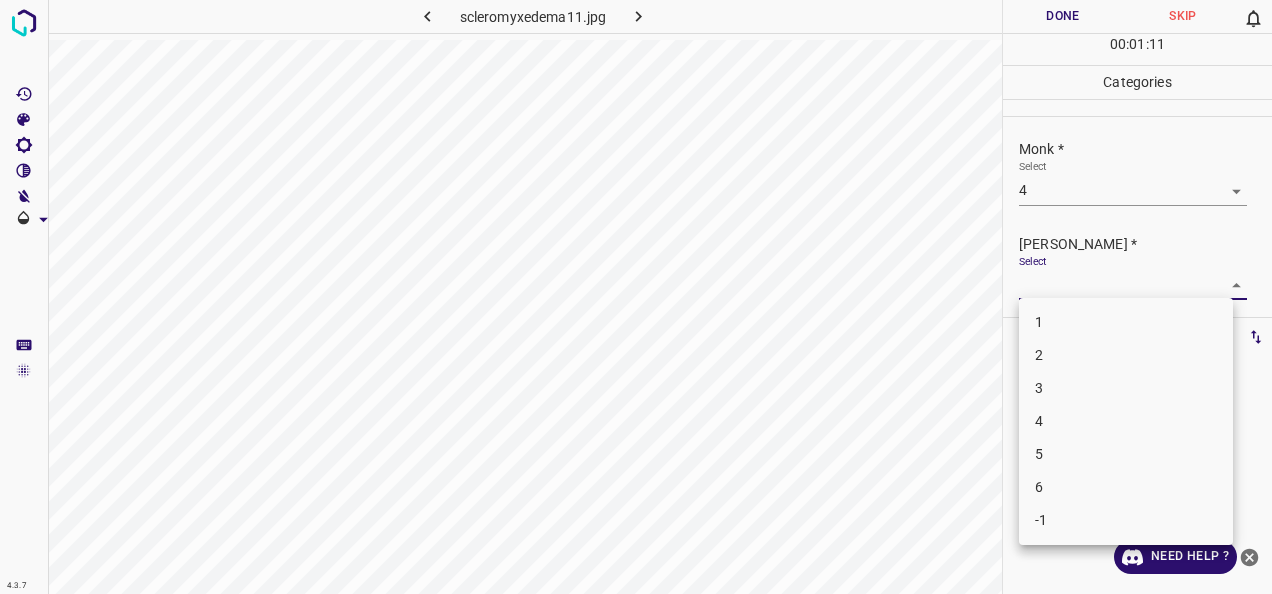 click on "4.3.7 scleromyxedema11.jpg Done Skip 0 00   : 01   : 11   Categories Monk *  Select 4 4  Fitzpatrick *  Select ​ Labels   0 Categories 1 Monk 2  Fitzpatrick Tools Space Change between modes (Draw & Edit) I Auto labeling R Restore zoom M Zoom in N Zoom out Delete Delete selecte label Filters Z Restore filters X Saturation filter C Brightness filter V Contrast filter B Gray scale filter General O Download Need Help ? - Text - Hide - Delete 1 2 3 4 5 6 -1" at bounding box center [636, 297] 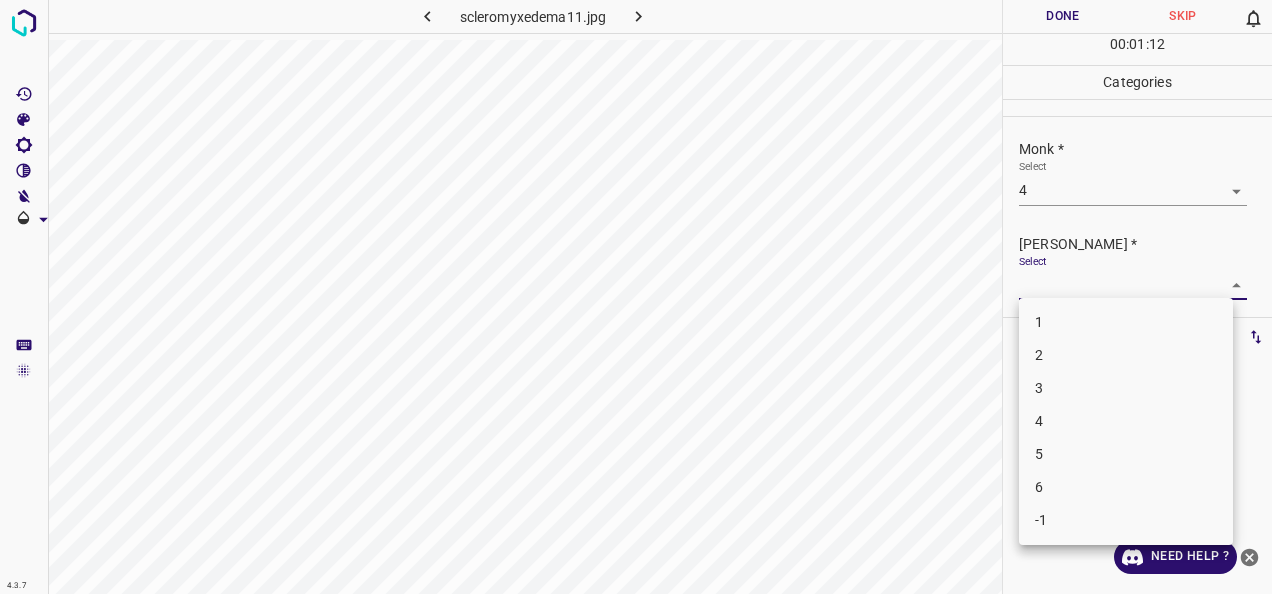 click on "3" at bounding box center [1126, 388] 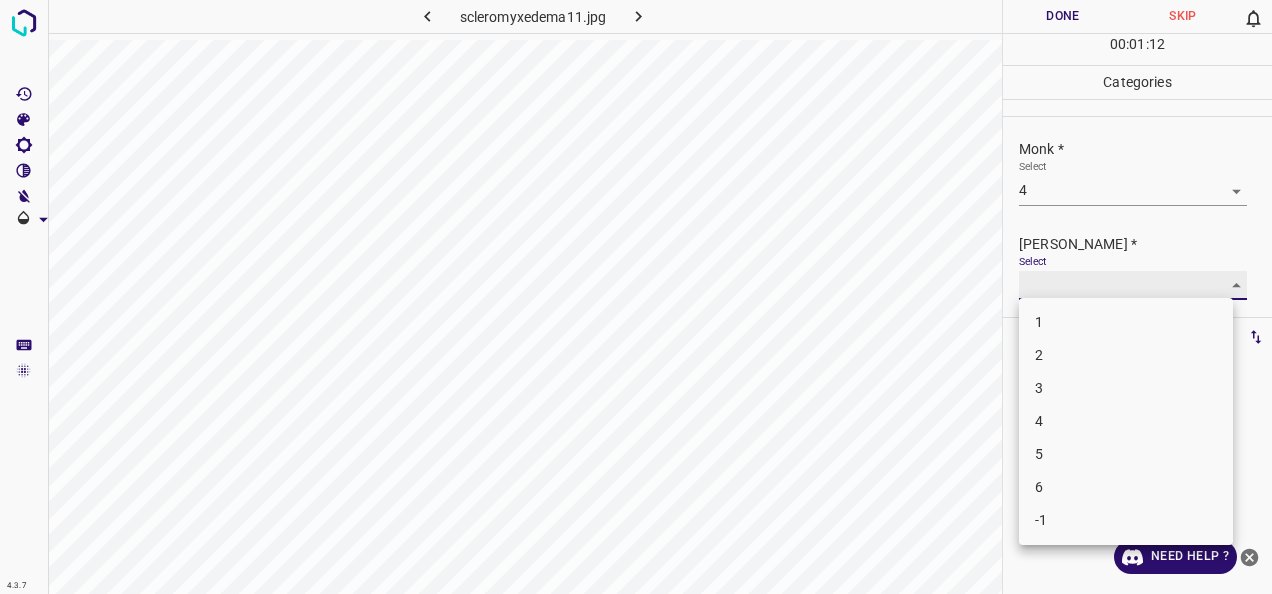 type on "3" 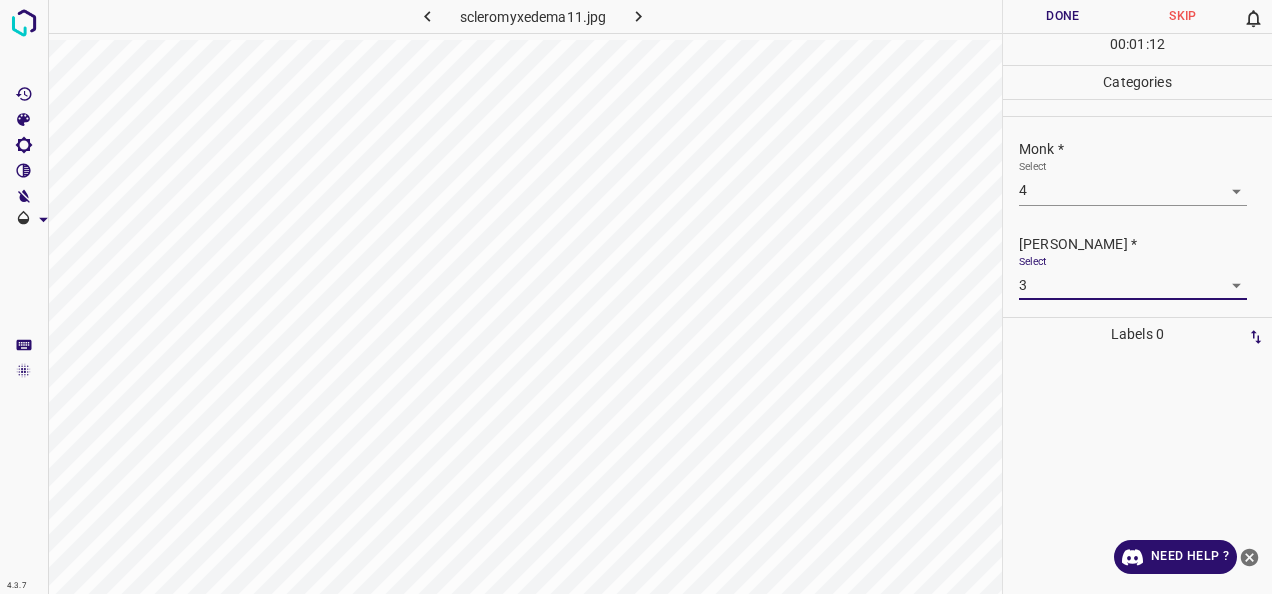 click on "Done" at bounding box center [1063, 16] 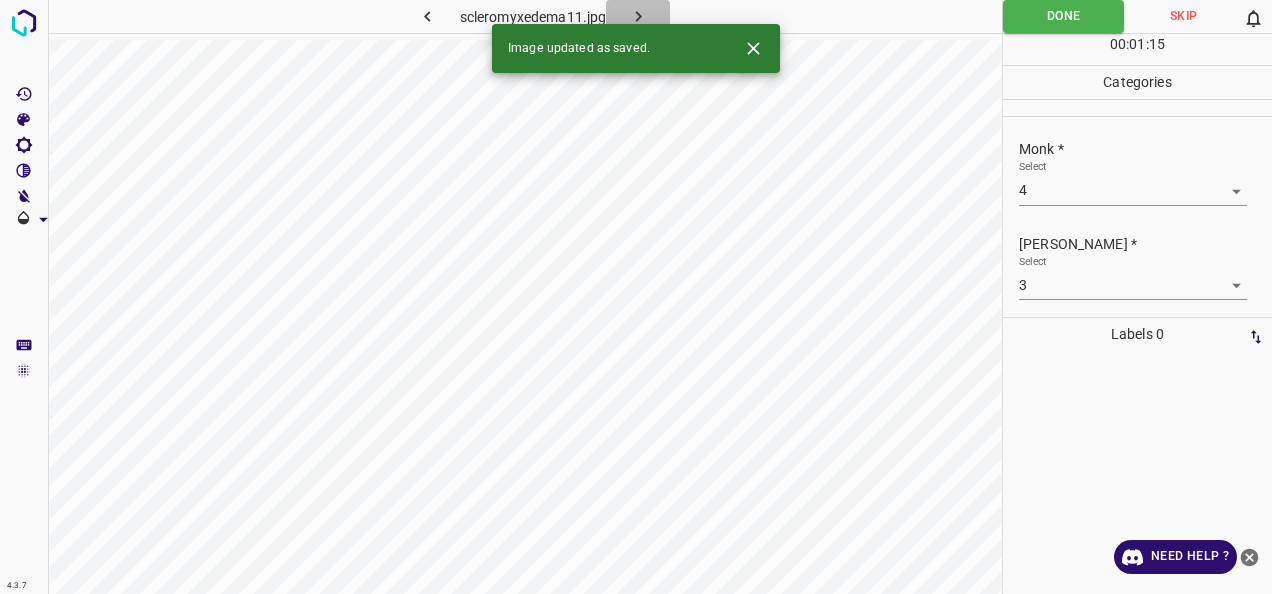 click at bounding box center (638, 16) 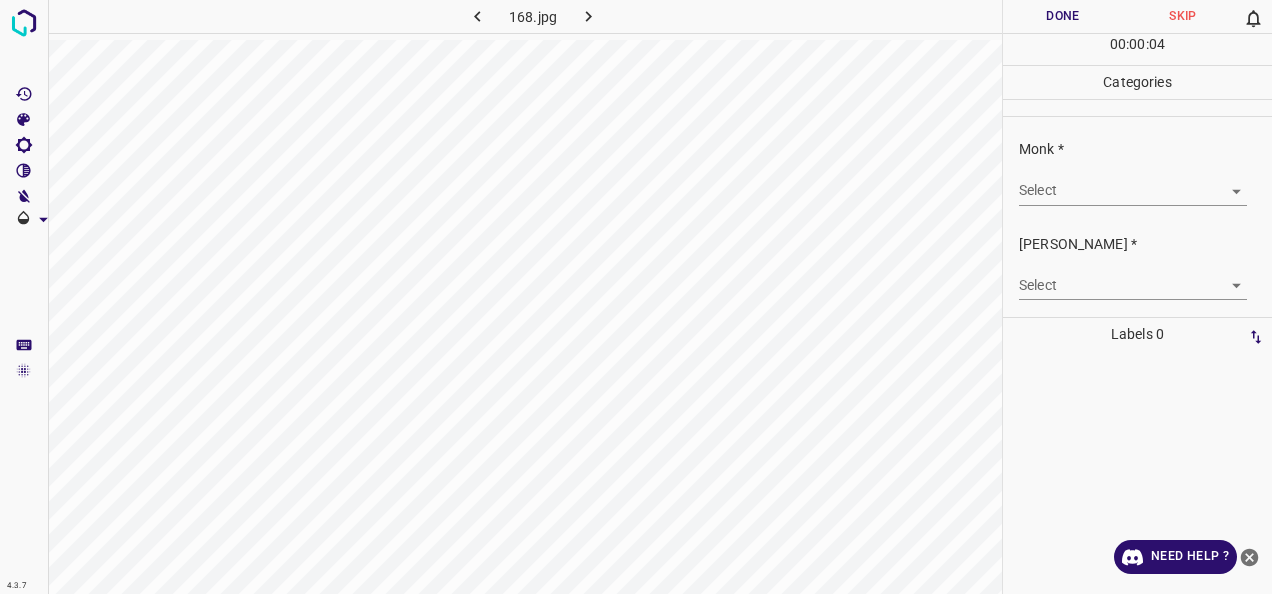 click on "Monk *  Select ​" at bounding box center [1137, 172] 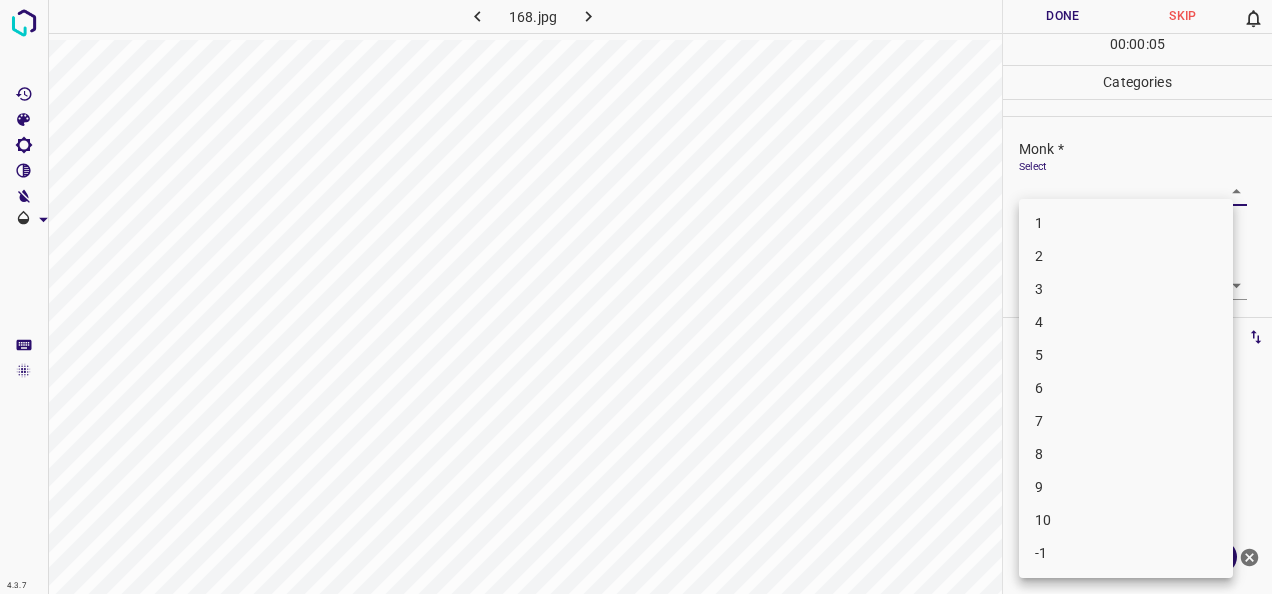 click on "6" at bounding box center (1126, 388) 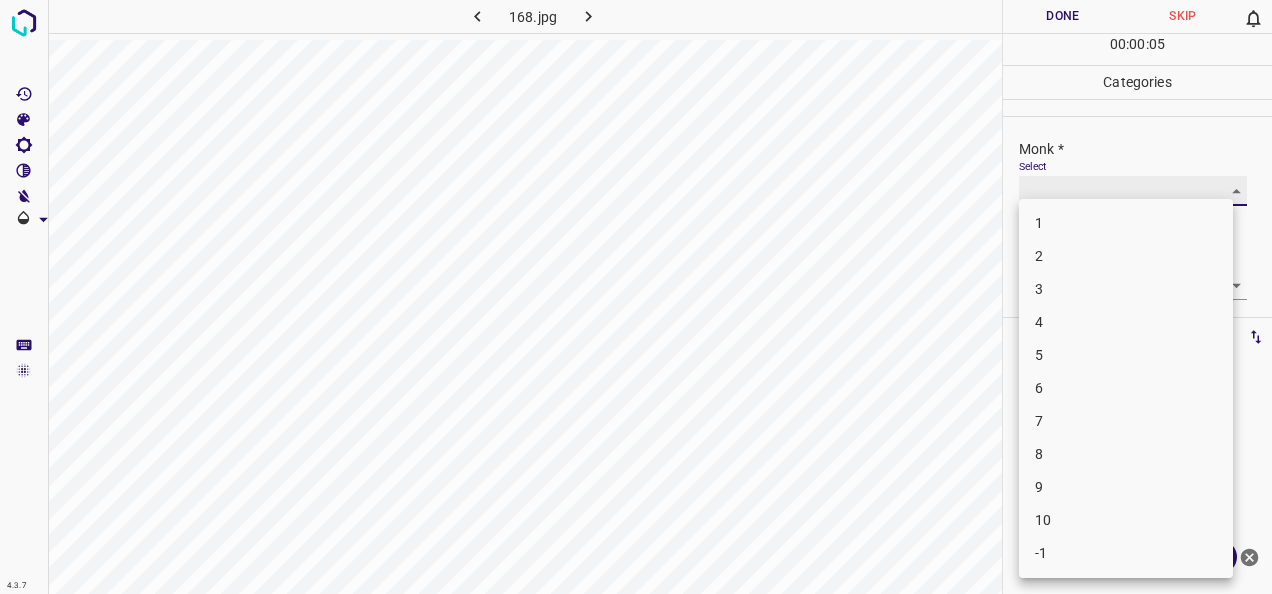 type on "6" 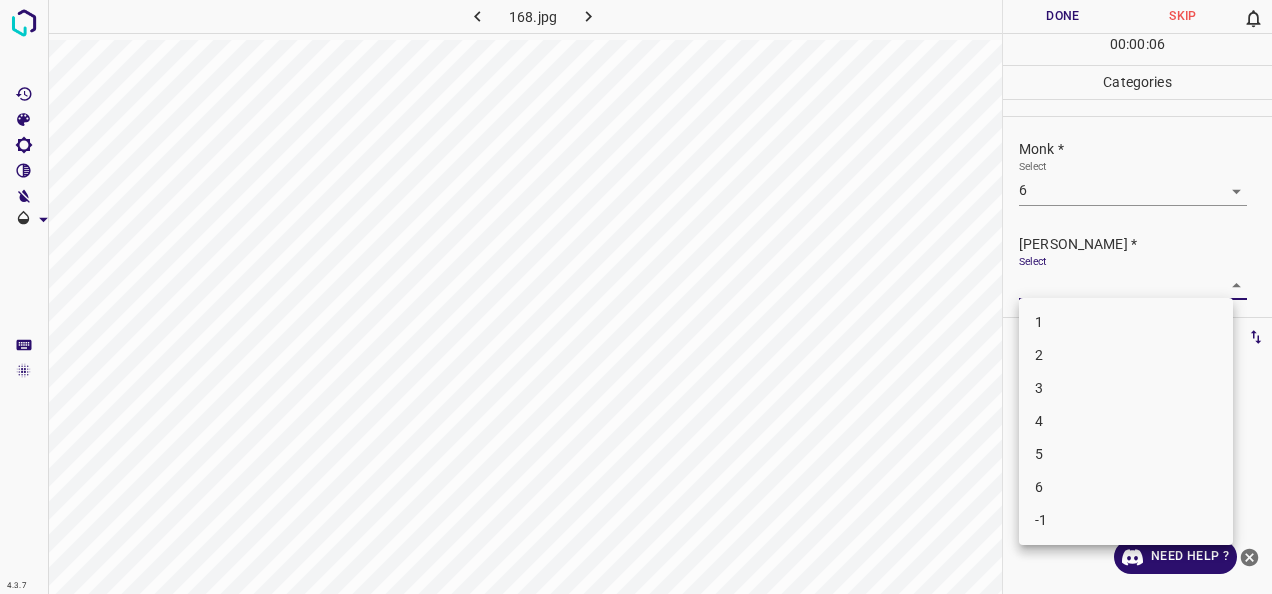click on "4.3.7 168.jpg Done Skip 0 00   : 00   : 06   Categories Monk *  Select 6 6  Fitzpatrick *  Select ​ Labels   0 Categories 1 Monk 2  Fitzpatrick Tools Space Change between modes (Draw & Edit) I Auto labeling R Restore zoom M Zoom in N Zoom out Delete Delete selecte label Filters Z Restore filters X Saturation filter C Brightness filter V Contrast filter B Gray scale filter General O Download Need Help ? - Text - Hide - Delete 1 2 3 4 5 6 -1" at bounding box center (636, 297) 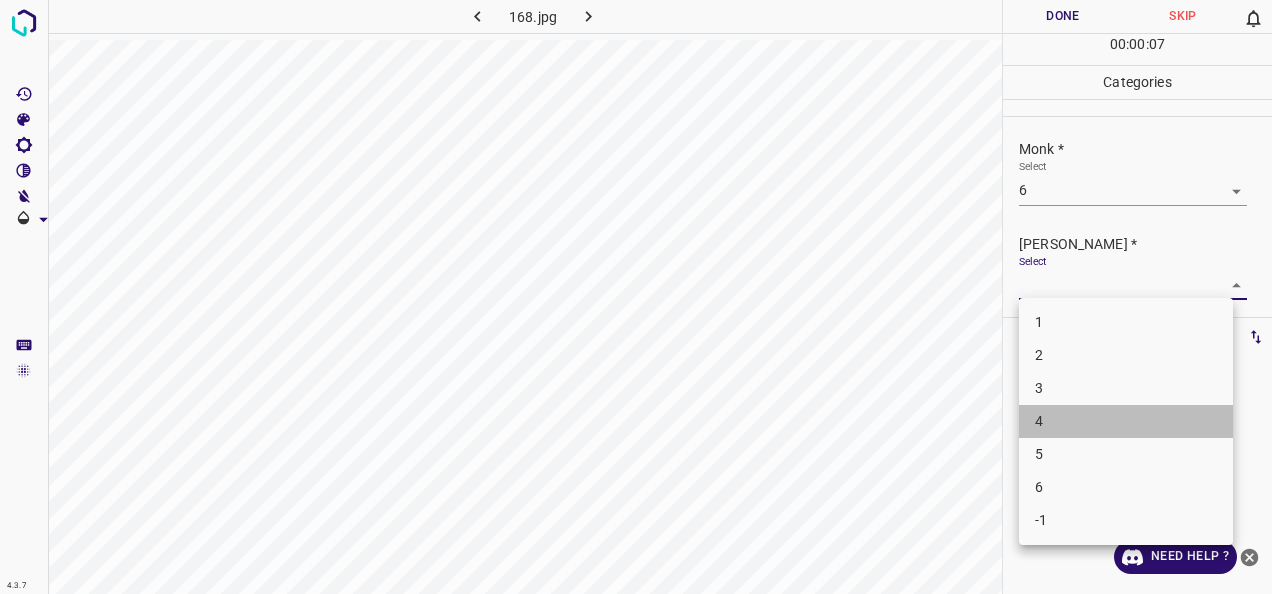 click on "4" at bounding box center (1126, 421) 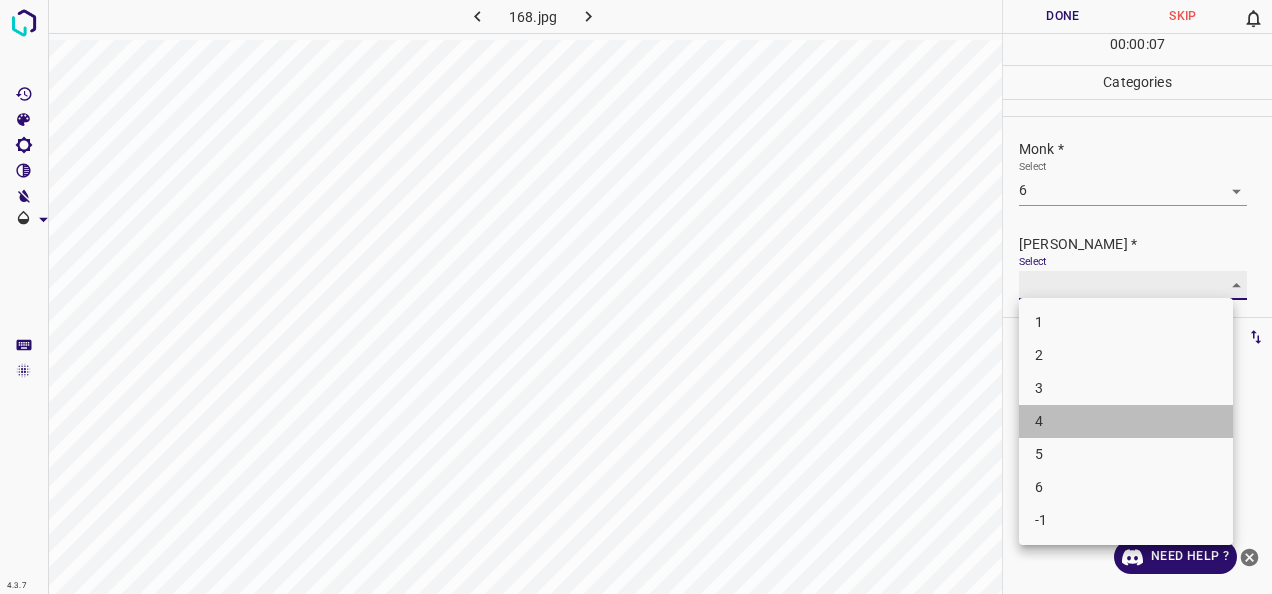 type on "4" 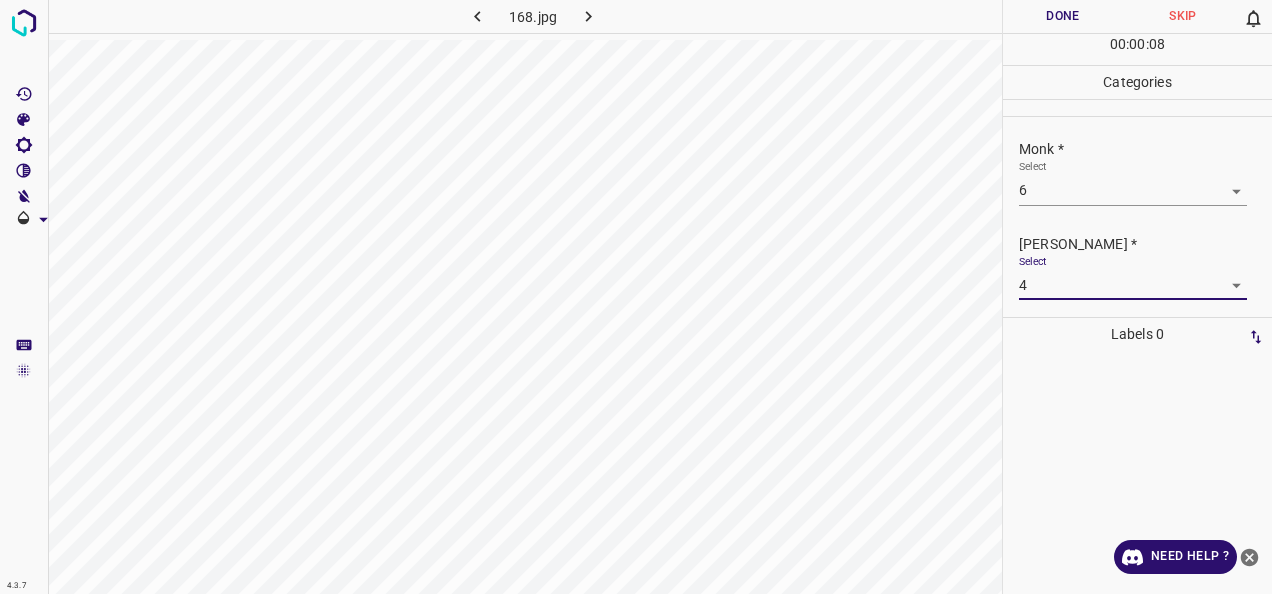 click on "Done" at bounding box center (1063, 16) 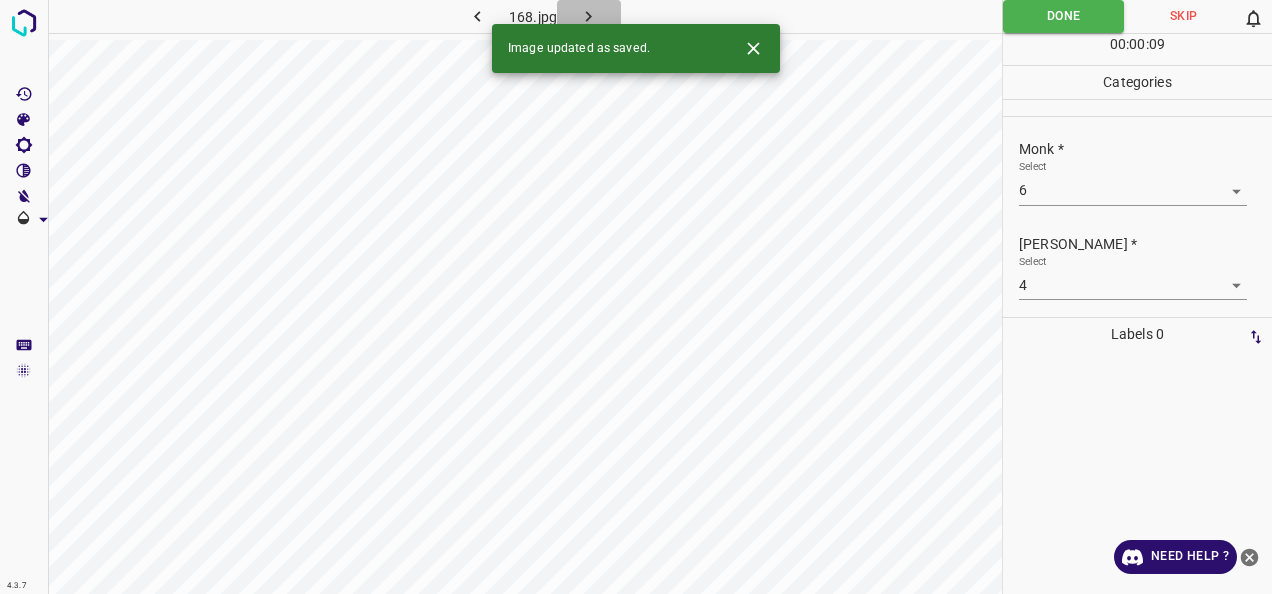 click at bounding box center (589, 16) 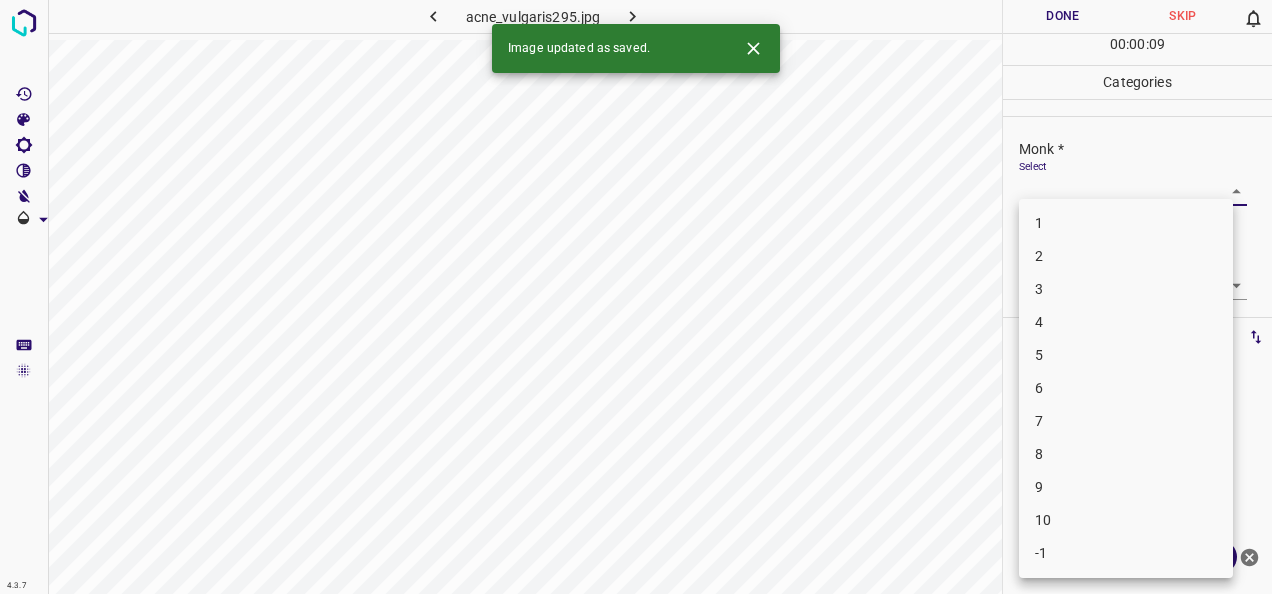 click on "4.3.7 acne_vulgaris295.jpg Done Skip 0 00   : 00   : 09   Categories Monk *  Select ​  Fitzpatrick *  Select ​ Labels   0 Categories 1 Monk 2  Fitzpatrick Tools Space Change between modes (Draw & Edit) I Auto labeling R Restore zoom M Zoom in N Zoom out Delete Delete selecte label Filters Z Restore filters X Saturation filter C Brightness filter V Contrast filter B Gray scale filter General O Download Image updated as saved. Need Help ? - Text - Hide - Delete 1 2 3 4 5 6 7 8 9 10 -1" at bounding box center [636, 297] 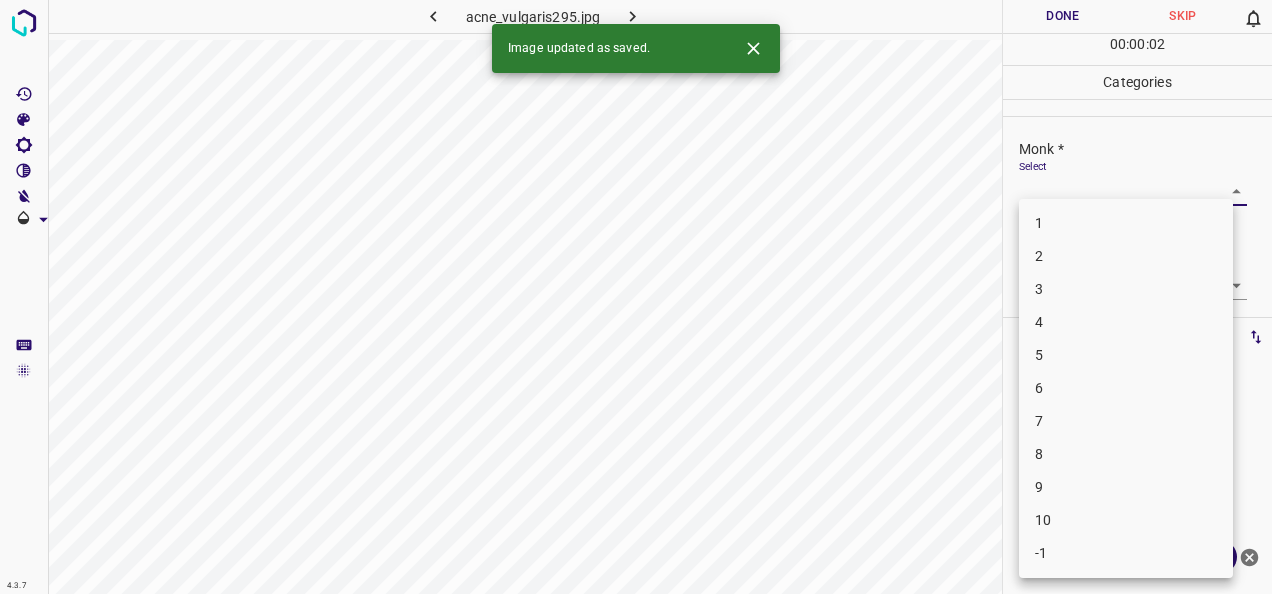 click on "2" at bounding box center [1126, 256] 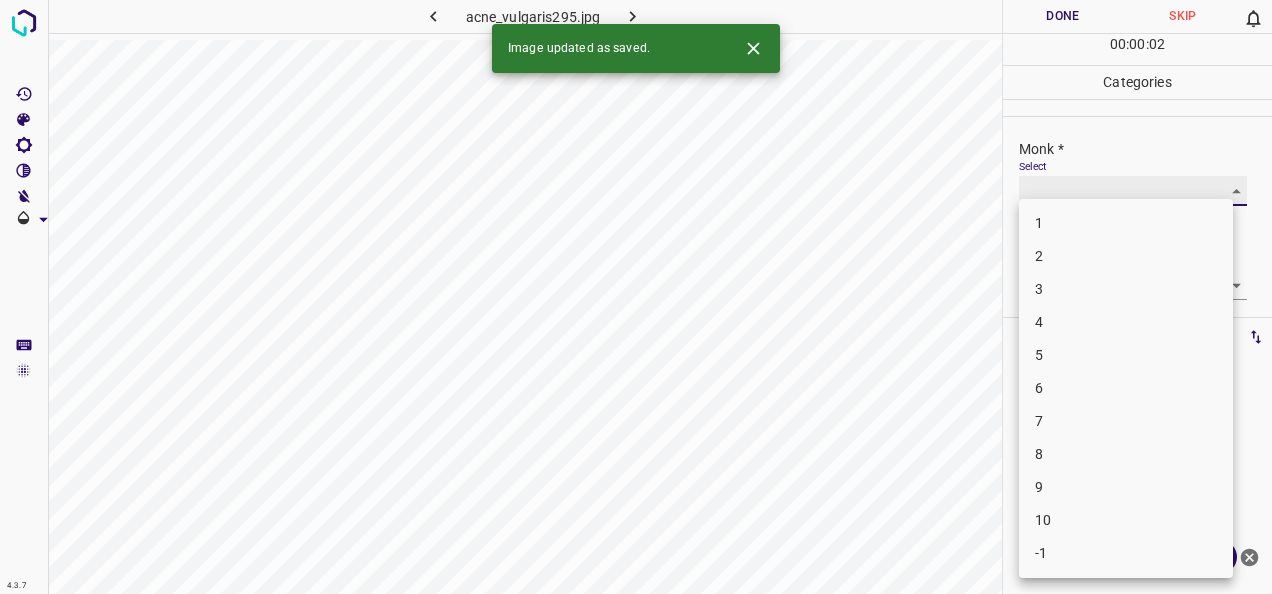 type on "2" 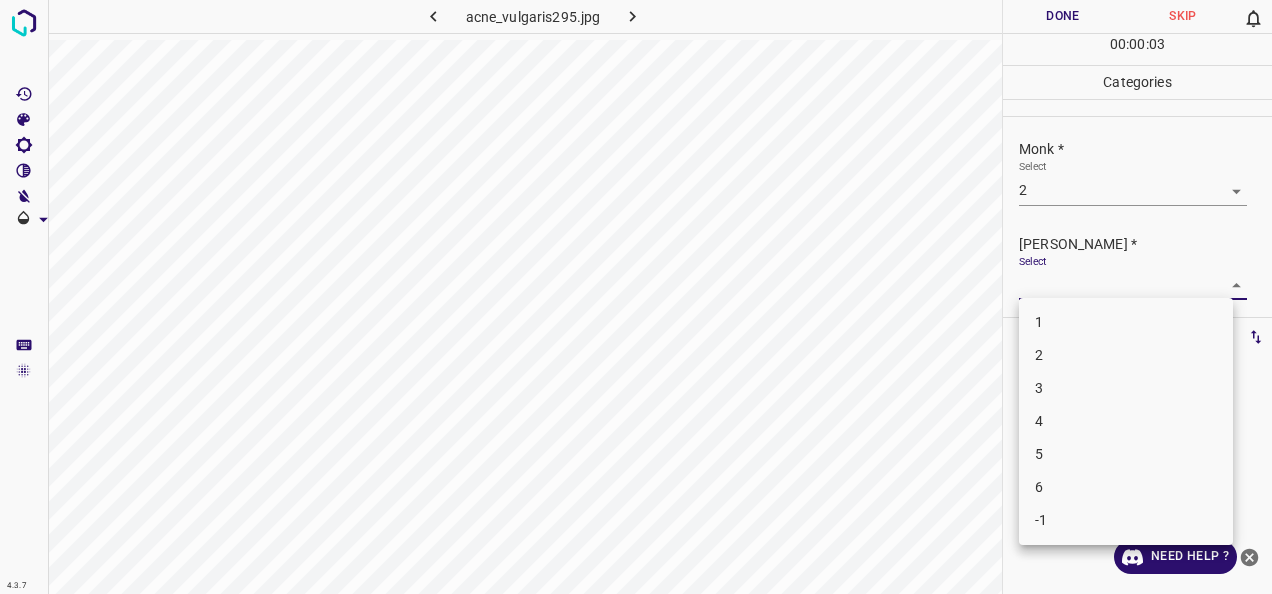 click on "4.3.7 acne_vulgaris295.jpg Done Skip 0 00   : 00   : 03   Categories Monk *  Select 2 2  Fitzpatrick *  Select ​ Labels   0 Categories 1 Monk 2  Fitzpatrick Tools Space Change between modes (Draw & Edit) I Auto labeling R Restore zoom M Zoom in N Zoom out Delete Delete selecte label Filters Z Restore filters X Saturation filter C Brightness filter V Contrast filter B Gray scale filter General O Download Need Help ? - Text - Hide - Delete 1 2 3 4 5 6 -1" at bounding box center (636, 297) 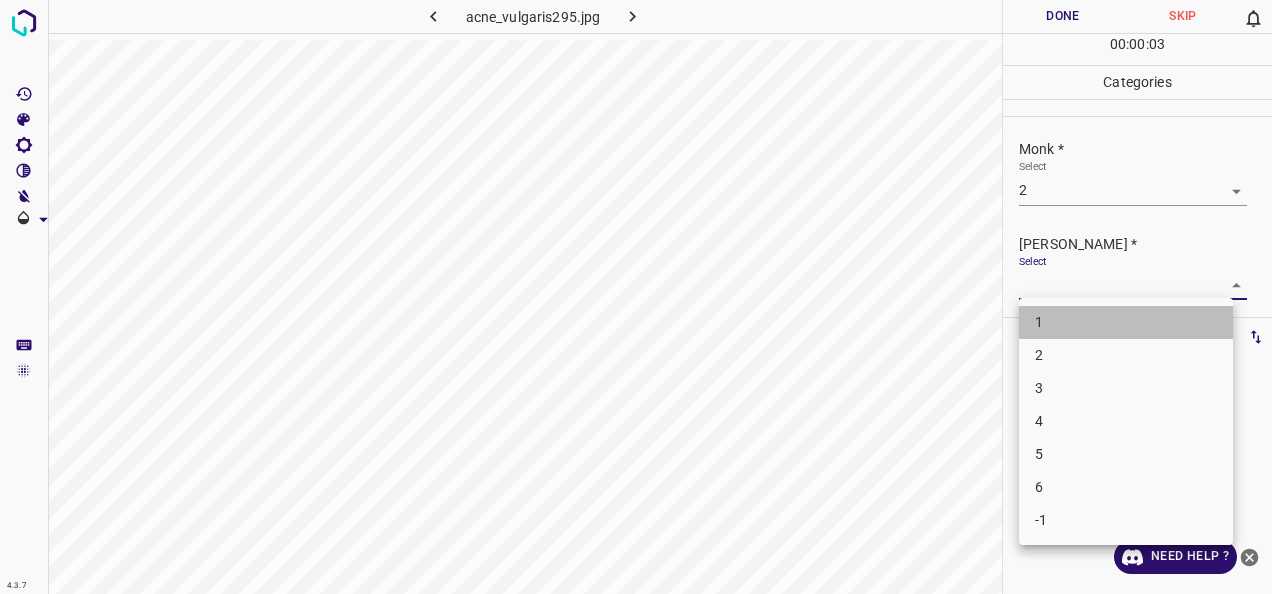 click on "1" at bounding box center (1126, 322) 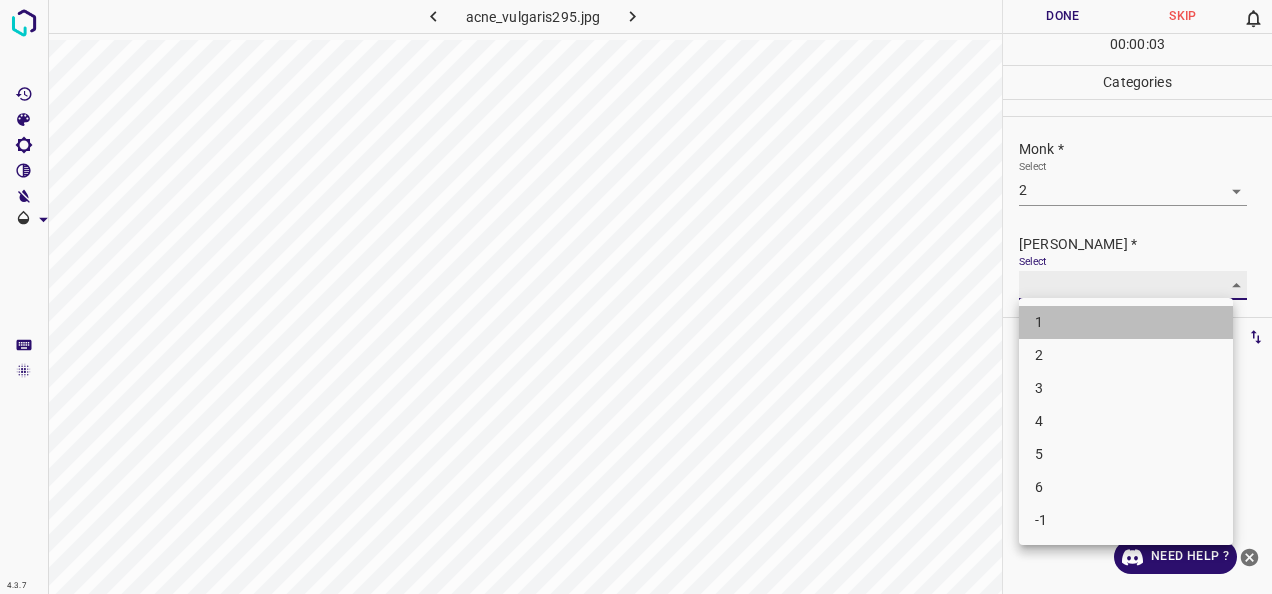 type on "1" 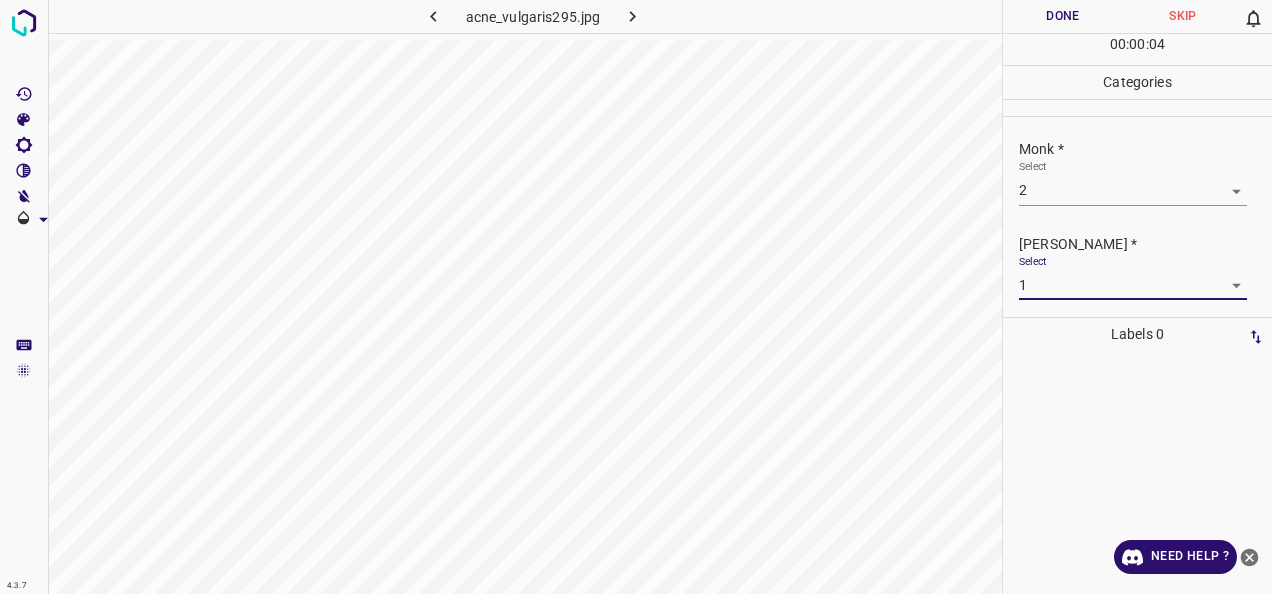 click on "00   : 00   : 04" at bounding box center (1137, 49) 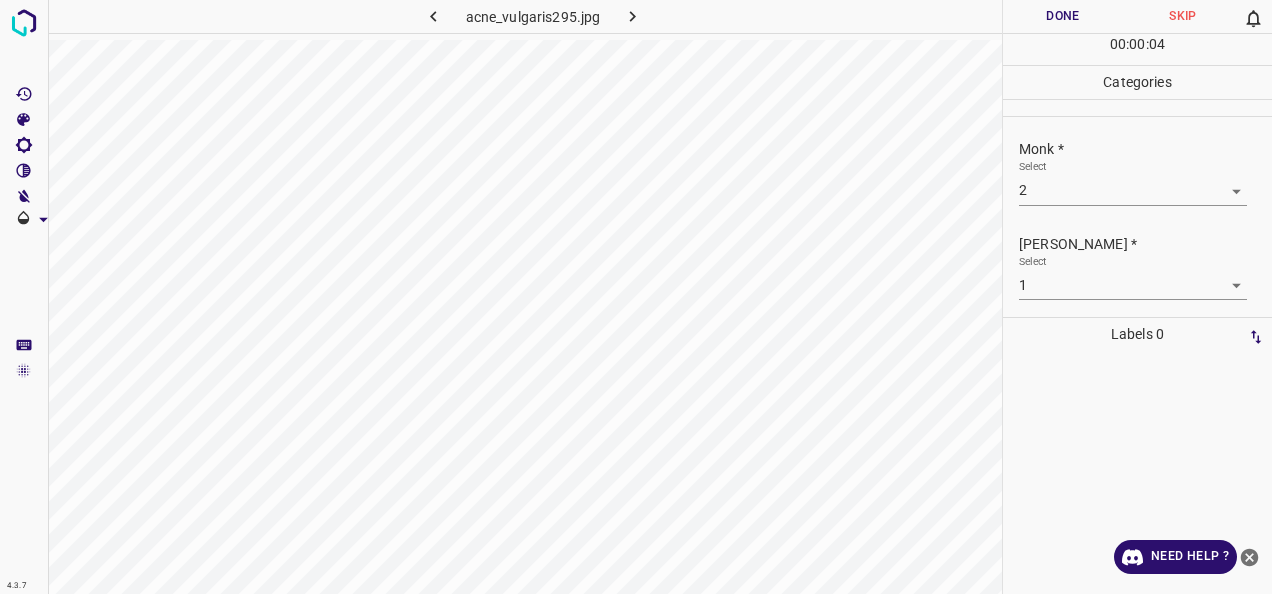 click on "Done" at bounding box center [1063, 16] 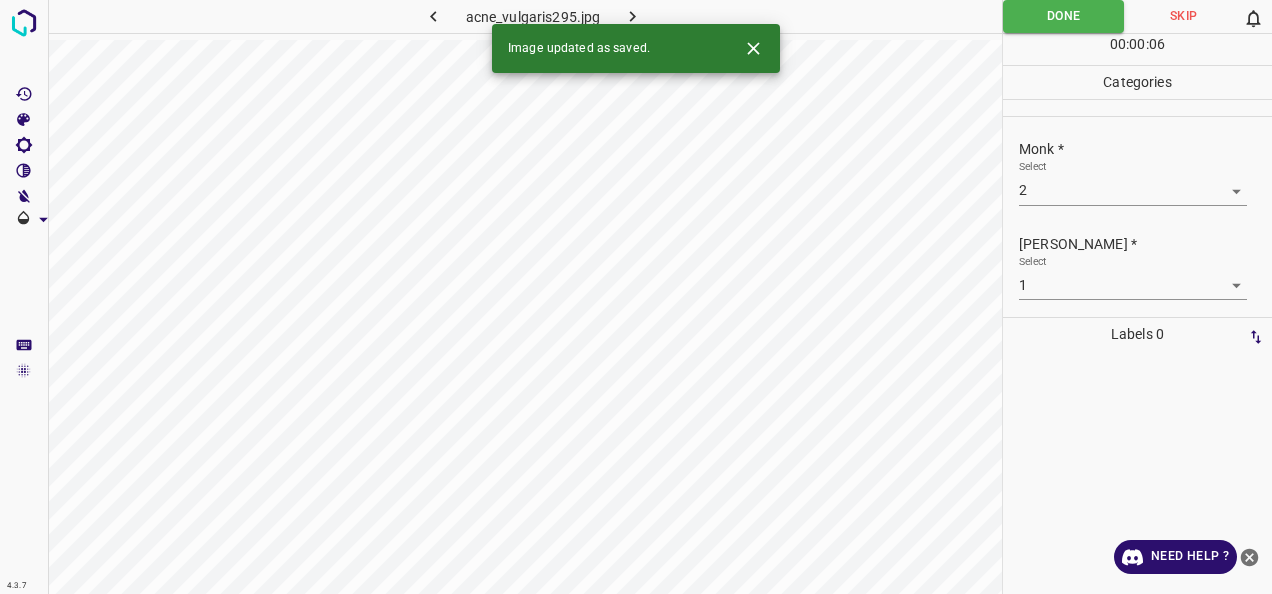 click 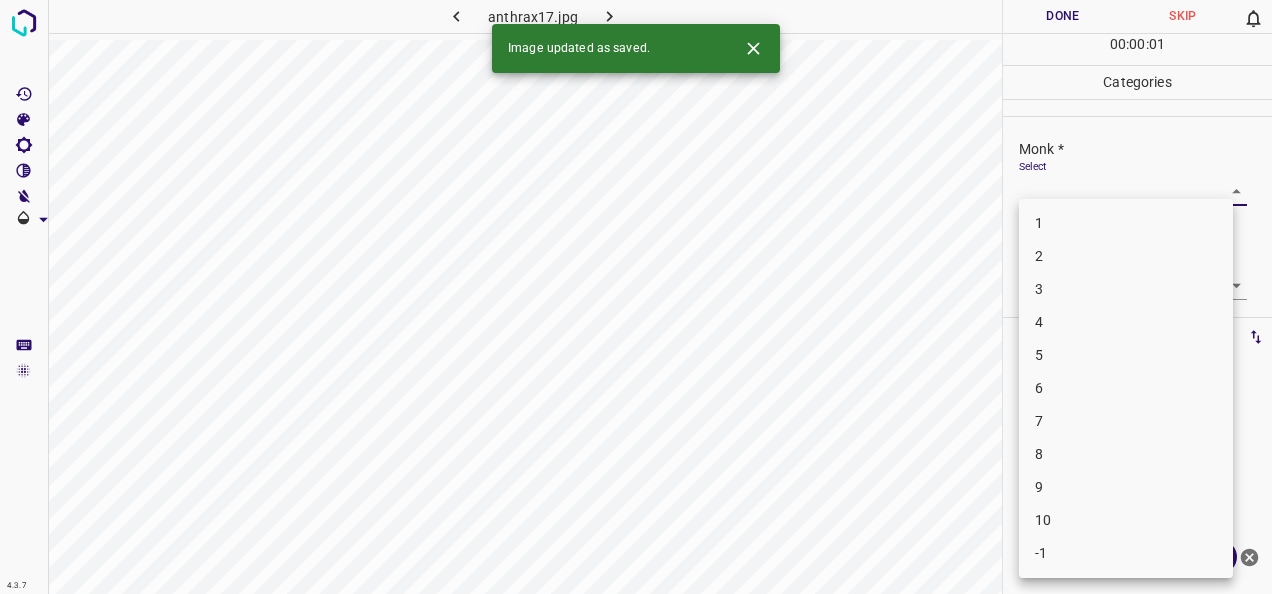 click on "4.3.7 anthrax17.jpg Done Skip 0 00   : 00   : 01   Categories Monk *  Select ​  Fitzpatrick *  Select ​ Labels   0 Categories 1 Monk 2  Fitzpatrick Tools Space Change between modes (Draw & Edit) I Auto labeling R Restore zoom M Zoom in N Zoom out Delete Delete selecte label Filters Z Restore filters X Saturation filter C Brightness filter V Contrast filter B Gray scale filter General O Download Image updated as saved. Need Help ? - Text - Hide - Delete 1 2 3 4 5 6 7 8 9 10 -1" at bounding box center (636, 297) 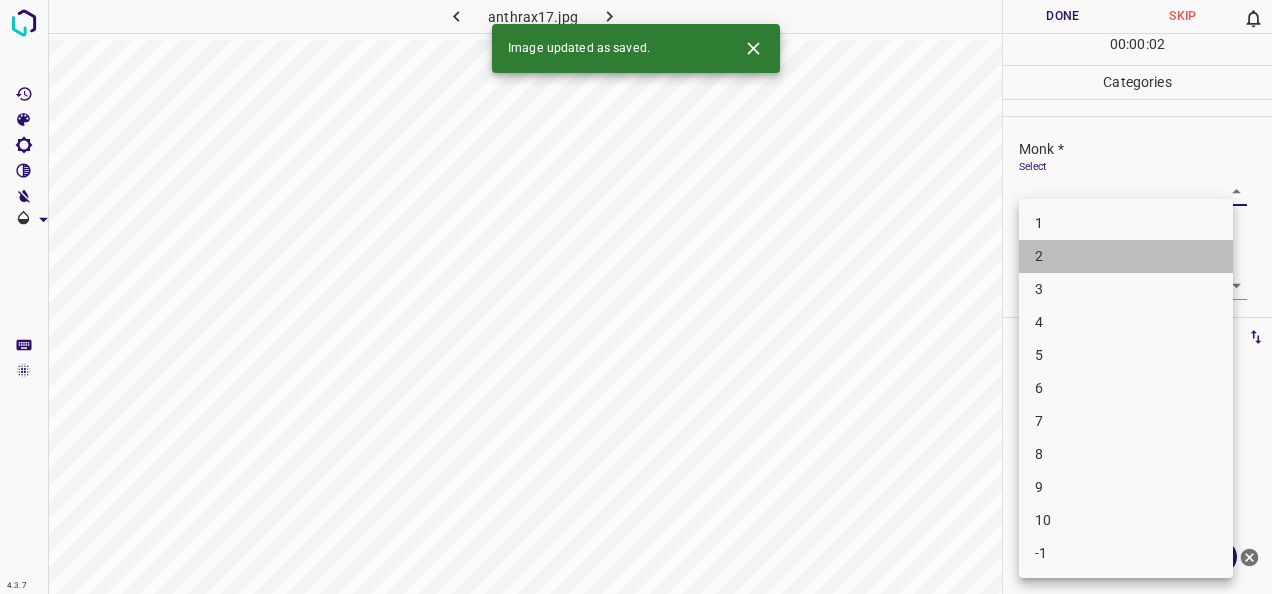 click on "2" at bounding box center [1126, 256] 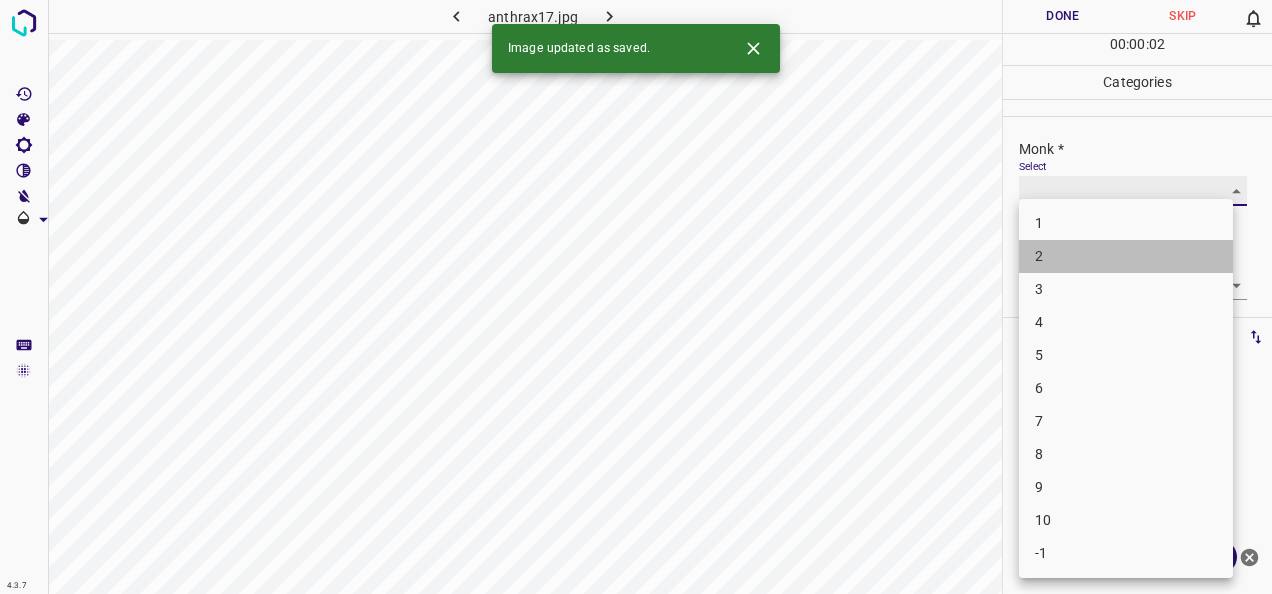 type on "2" 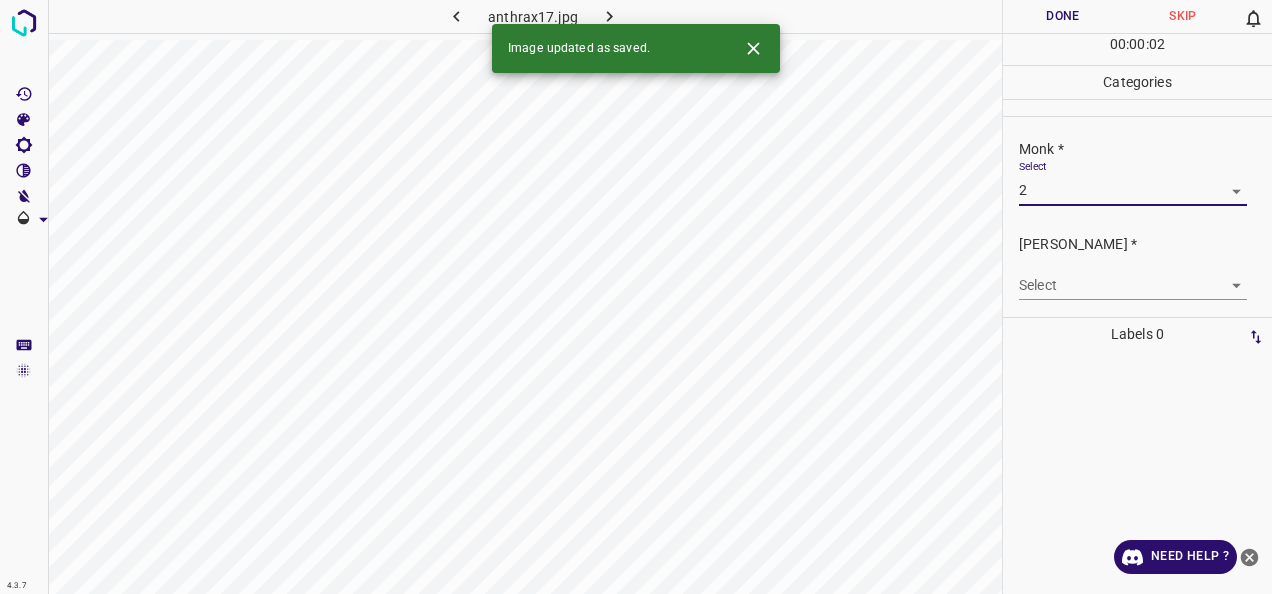 click on "4.3.7 anthrax17.jpg Done Skip 0 00   : 00   : 02   Categories Monk *  Select 2 2  Fitzpatrick *  Select ​ Labels   0 Categories 1 Monk 2  Fitzpatrick Tools Space Change between modes (Draw & Edit) I Auto labeling R Restore zoom M Zoom in N Zoom out Delete Delete selecte label Filters Z Restore filters X Saturation filter C Brightness filter V Contrast filter B Gray scale filter General O Download Image updated as saved. Need Help ? - Text - Hide - Delete" at bounding box center [636, 297] 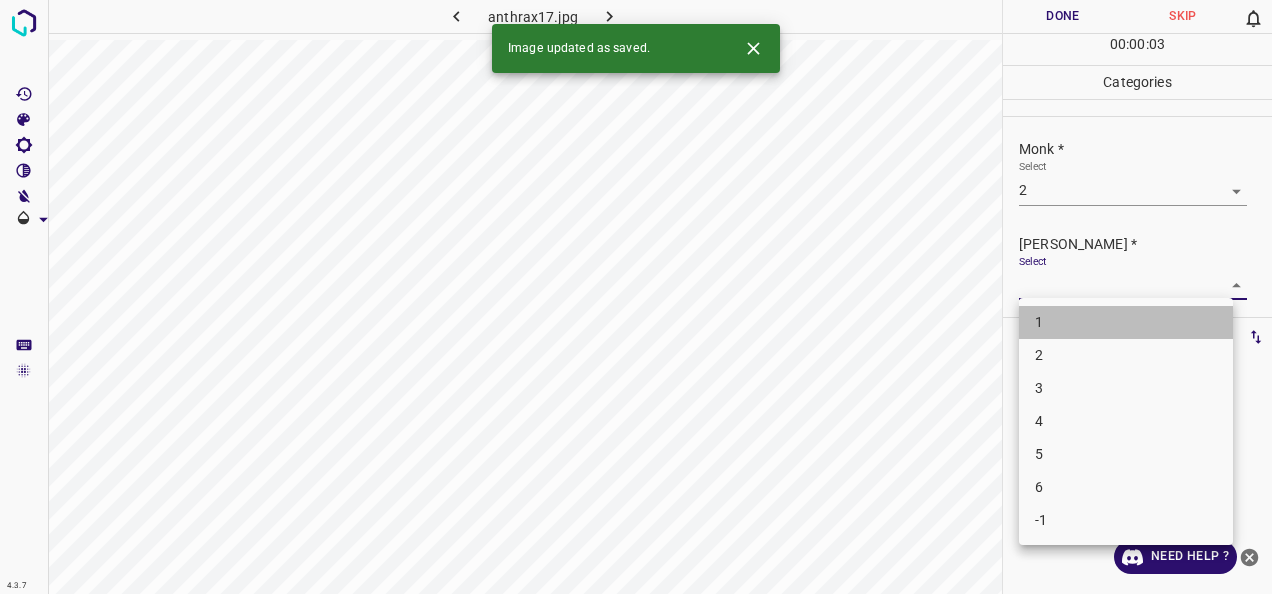 click on "1" at bounding box center [1126, 322] 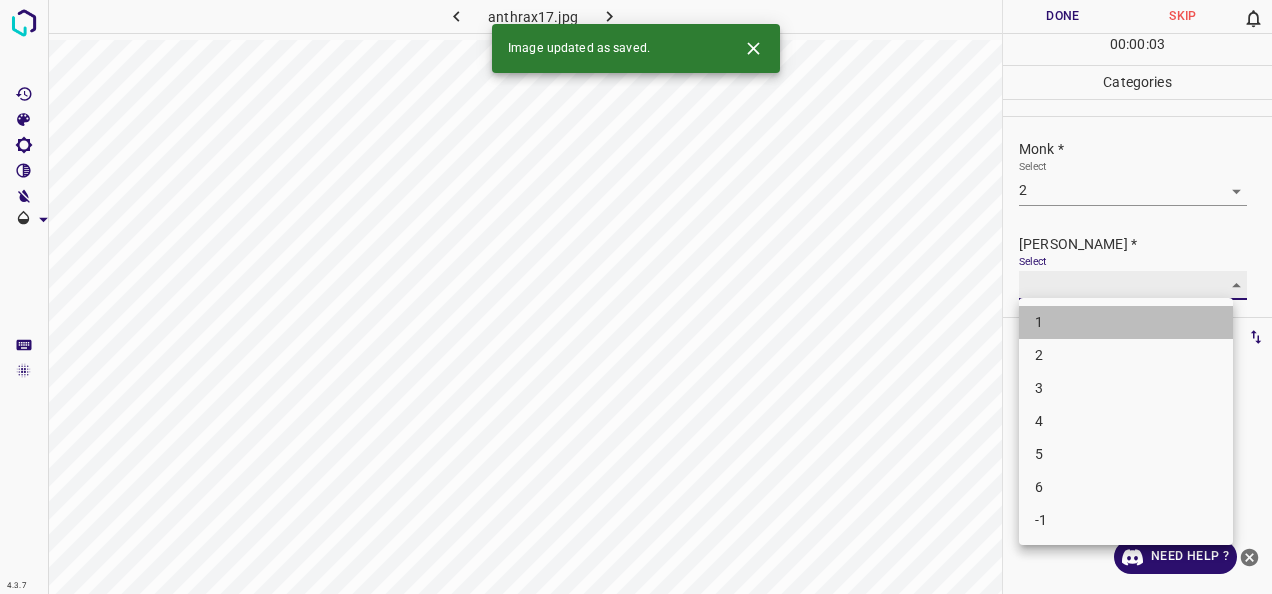 type on "1" 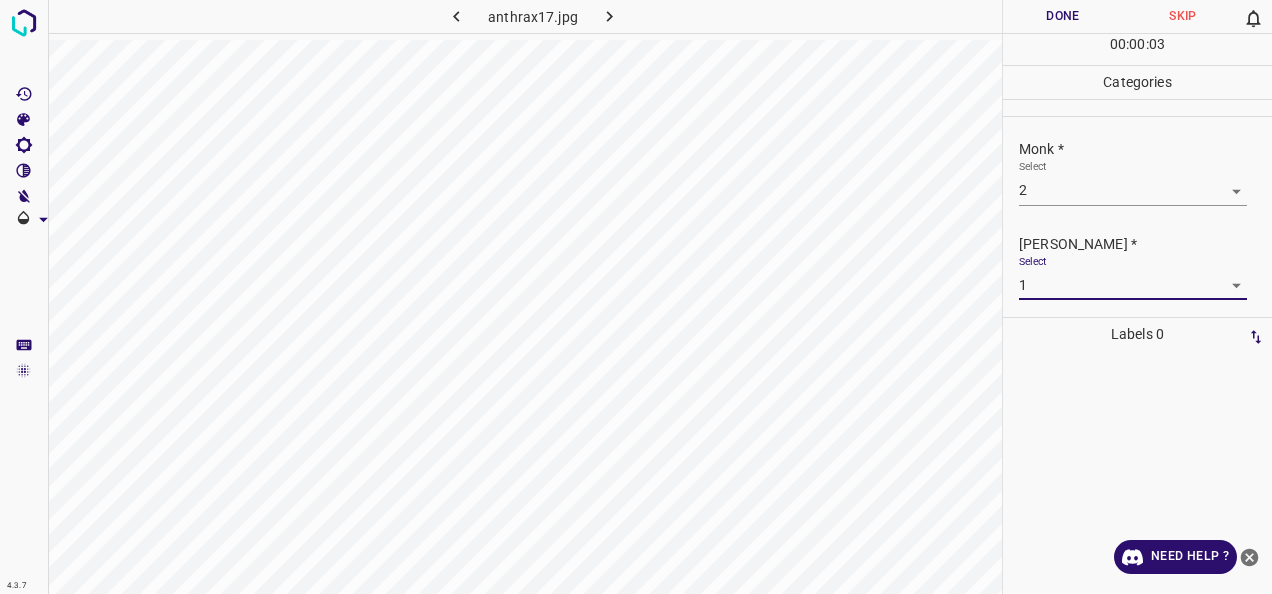 click on "Done" at bounding box center (1063, 16) 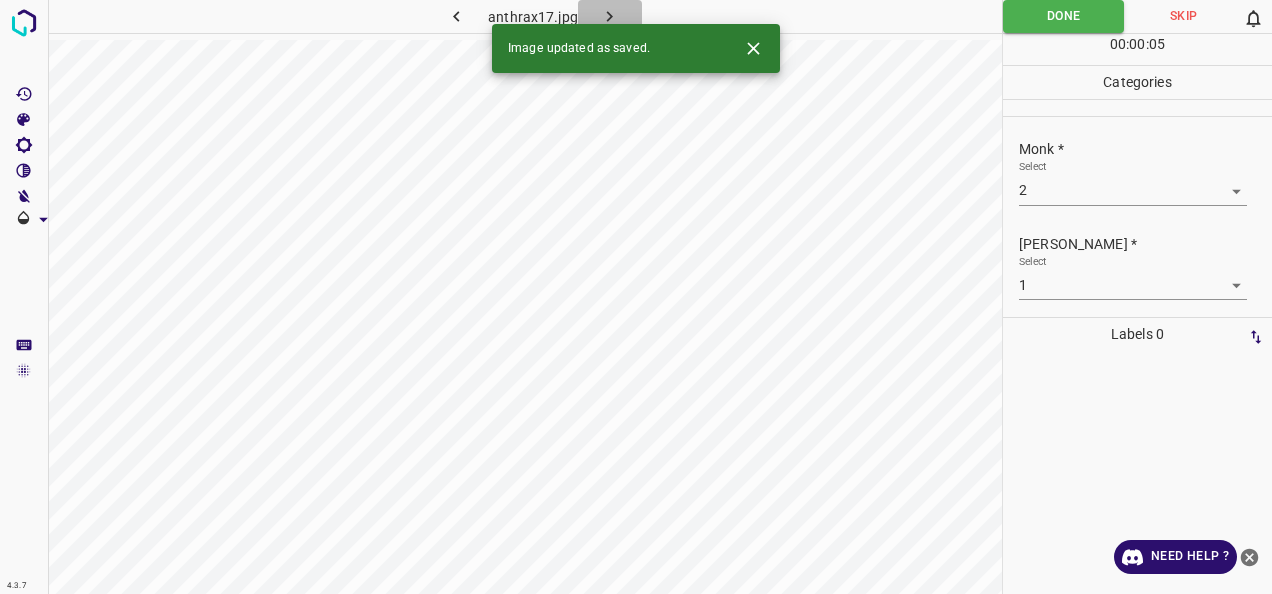 click 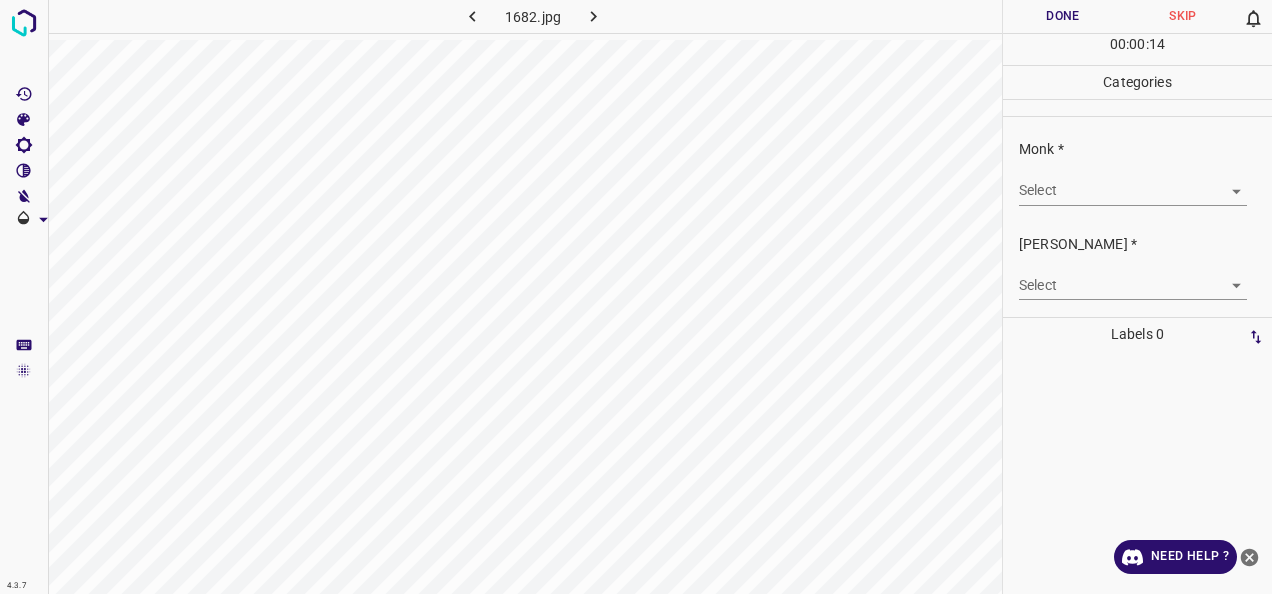 click on "4.3.7 1682.jpg Done Skip 0 00   : 00   : 14   Categories Monk *  Select ​  Fitzpatrick *  Select ​ Labels   0 Categories 1 Monk 2  Fitzpatrick Tools Space Change between modes (Draw & Edit) I Auto labeling R Restore zoom M Zoom in N Zoom out Delete Delete selecte label Filters Z Restore filters X Saturation filter C Brightness filter V Contrast filter B Gray scale filter General O Download Need Help ? - Text - Hide - Delete" at bounding box center [636, 297] 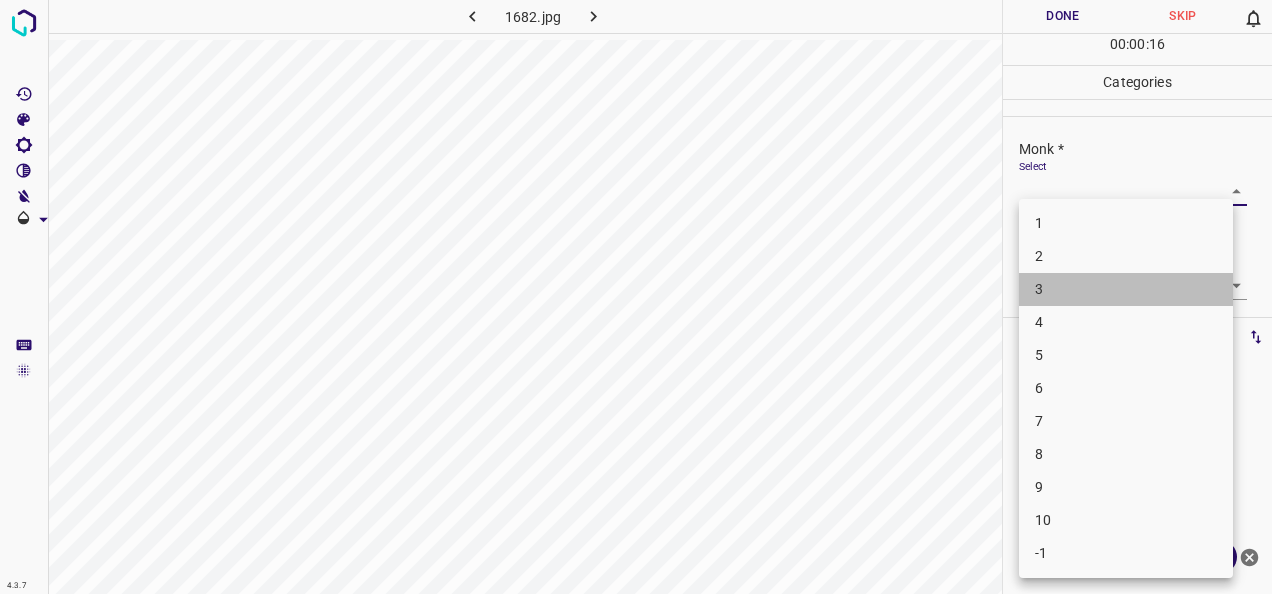 click on "3" at bounding box center (1126, 289) 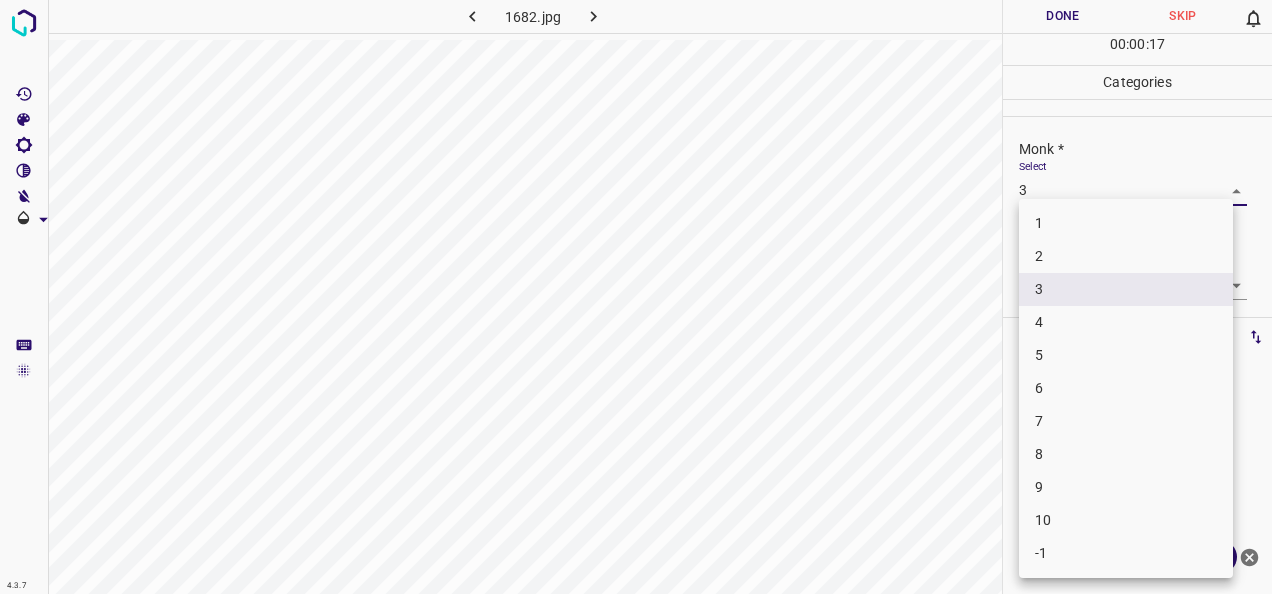 click on "4.3.7 1682.jpg Done Skip 0 00   : 00   : 17   Categories Monk *  Select 3 3  Fitzpatrick *  Select ​ Labels   0 Categories 1 Monk 2  Fitzpatrick Tools Space Change between modes (Draw & Edit) I Auto labeling R Restore zoom M Zoom in N Zoom out Delete Delete selecte label Filters Z Restore filters X Saturation filter C Brightness filter V Contrast filter B Gray scale filter General O Download Need Help ? - Text - Hide - Delete 1 2 3 4 5 6 7 8 9 10 -1" at bounding box center [636, 297] 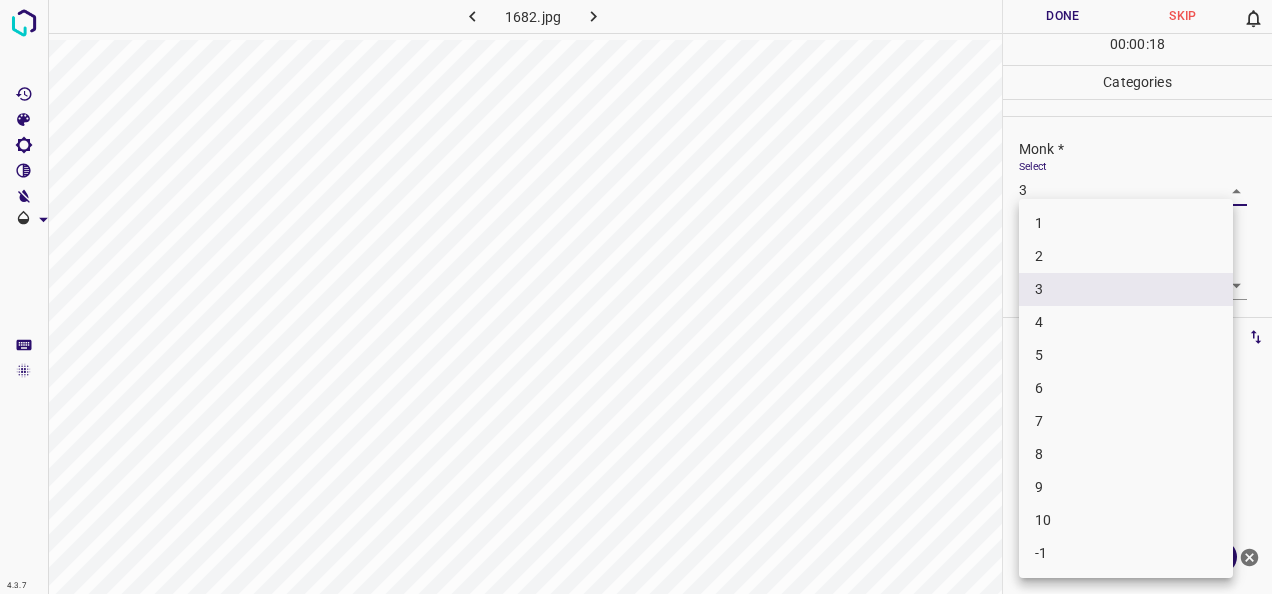 click on "4" at bounding box center [1126, 322] 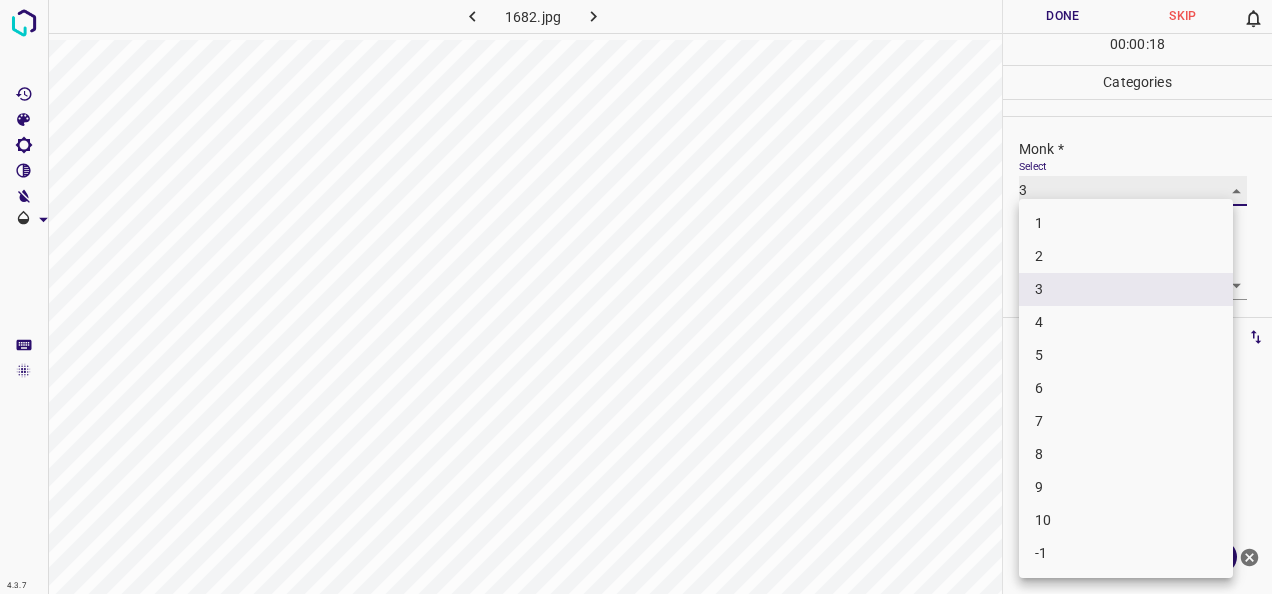 type on "4" 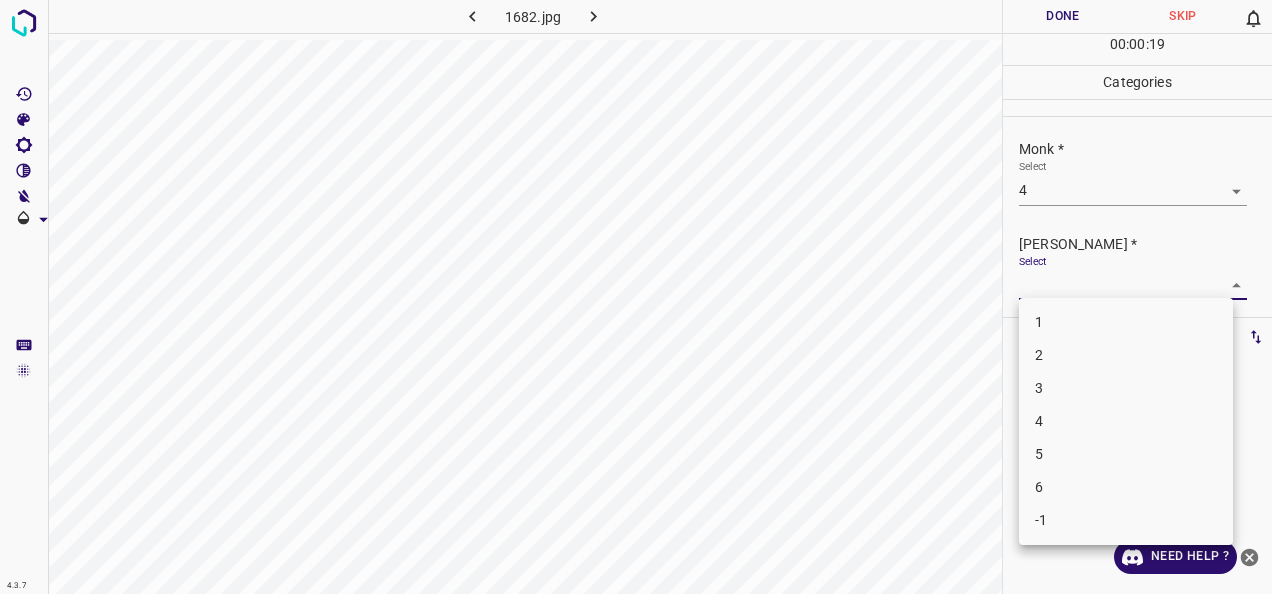 click on "4.3.7 1682.jpg Done Skip 0 00   : 00   : 19   Categories Monk *  Select 4 4  Fitzpatrick *  Select ​ Labels   0 Categories 1 Monk 2  Fitzpatrick Tools Space Change between modes (Draw & Edit) I Auto labeling R Restore zoom M Zoom in N Zoom out Delete Delete selecte label Filters Z Restore filters X Saturation filter C Brightness filter V Contrast filter B Gray scale filter General O Download Need Help ? - Text - Hide - Delete 1 2 3 4 5 6 -1" at bounding box center (636, 297) 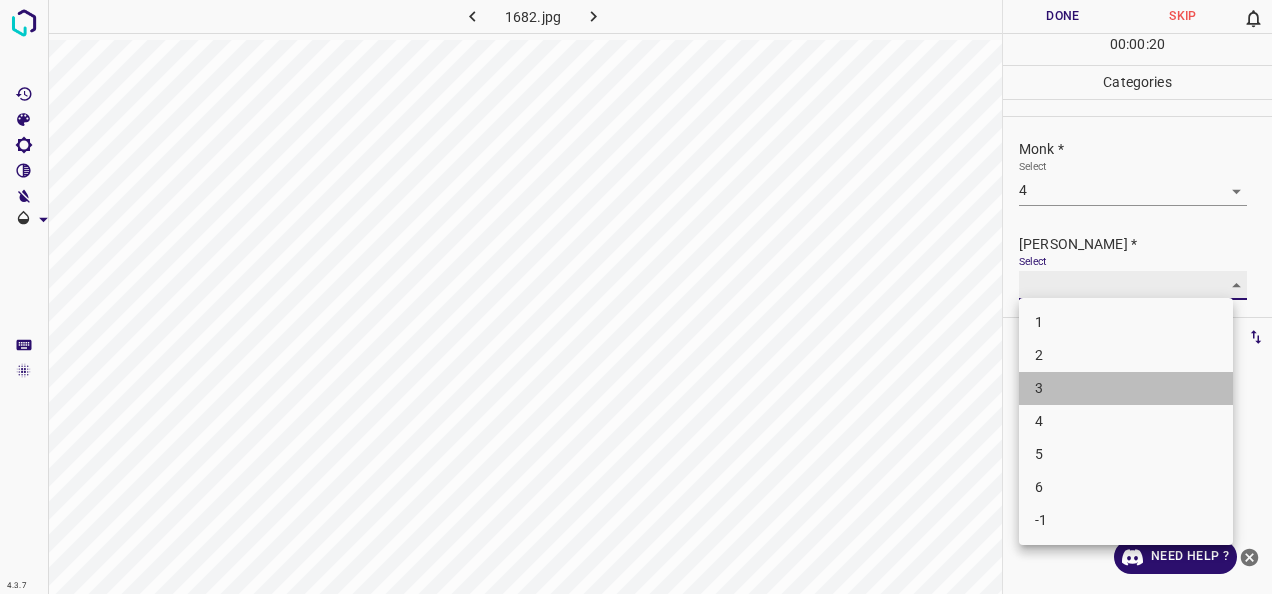 type on "3" 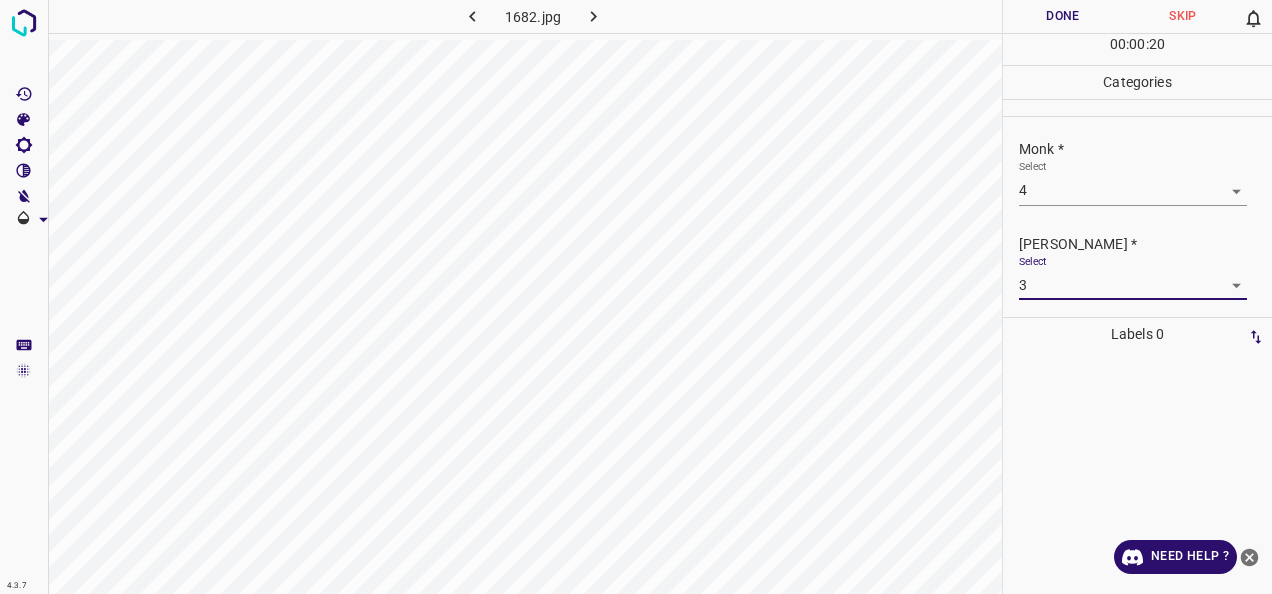 click on "00   : 00   : 20" at bounding box center (1137, 49) 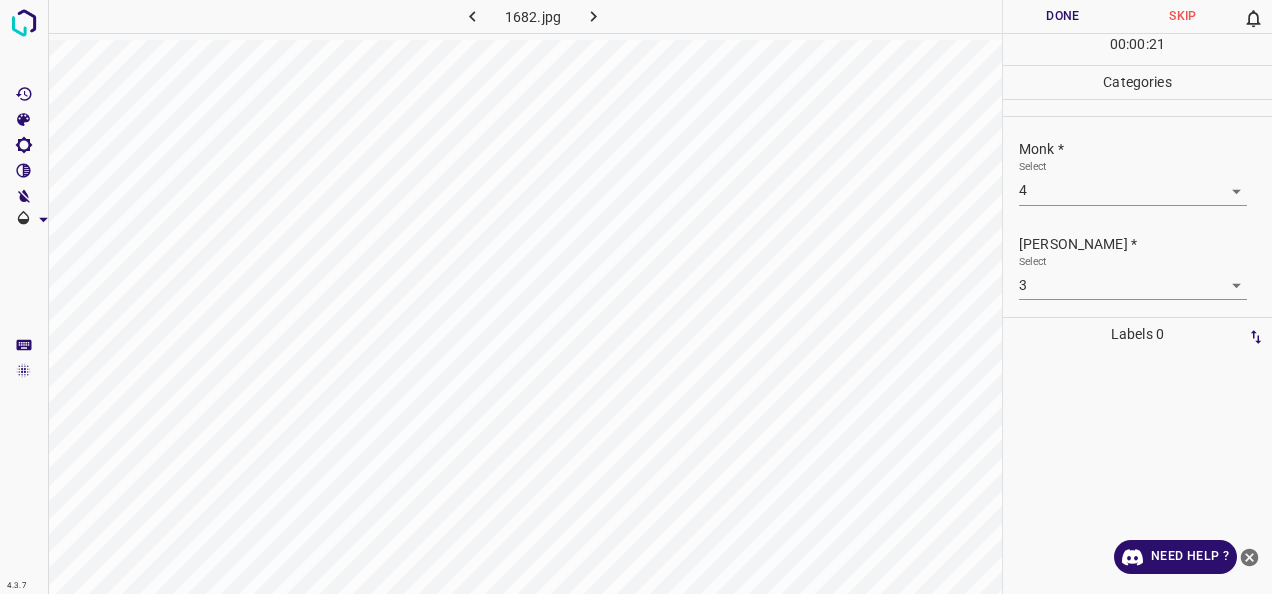 click on "Done" at bounding box center (1063, 16) 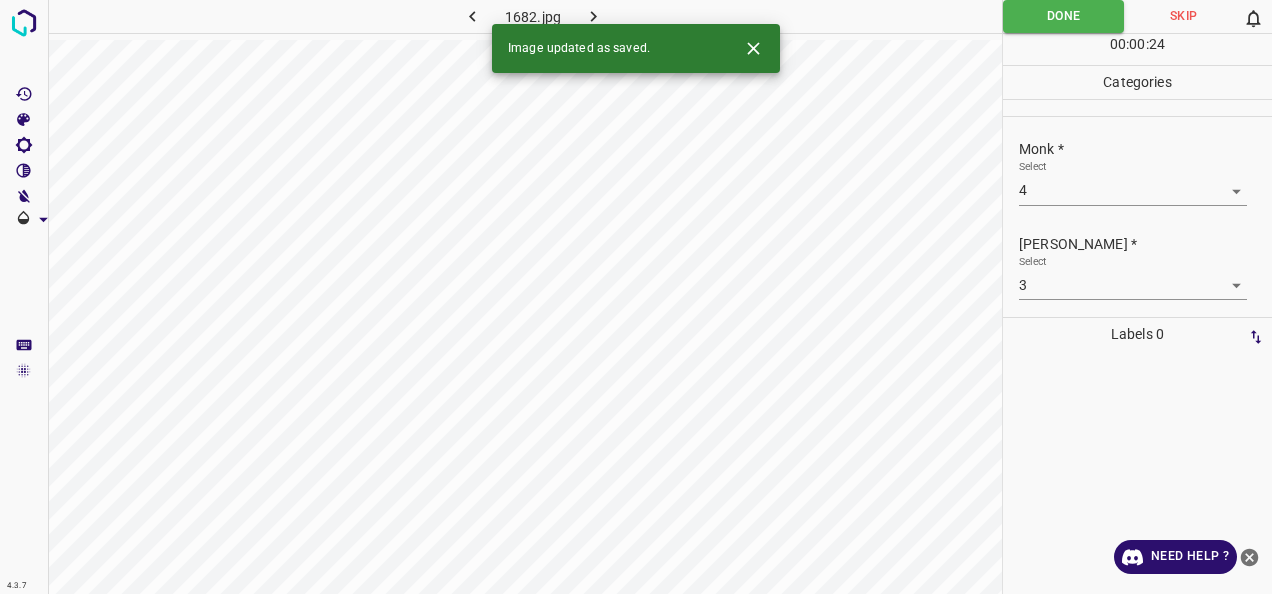 click at bounding box center (593, 16) 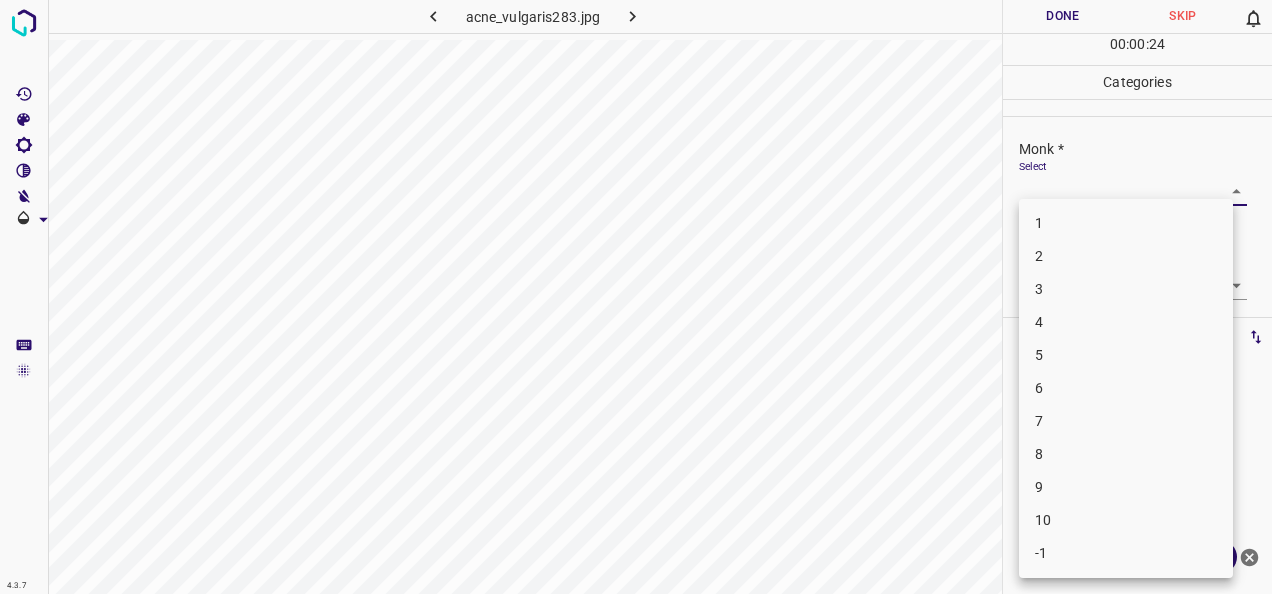 click on "4.3.7 acne_vulgaris283.jpg Done Skip 0 00   : 00   : 24   Categories Monk *  Select ​  Fitzpatrick *  Select ​ Labels   0 Categories 1 Monk 2  Fitzpatrick Tools Space Change between modes (Draw & Edit) I Auto labeling R Restore zoom M Zoom in N Zoom out Delete Delete selecte label Filters Z Restore filters X Saturation filter C Brightness filter V Contrast filter B Gray scale filter General O Download Need Help ? - Text - Hide - Delete 1 2 3 4 5 6 7 8 9 10 -1" at bounding box center (636, 297) 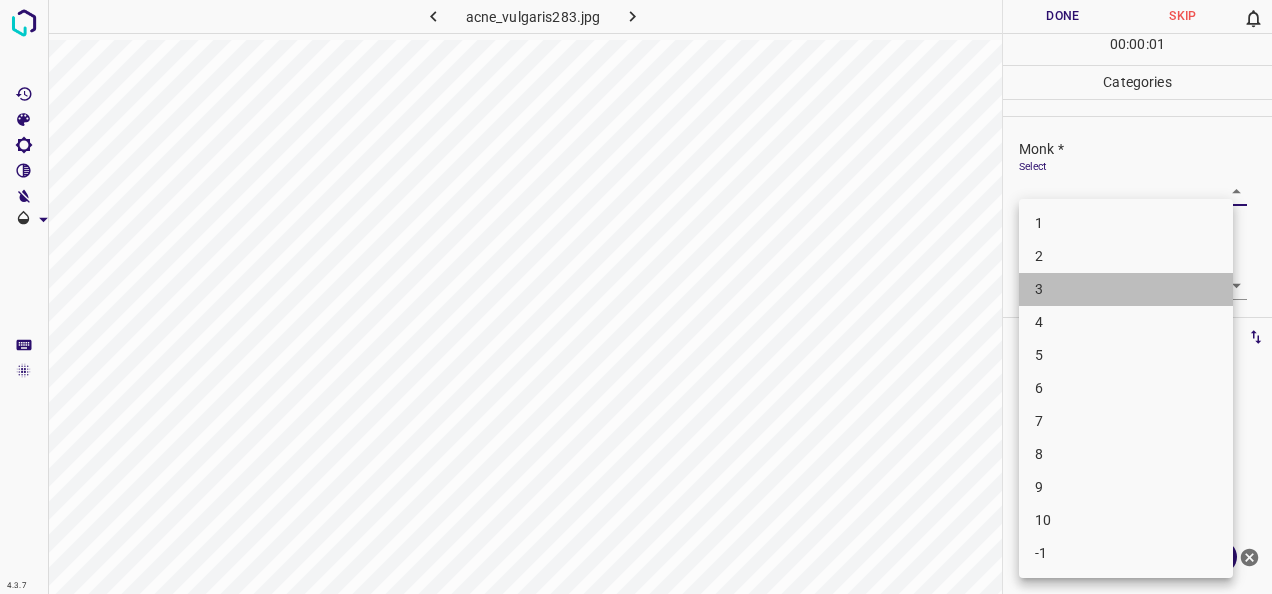 click on "3" at bounding box center (1126, 289) 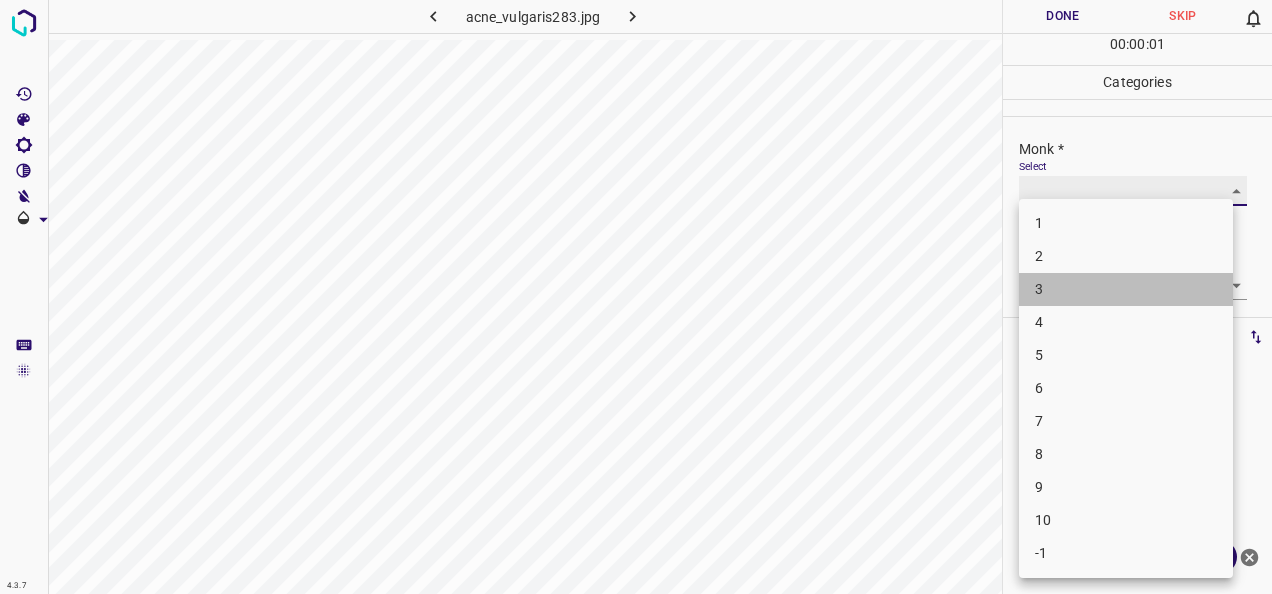 type on "3" 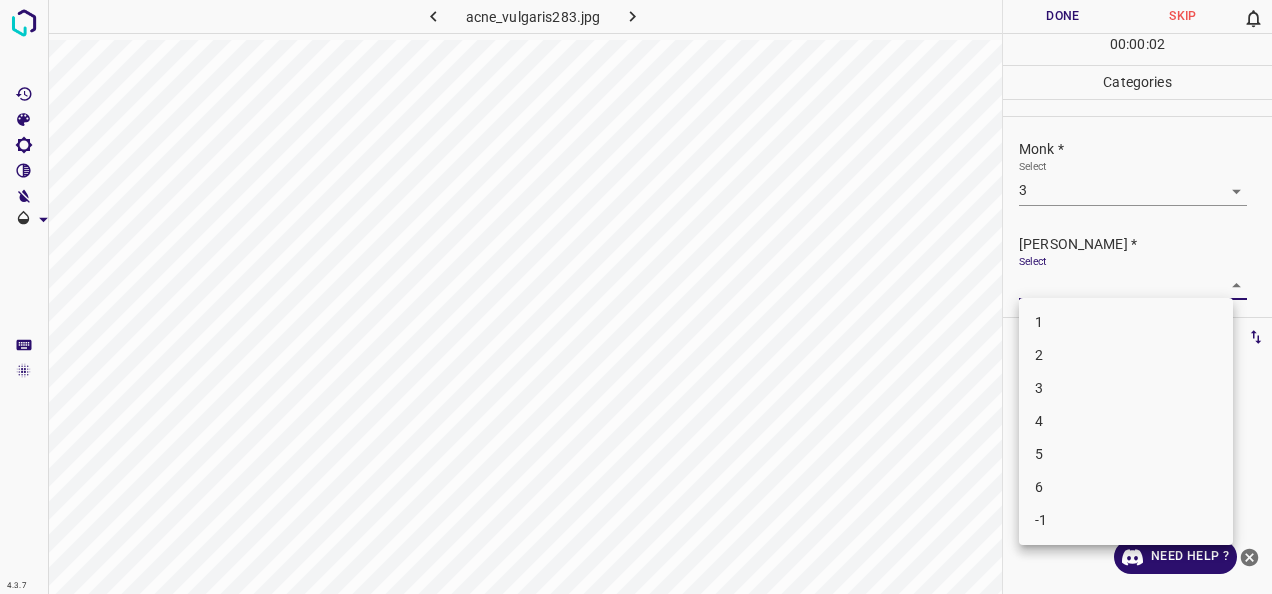 click on "4.3.7 acne_vulgaris283.jpg Done Skip 0 00   : 00   : 02   Categories Monk *  Select 3 3  Fitzpatrick *  Select ​ Labels   0 Categories 1 Monk 2  Fitzpatrick Tools Space Change between modes (Draw & Edit) I Auto labeling R Restore zoom M Zoom in N Zoom out Delete Delete selecte label Filters Z Restore filters X Saturation filter C Brightness filter V Contrast filter B Gray scale filter General O Download Need Help ? - Text - Hide - Delete 1 2 3 4 5 6 -1" at bounding box center [636, 297] 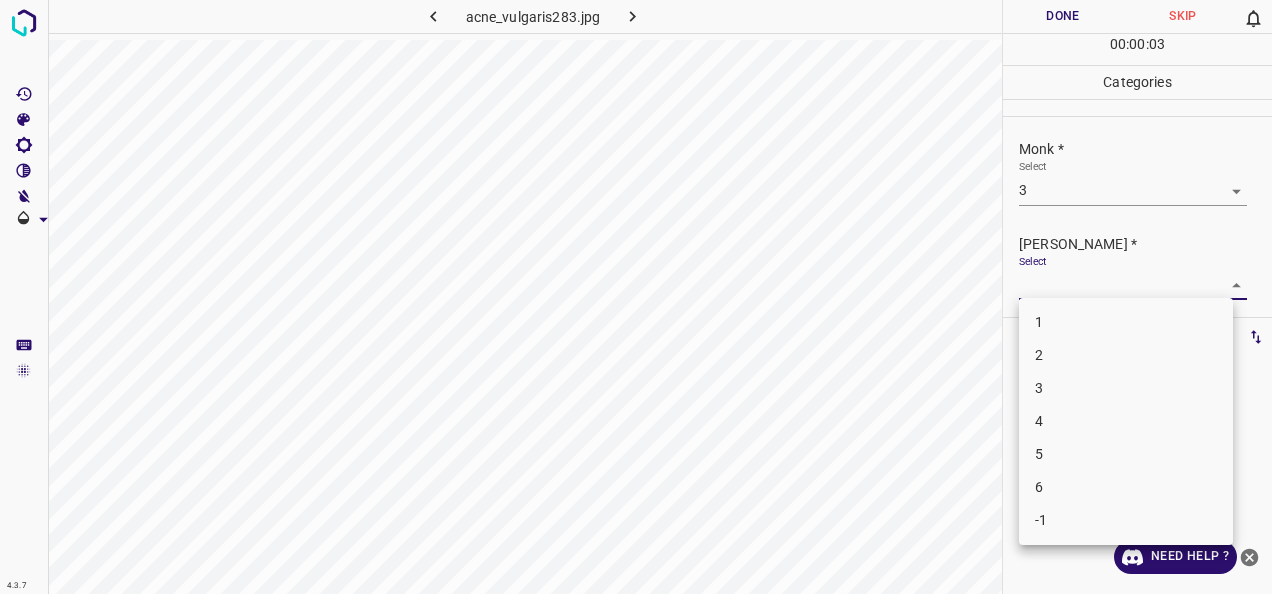 click on "2" at bounding box center [1126, 355] 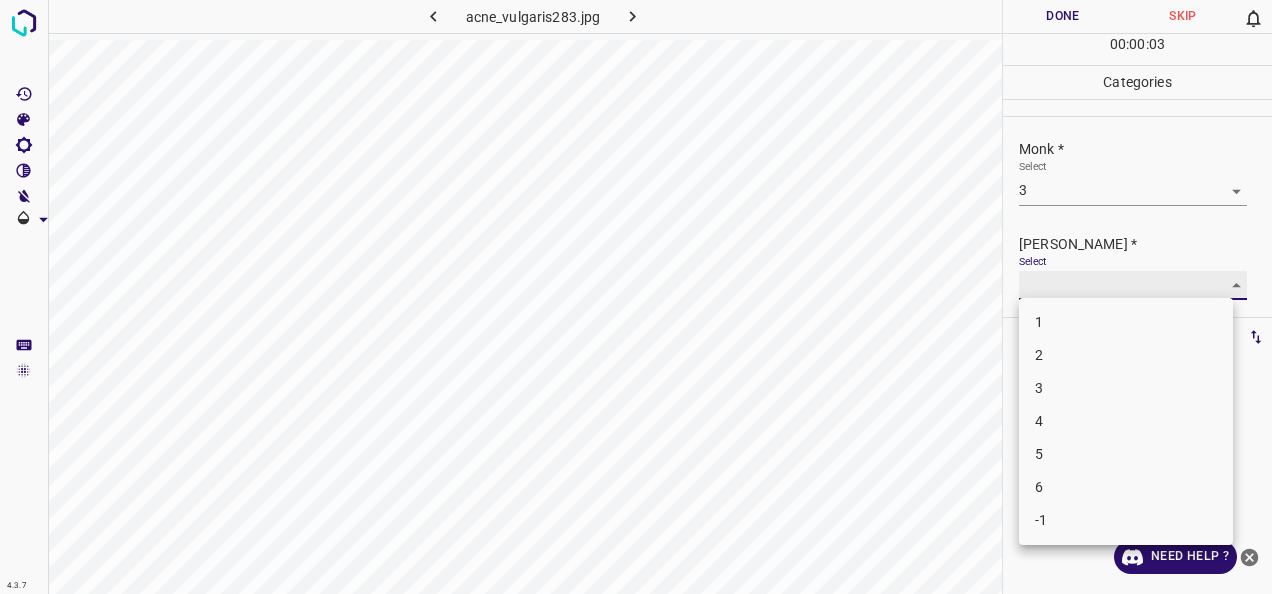 type on "2" 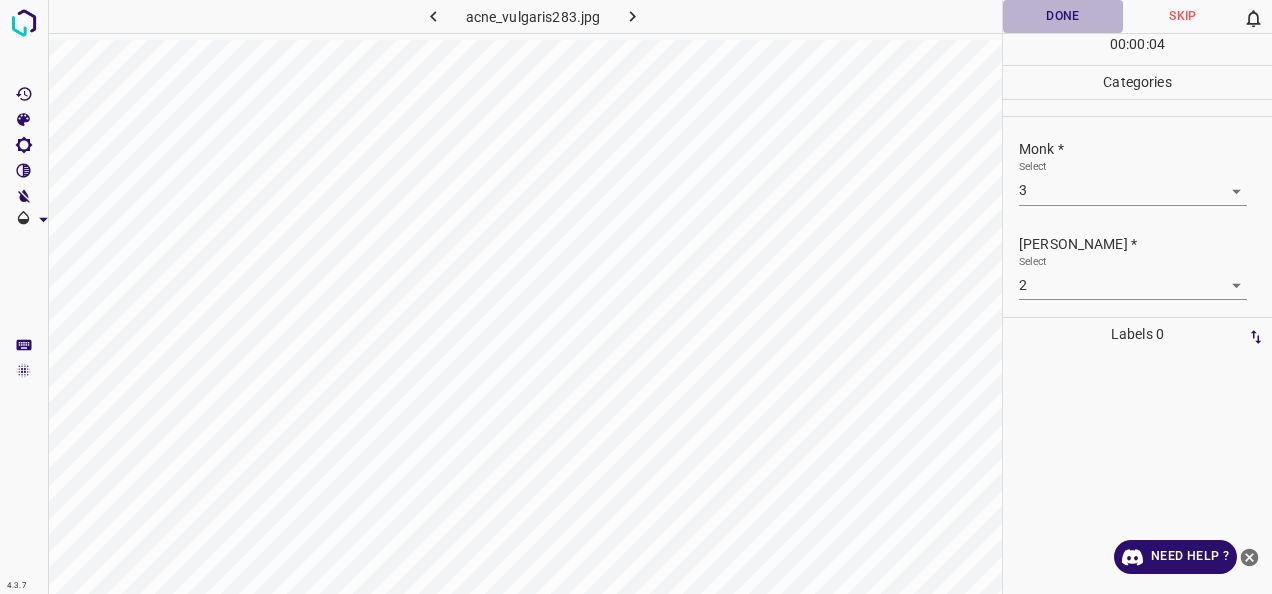 click on "Done" at bounding box center [1063, 16] 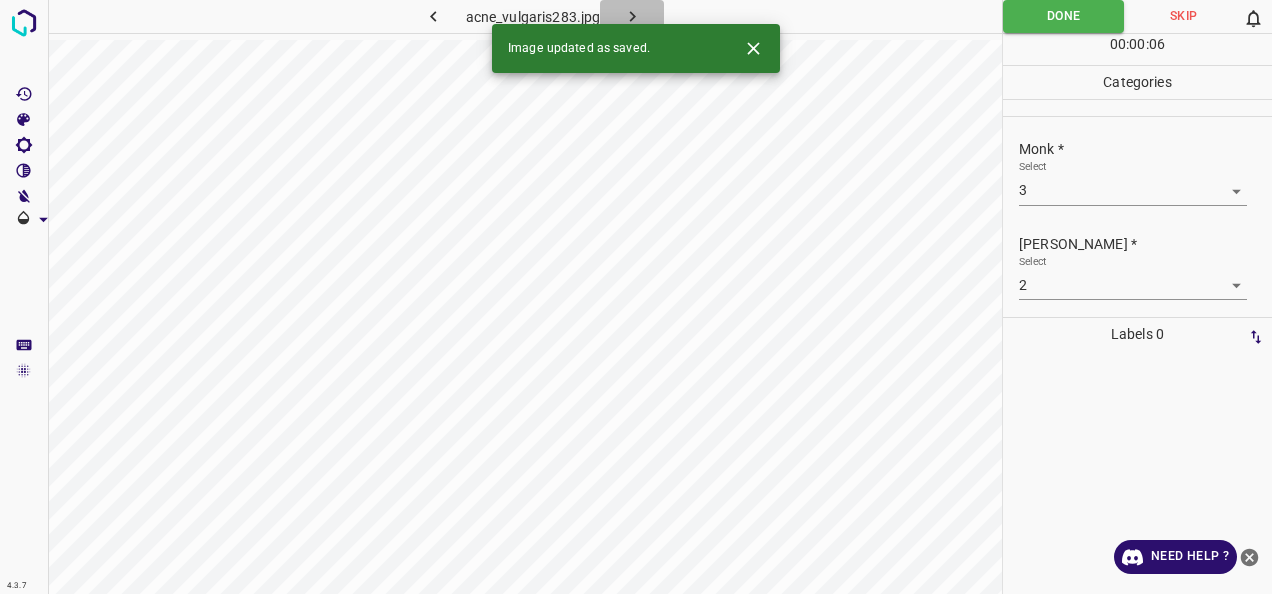 click at bounding box center [632, 16] 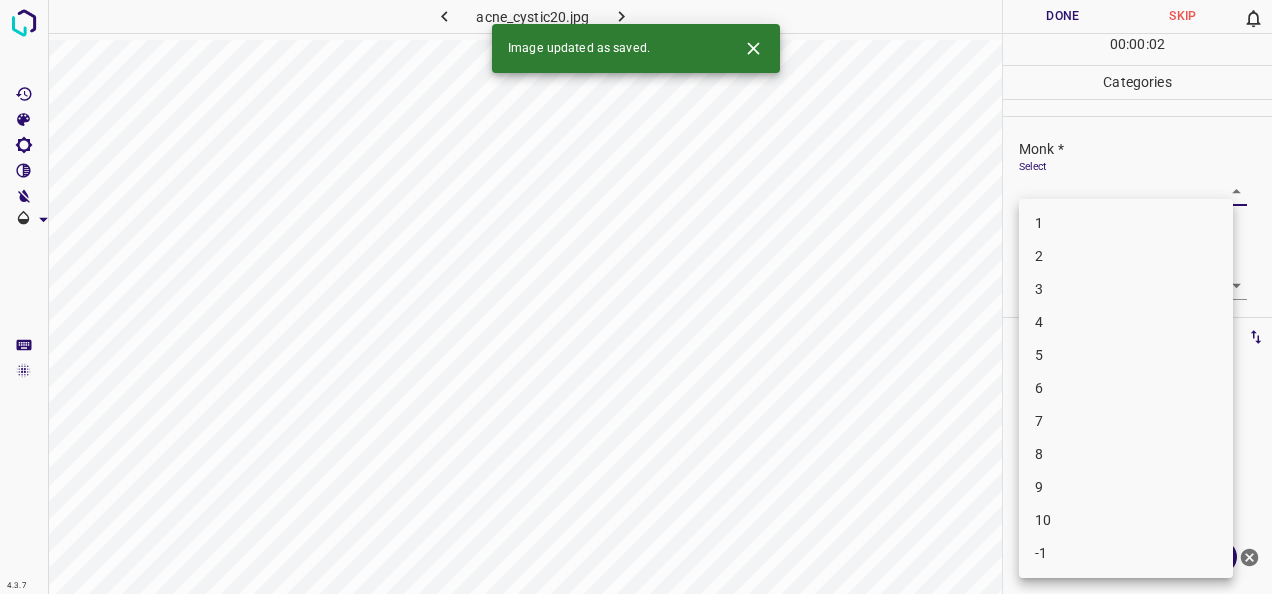 click on "4.3.7 acne_cystic20.jpg Done Skip 0 00   : 00   : 02   Categories Monk *  Select ​  Fitzpatrick *  Select ​ Labels   0 Categories 1 Monk 2  Fitzpatrick Tools Space Change between modes (Draw & Edit) I Auto labeling R Restore zoom M Zoom in N Zoom out Delete Delete selecte label Filters Z Restore filters X Saturation filter C Brightness filter V Contrast filter B Gray scale filter General O Download Image updated as saved. Need Help ? - Text - Hide - Delete 1 2 3 4 5 6 7 8 9 10 -1" at bounding box center [636, 297] 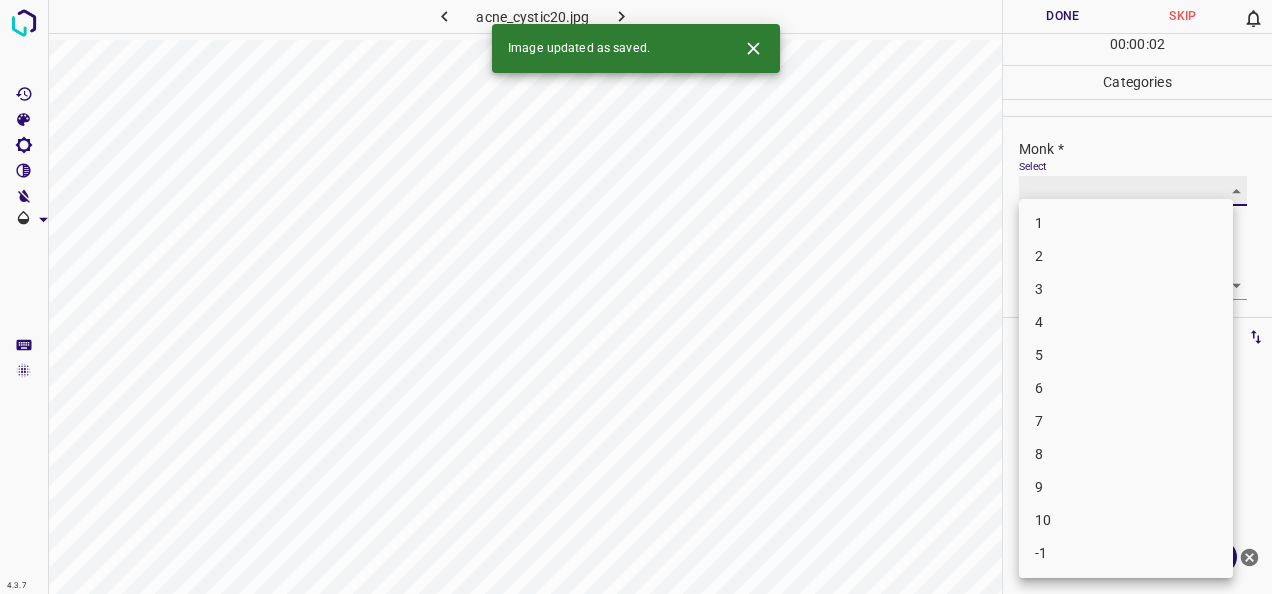 type on "2" 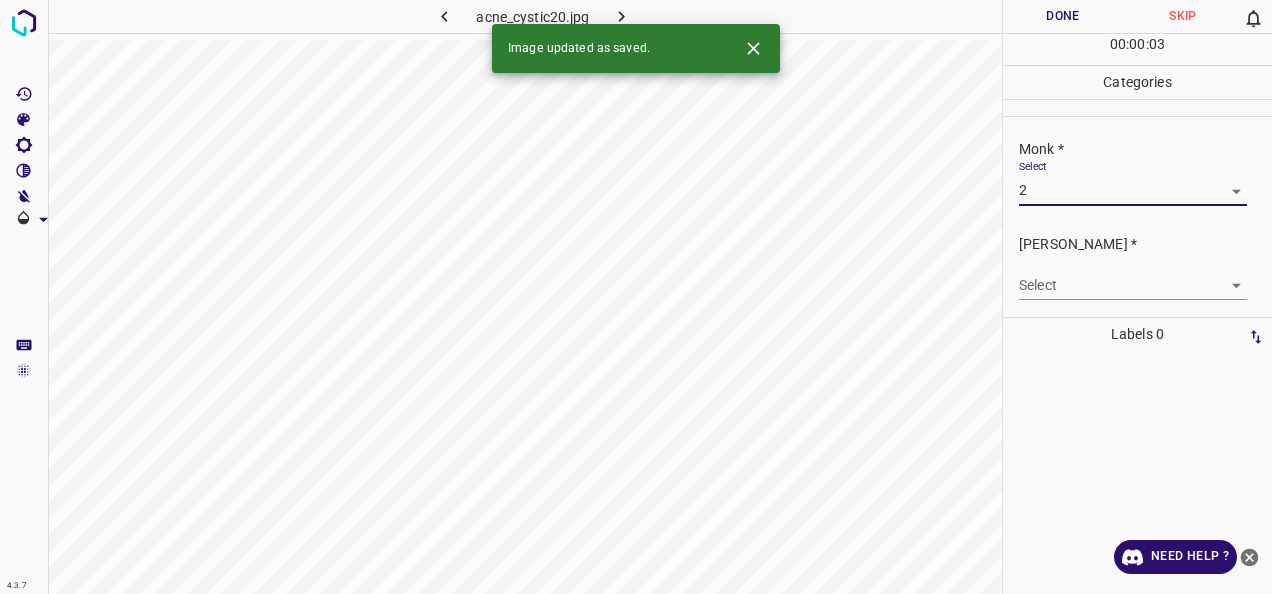 click on "4.3.7 acne_cystic20.jpg Done Skip 0 00   : 00   : 03   Categories Monk *  Select 2 2  Fitzpatrick *  Select ​ Labels   0 Categories 1 Monk 2  Fitzpatrick Tools Space Change between modes (Draw & Edit) I Auto labeling R Restore zoom M Zoom in N Zoom out Delete Delete selecte label Filters Z Restore filters X Saturation filter C Brightness filter V Contrast filter B Gray scale filter General O Download Image updated as saved. Need Help ? - Text - Hide - Delete" at bounding box center (636, 297) 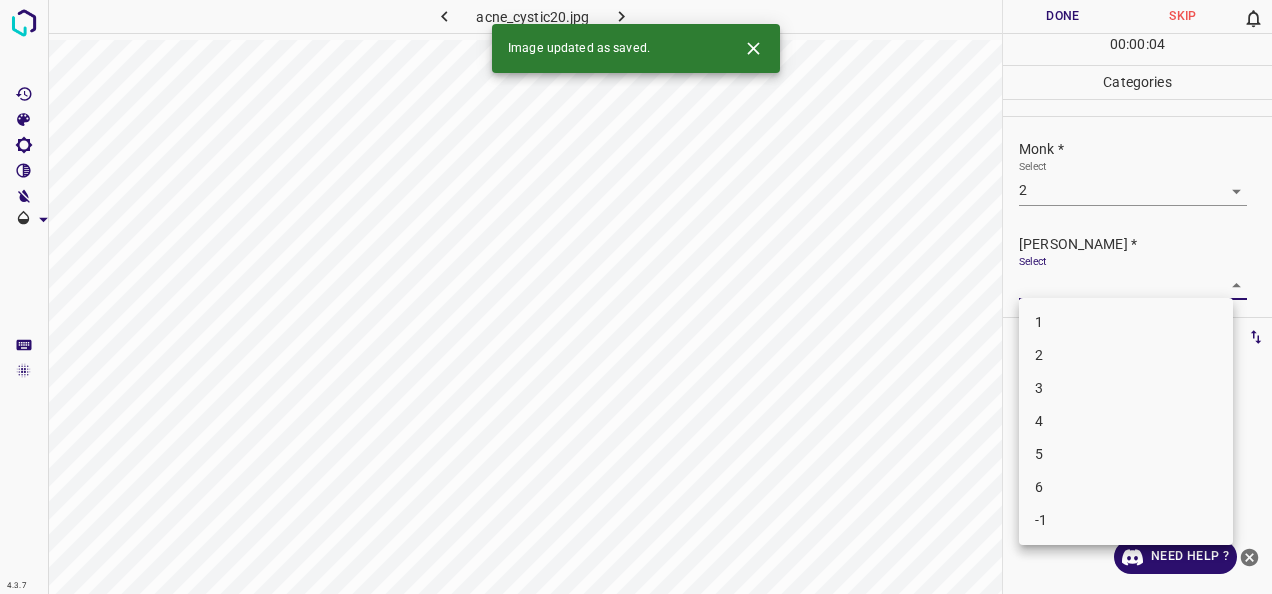 click on "1" at bounding box center (1126, 322) 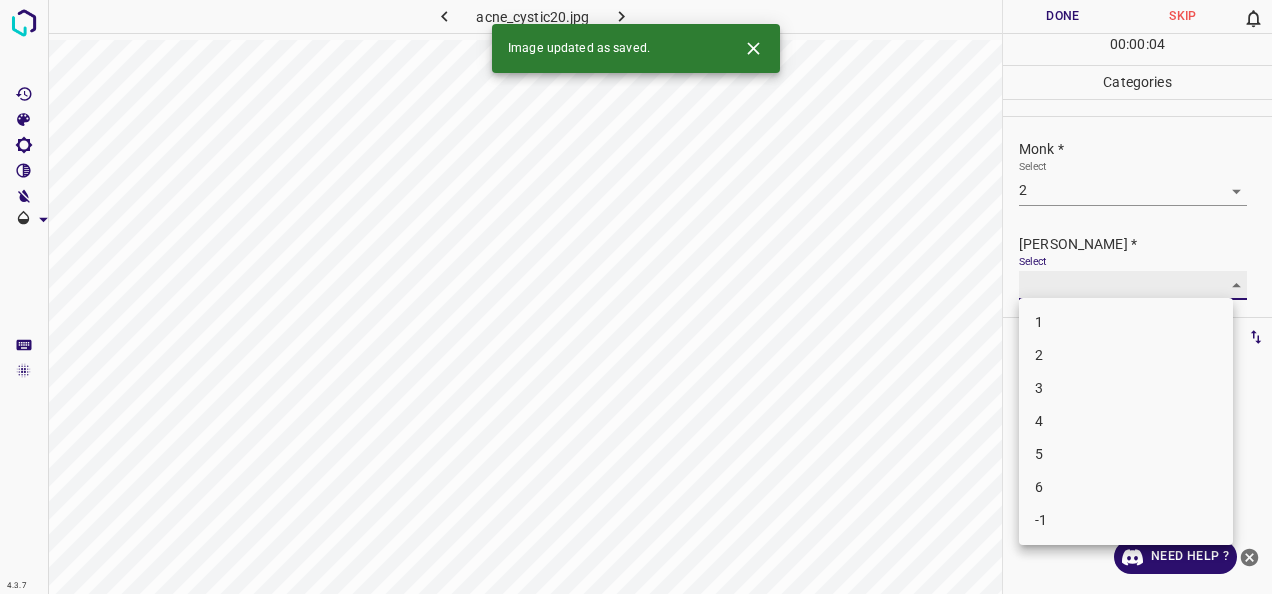 type on "1" 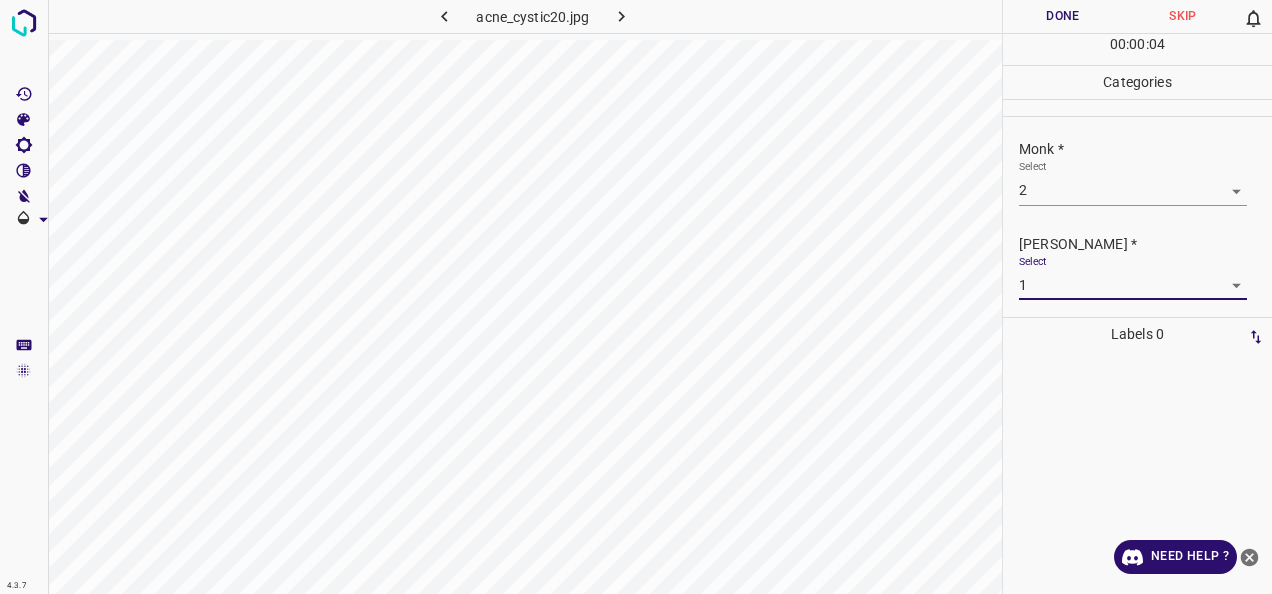 click on "Done" at bounding box center (1063, 16) 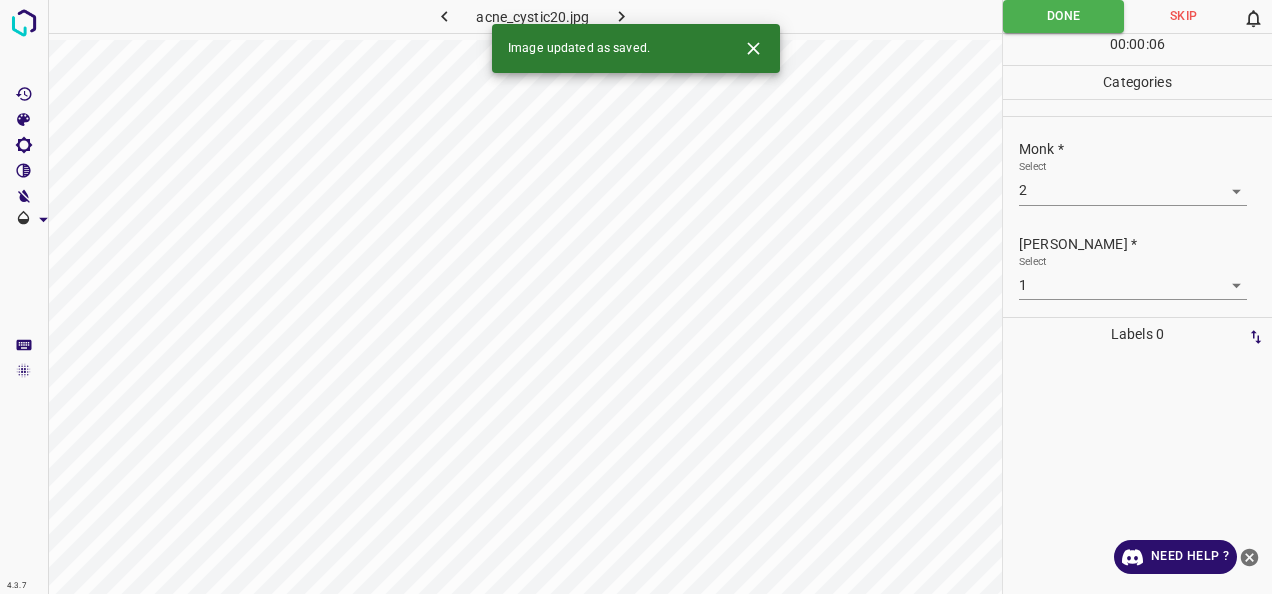 click at bounding box center (622, 16) 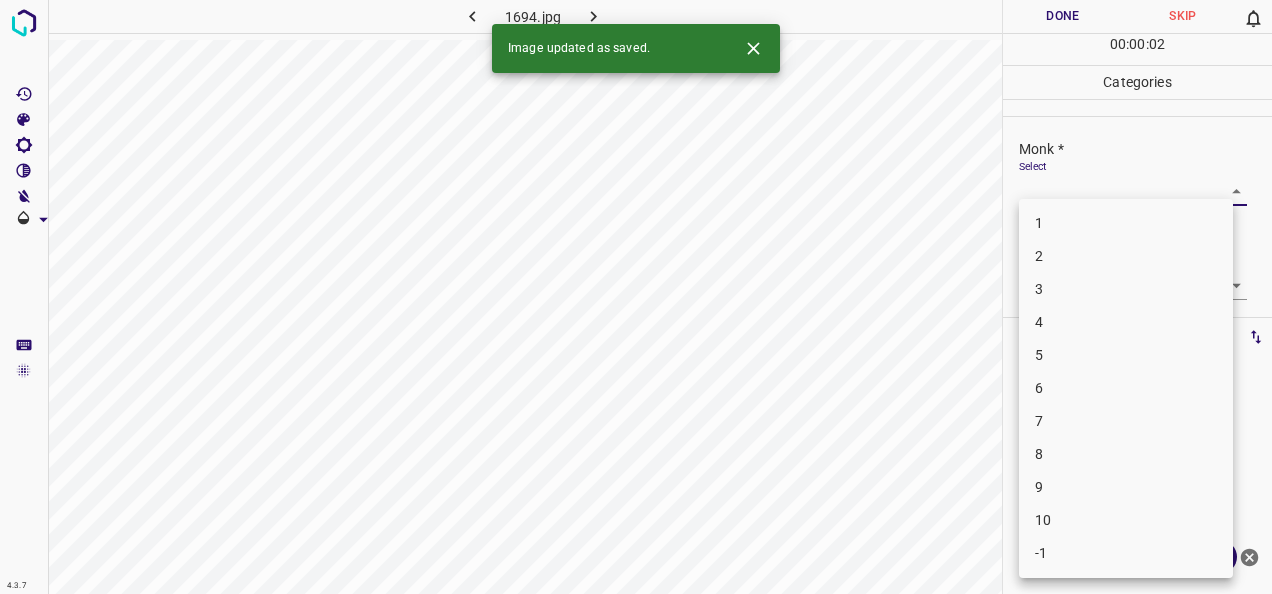 click on "4.3.7 1694.jpg Done Skip 0 00   : 00   : 02   Categories Monk *  Select ​  Fitzpatrick *  Select ​ Labels   0 Categories 1 Monk 2  Fitzpatrick Tools Space Change between modes (Draw & Edit) I Auto labeling R Restore zoom M Zoom in N Zoom out Delete Delete selecte label Filters Z Restore filters X Saturation filter C Brightness filter V Contrast filter B Gray scale filter General O Download Image updated as saved. Need Help ? - Text - Hide - Delete 1 2 3 4 5 6 7 8 9 10 -1" at bounding box center (636, 297) 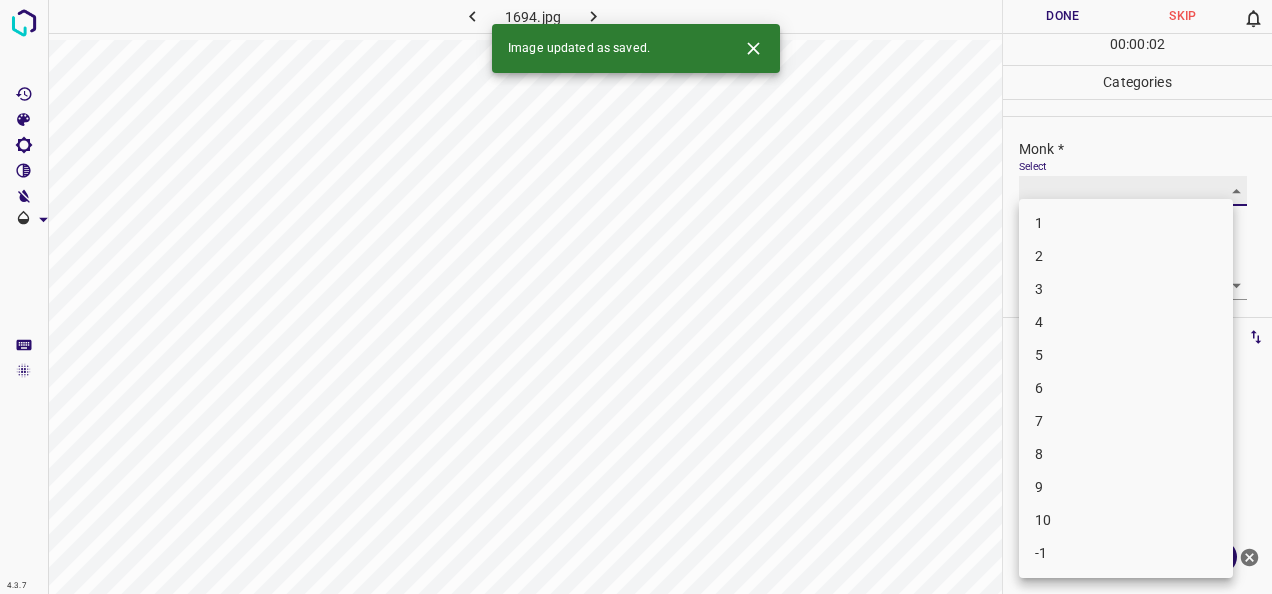 type on "4" 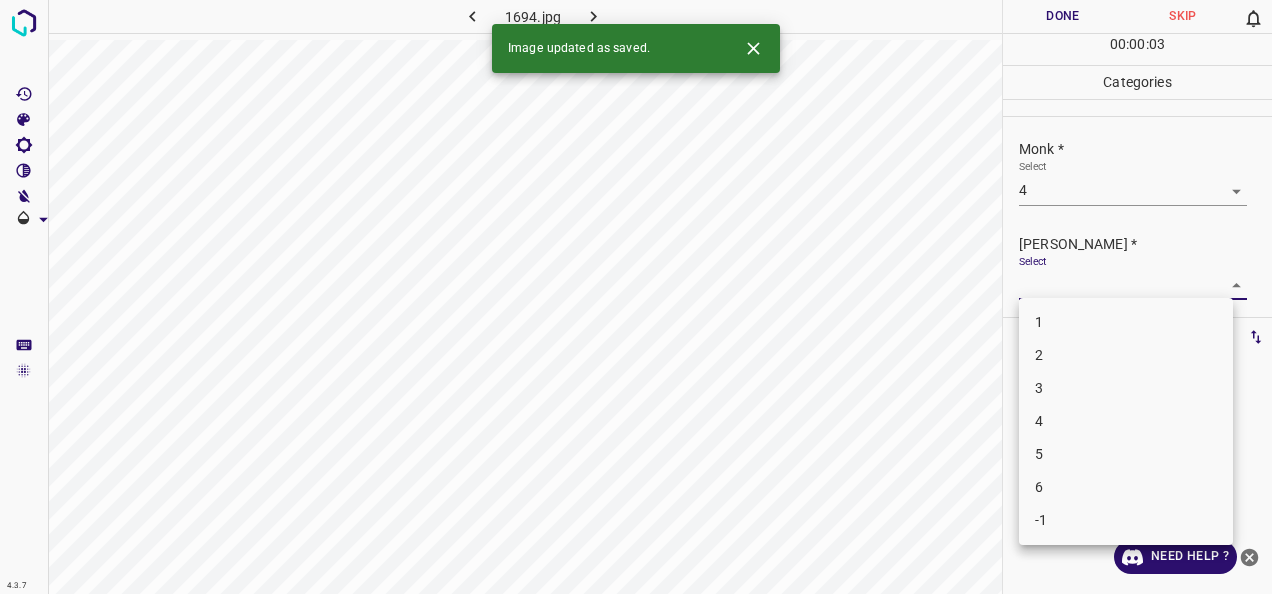 click on "4.3.7 1694.jpg Done Skip 0 00   : 00   : 03   Categories Monk *  Select 4 4  Fitzpatrick *  Select ​ Labels   0 Categories 1 Monk 2  Fitzpatrick Tools Space Change between modes (Draw & Edit) I Auto labeling R Restore zoom M Zoom in N Zoom out Delete Delete selecte label Filters Z Restore filters X Saturation filter C Brightness filter V Contrast filter B Gray scale filter General O Download Image updated as saved. Need Help ? - Text - Hide - Delete 1 2 3 4 5 6 -1" at bounding box center [636, 297] 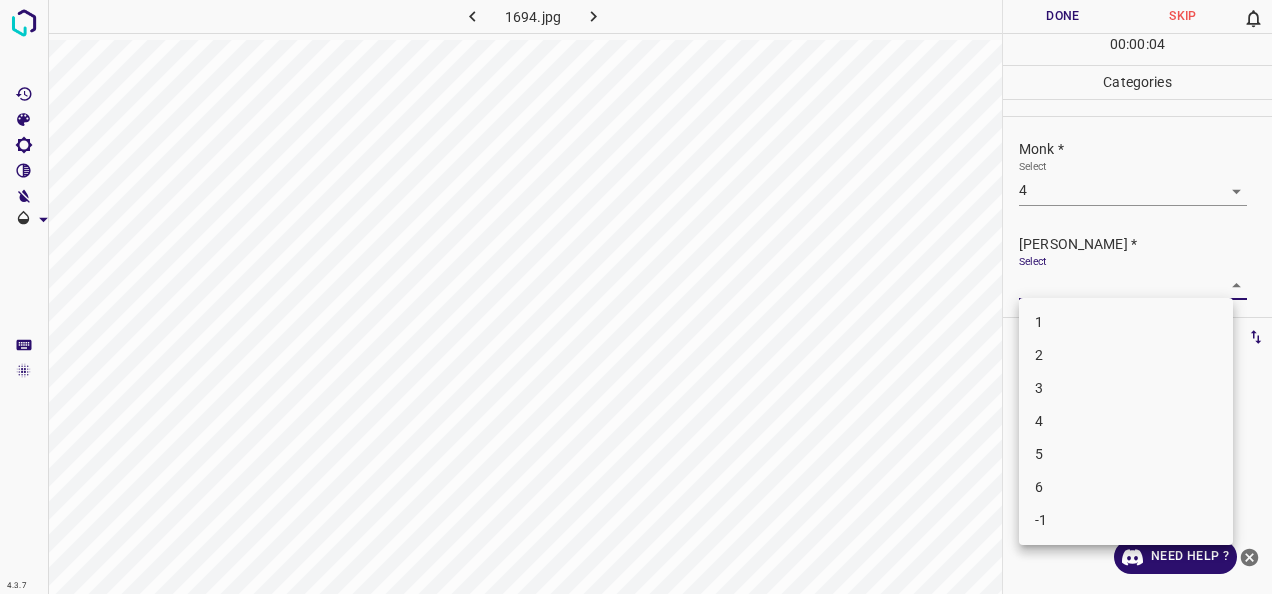 click on "2" at bounding box center [1126, 355] 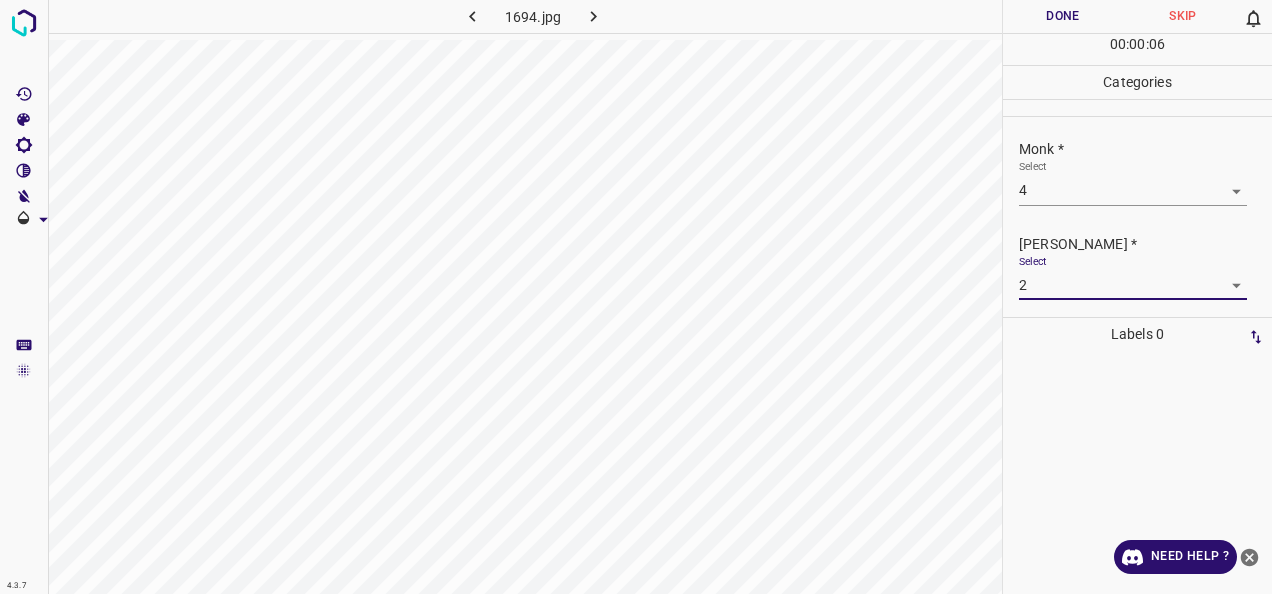 click on "4.3.7 1694.jpg Done Skip 0 00   : 00   : 06   Categories Monk *  Select 4 4  Fitzpatrick *  Select 2 2 Labels   0 Categories 1 Monk 2  Fitzpatrick Tools Space Change between modes (Draw & Edit) I Auto labeling R Restore zoom M Zoom in N Zoom out Delete Delete selecte label Filters Z Restore filters X Saturation filter C Brightness filter V Contrast filter B Gray scale filter General O Download Need Help ? - Text - Hide - Delete" at bounding box center [636, 297] 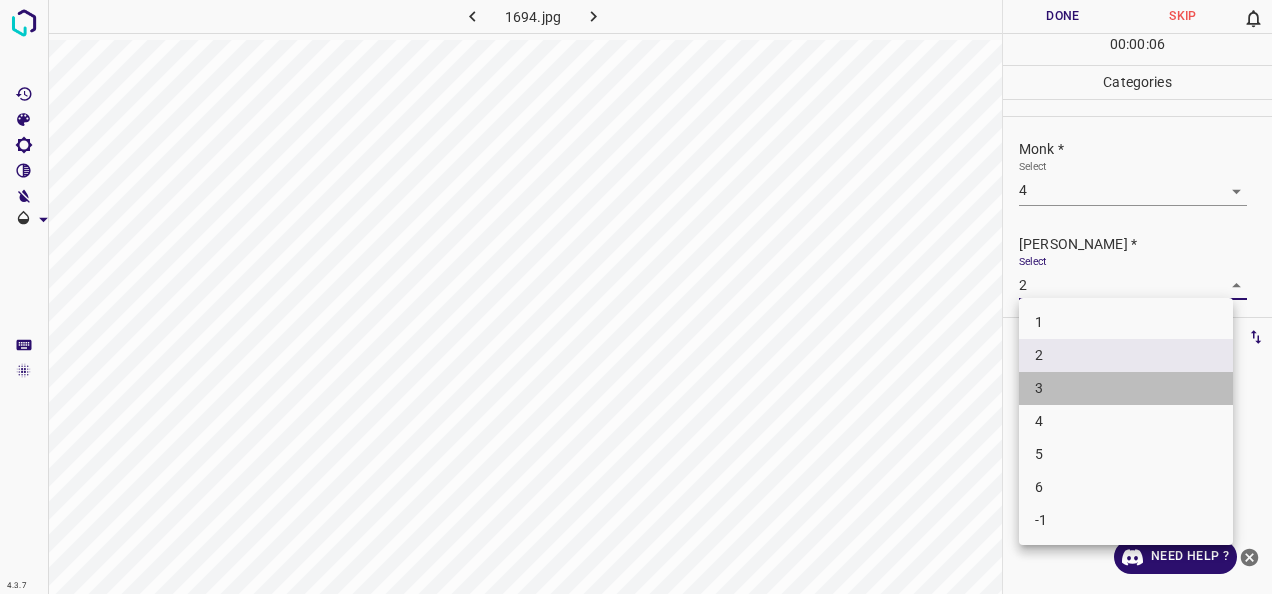 click on "3" at bounding box center (1126, 388) 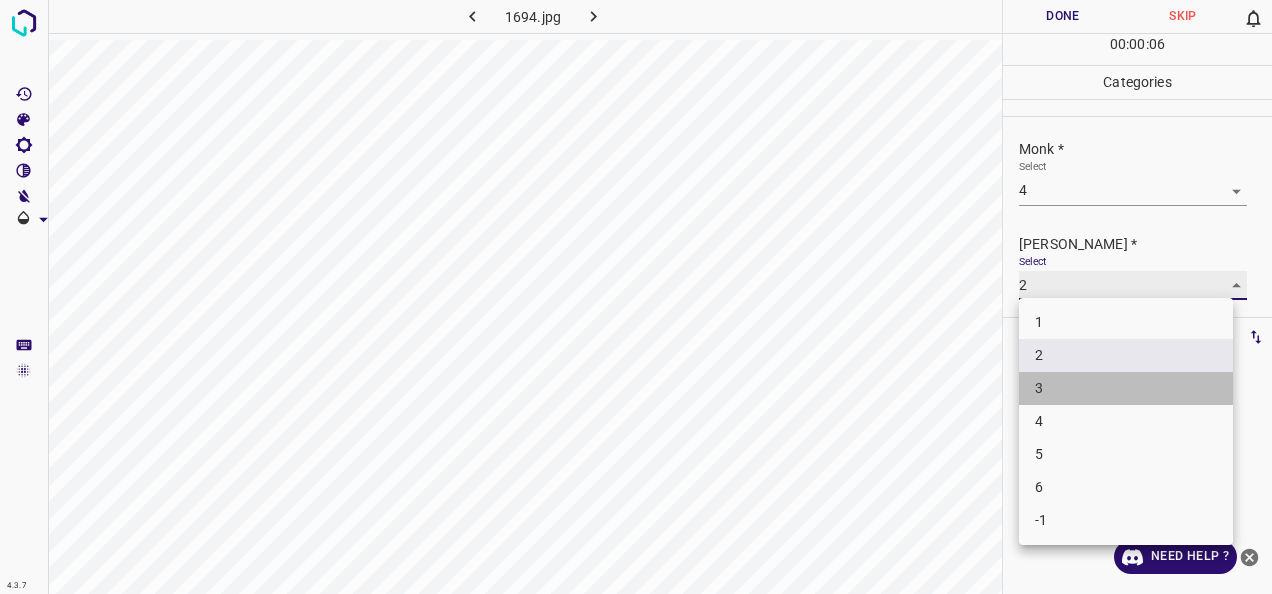 type on "3" 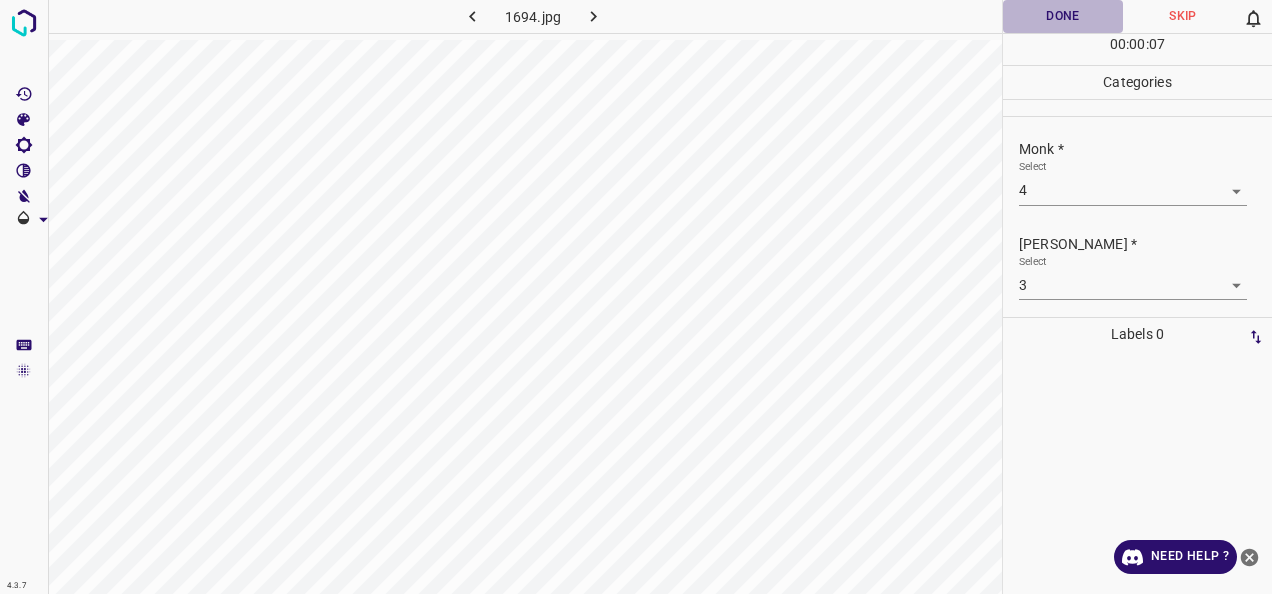 click on "Done" at bounding box center (1063, 16) 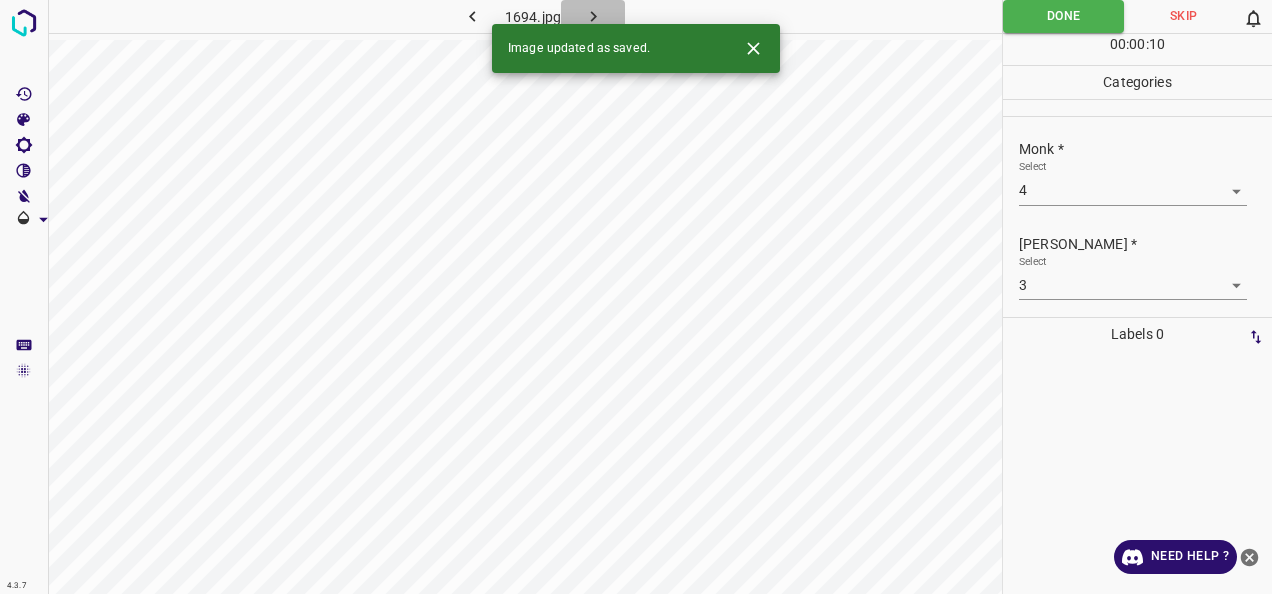 click 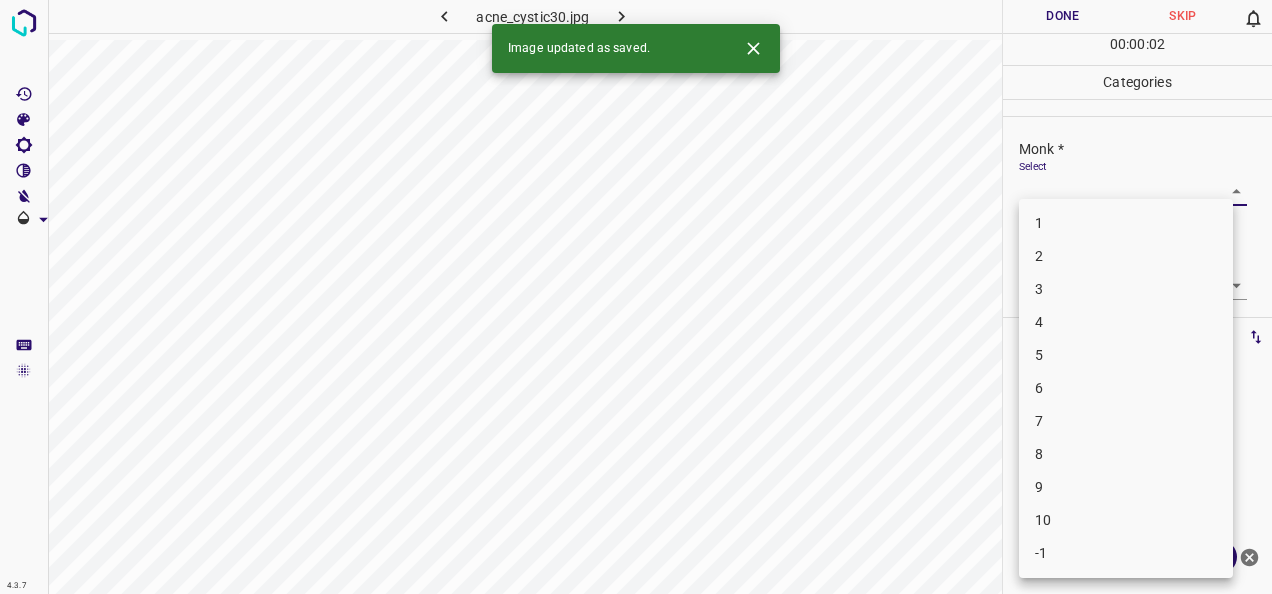 click on "4.3.7 acne_cystic30.jpg Done Skip 0 00   : 00   : 02   Categories Monk *  Select ​  Fitzpatrick *  Select ​ Labels   0 Categories 1 Monk 2  Fitzpatrick Tools Space Change between modes (Draw & Edit) I Auto labeling R Restore zoom M Zoom in N Zoom out Delete Delete selecte label Filters Z Restore filters X Saturation filter C Brightness filter V Contrast filter B Gray scale filter General O Download Image updated as saved. Need Help ? - Text - Hide - Delete 1 2 3 4 5 6 7 8 9 10 -1" at bounding box center (636, 297) 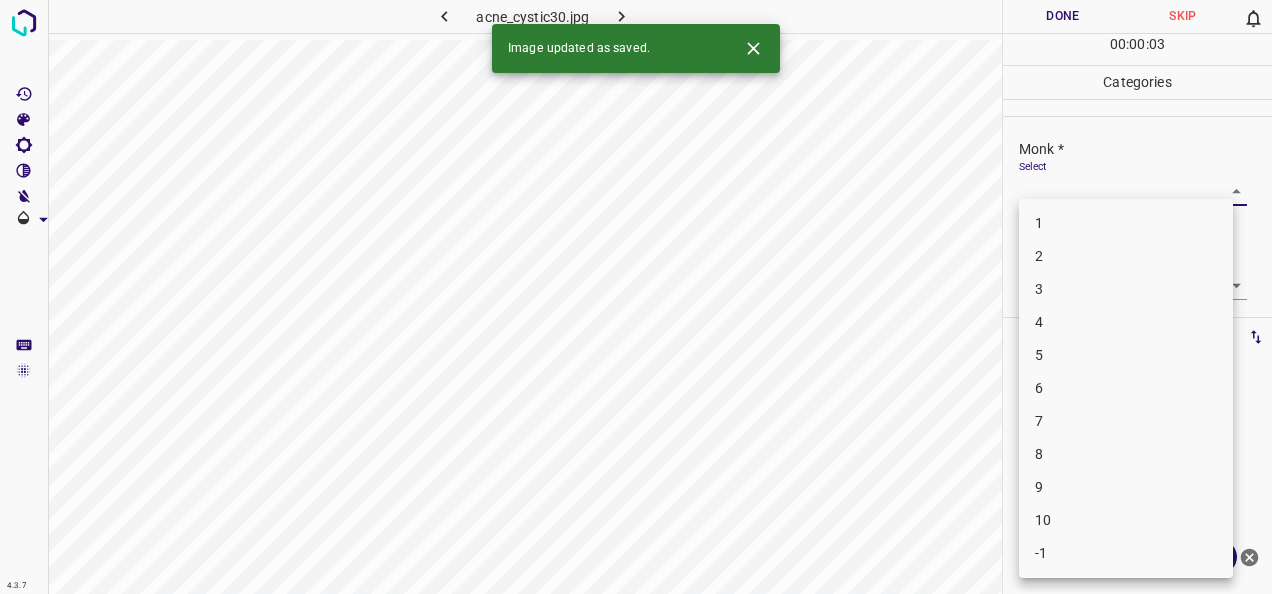 click on "2" at bounding box center [1126, 256] 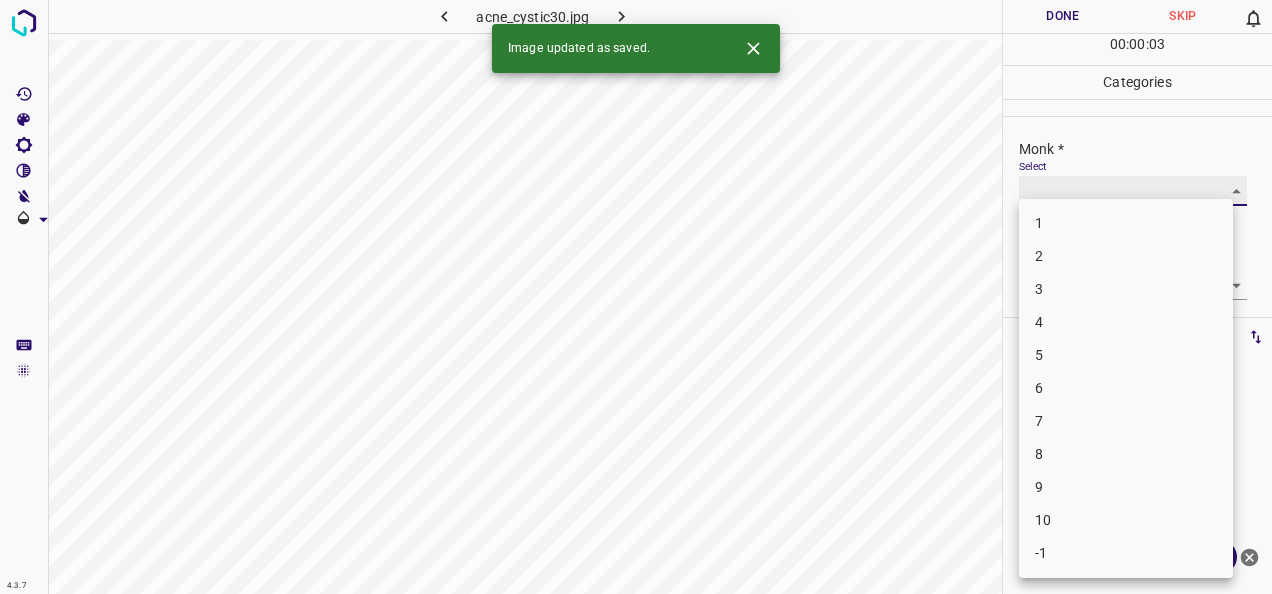 type on "2" 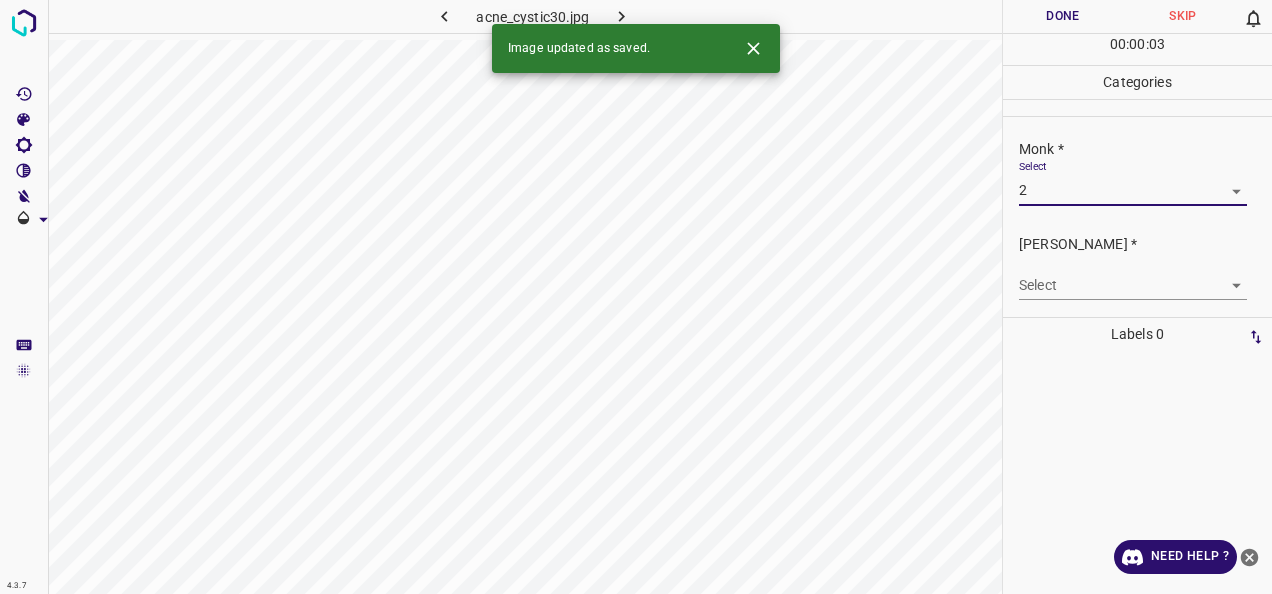 click on "4.3.7 acne_cystic30.jpg Done Skip 0 00   : 00   : 03   Categories Monk *  Select 2 2  Fitzpatrick *  Select ​ Labels   0 Categories 1 Monk 2  Fitzpatrick Tools Space Change between modes (Draw & Edit) I Auto labeling R Restore zoom M Zoom in N Zoom out Delete Delete selecte label Filters Z Restore filters X Saturation filter C Brightness filter V Contrast filter B Gray scale filter General O Download Image updated as saved. Need Help ? - Text - Hide - Delete" at bounding box center (636, 297) 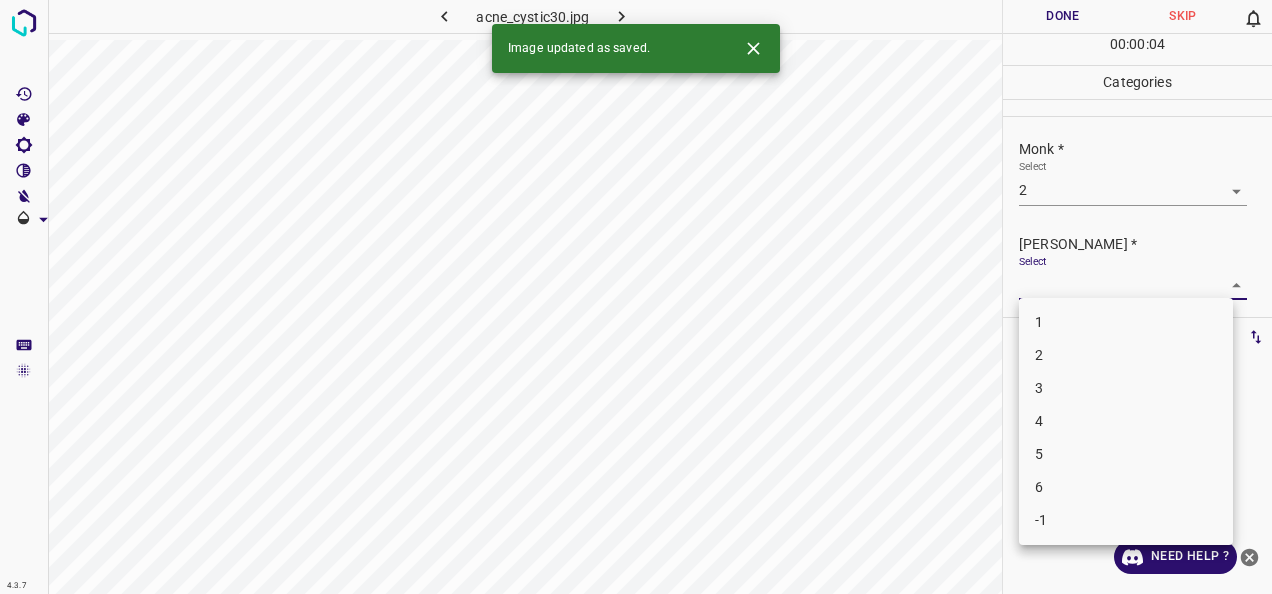 click on "1" at bounding box center (1126, 322) 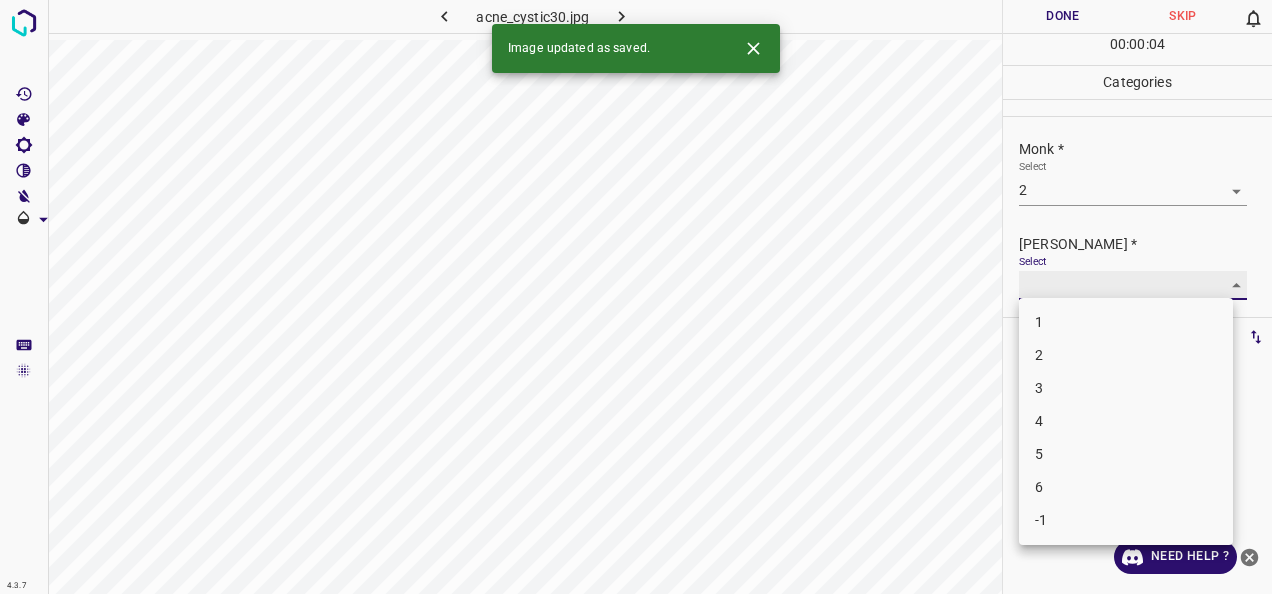 type on "1" 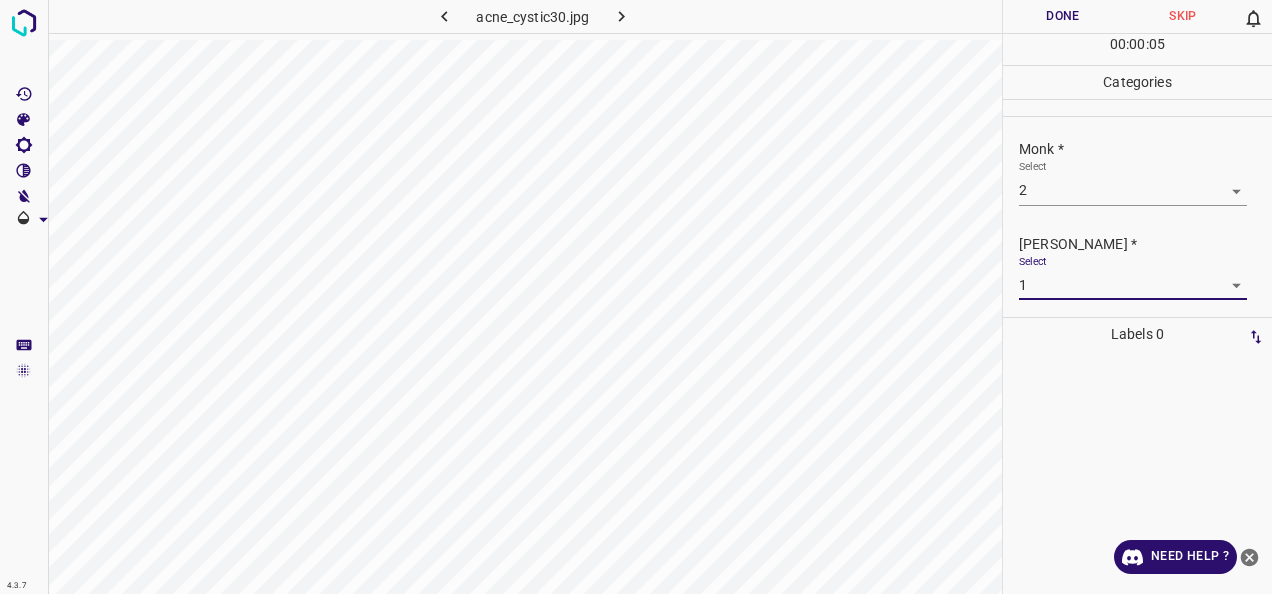 click on "Done" at bounding box center (1063, 16) 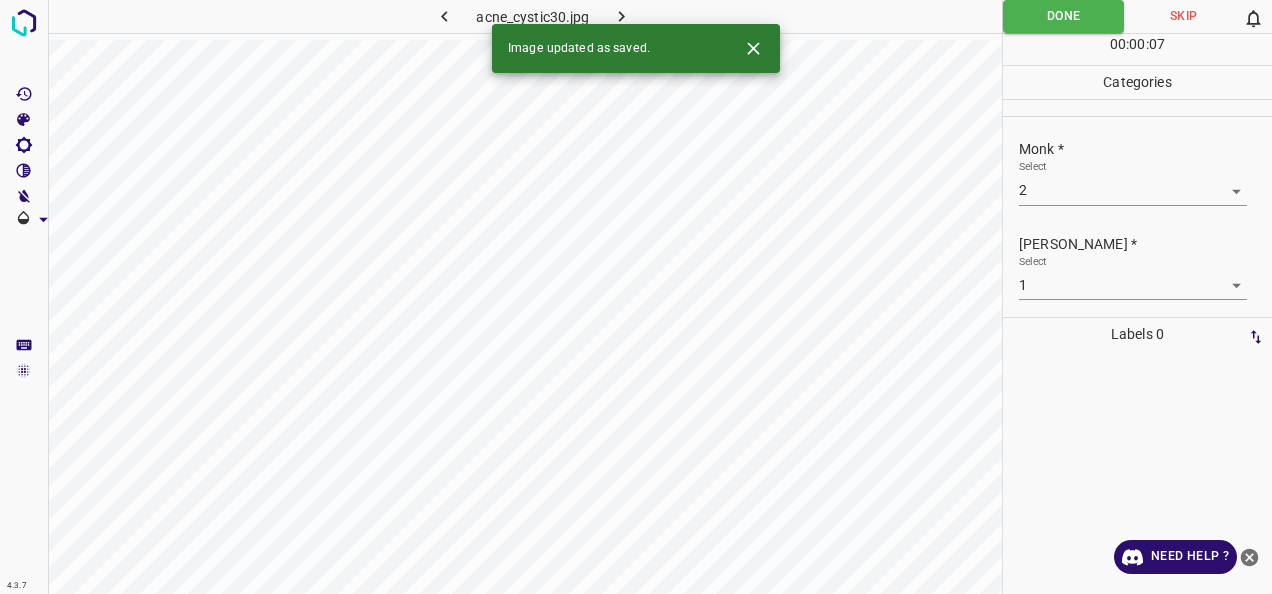 click 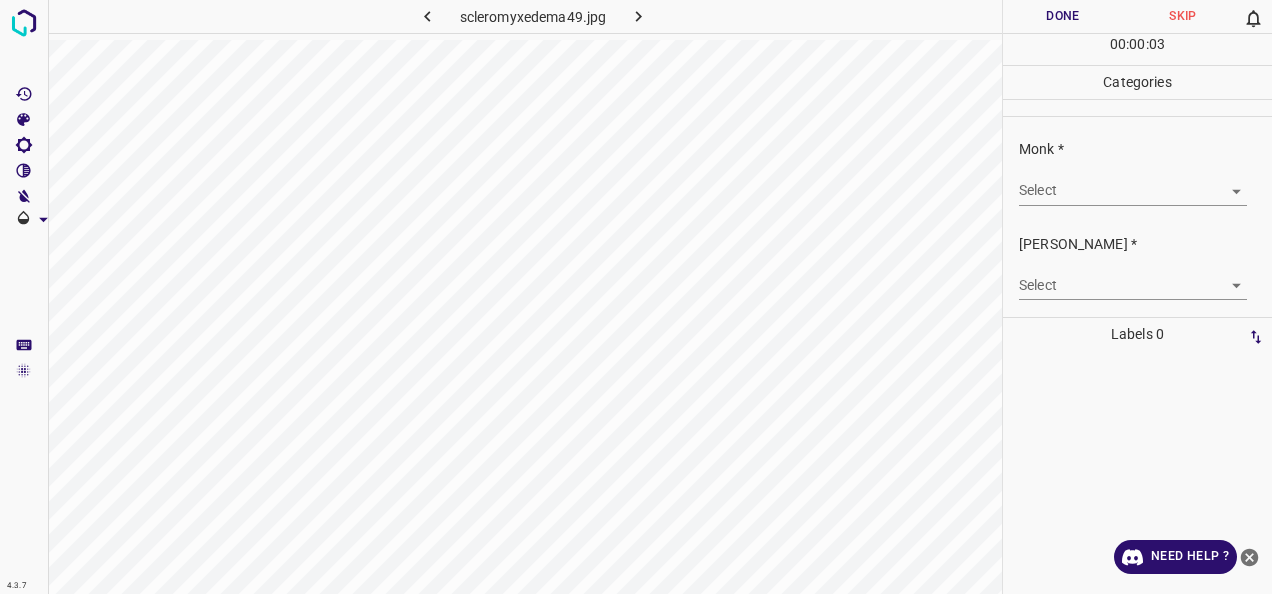 click on "Select ​" at bounding box center [1133, 182] 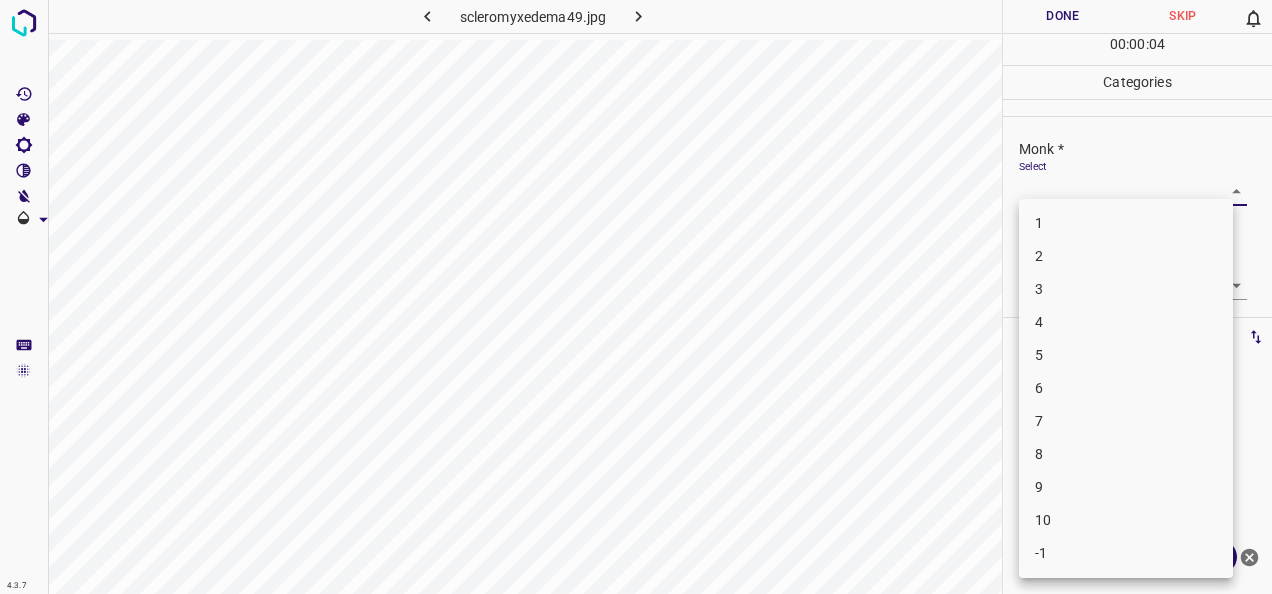 click on "4.3.7 scleromyxedema49.jpg Done Skip 0 00   : 00   : 04   Categories Monk *  Select ​  Fitzpatrick *  Select ​ Labels   0 Categories 1 Monk 2  Fitzpatrick Tools Space Change between modes (Draw & Edit) I Auto labeling R Restore zoom M Zoom in N Zoom out Delete Delete selecte label Filters Z Restore filters X Saturation filter C Brightness filter V Contrast filter B Gray scale filter General O Download Need Help ? - Text - Hide - Delete 1 2 3 4 5 6 7 8 9 10 -1" at bounding box center (636, 297) 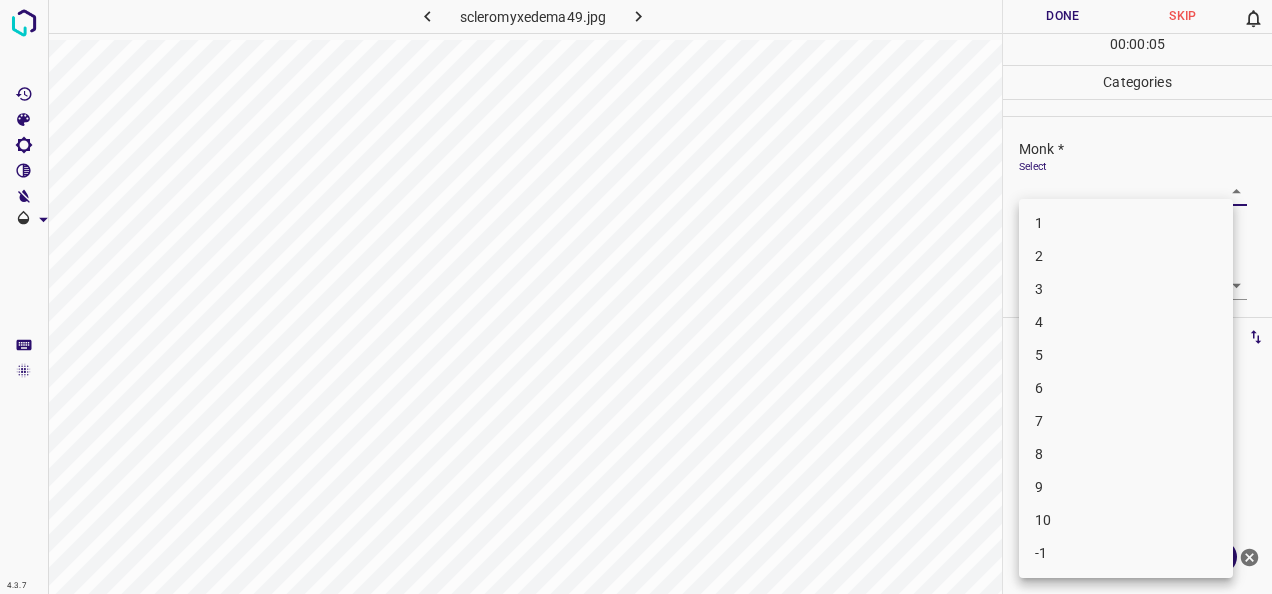 click on "5" at bounding box center [1126, 355] 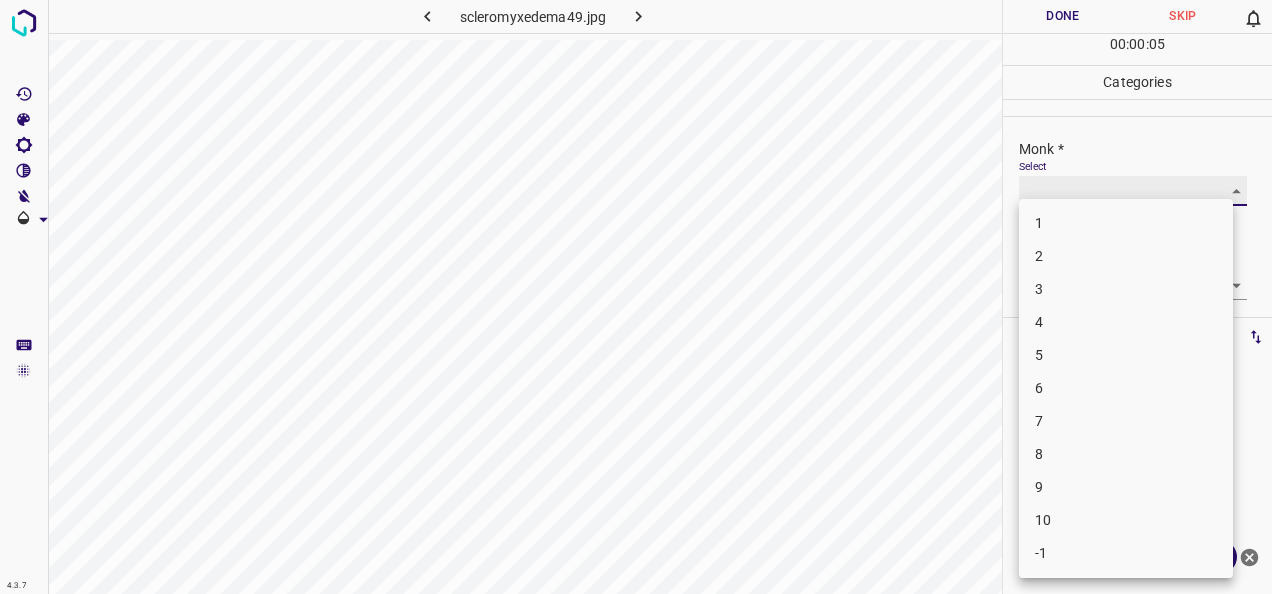 type on "5" 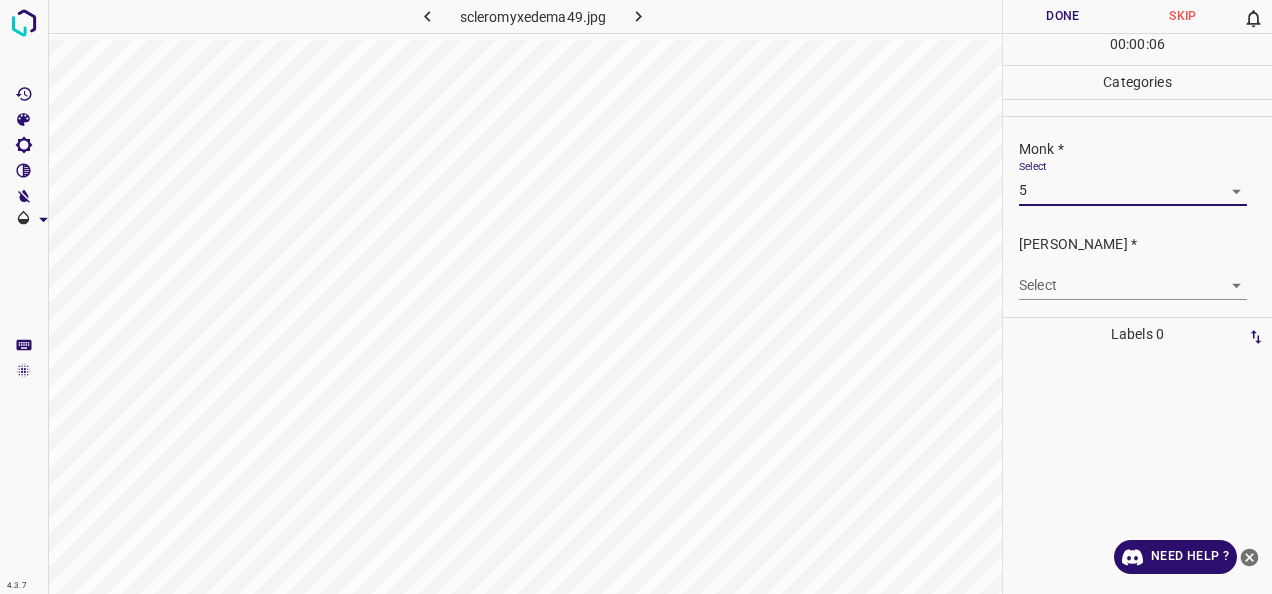 click on "4.3.7 scleromyxedema49.jpg Done Skip 0 00   : 00   : 06   Categories Monk *  Select 5 5  Fitzpatrick *  Select ​ Labels   0 Categories 1 Monk 2  Fitzpatrick Tools Space Change between modes (Draw & Edit) I Auto labeling R Restore zoom M Zoom in N Zoom out Delete Delete selecte label Filters Z Restore filters X Saturation filter C Brightness filter V Contrast filter B Gray scale filter General O Download Need Help ? - Text - Hide - Delete" at bounding box center (636, 297) 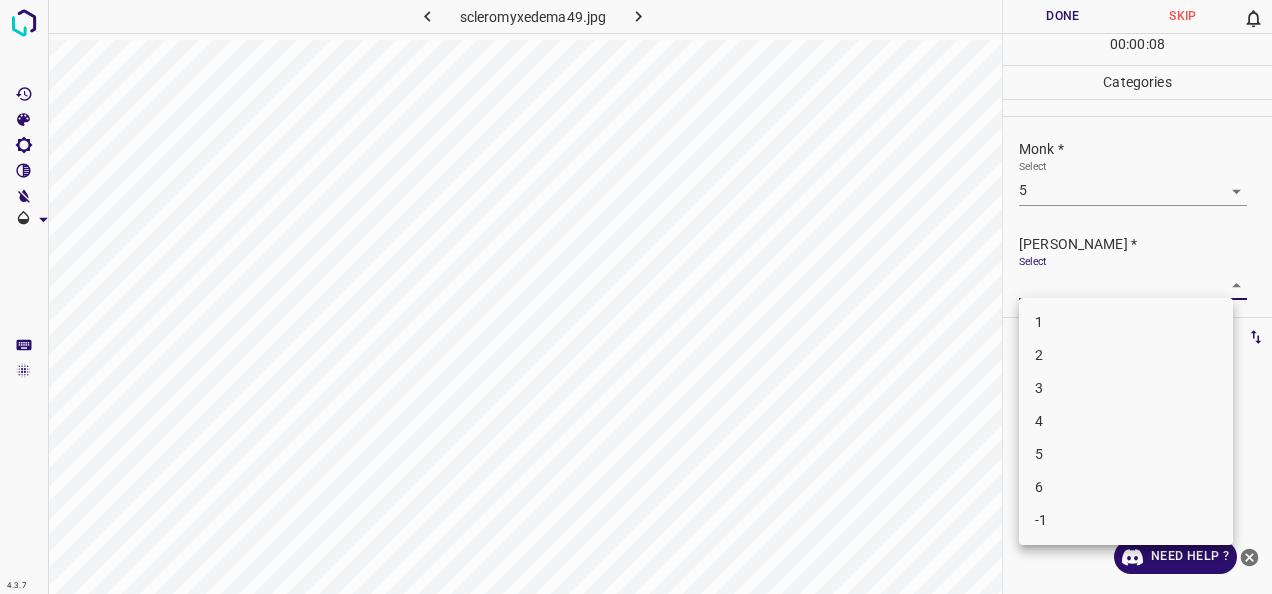 drag, startPoint x: 1066, startPoint y: 365, endPoint x: 1070, endPoint y: 376, distance: 11.7046995 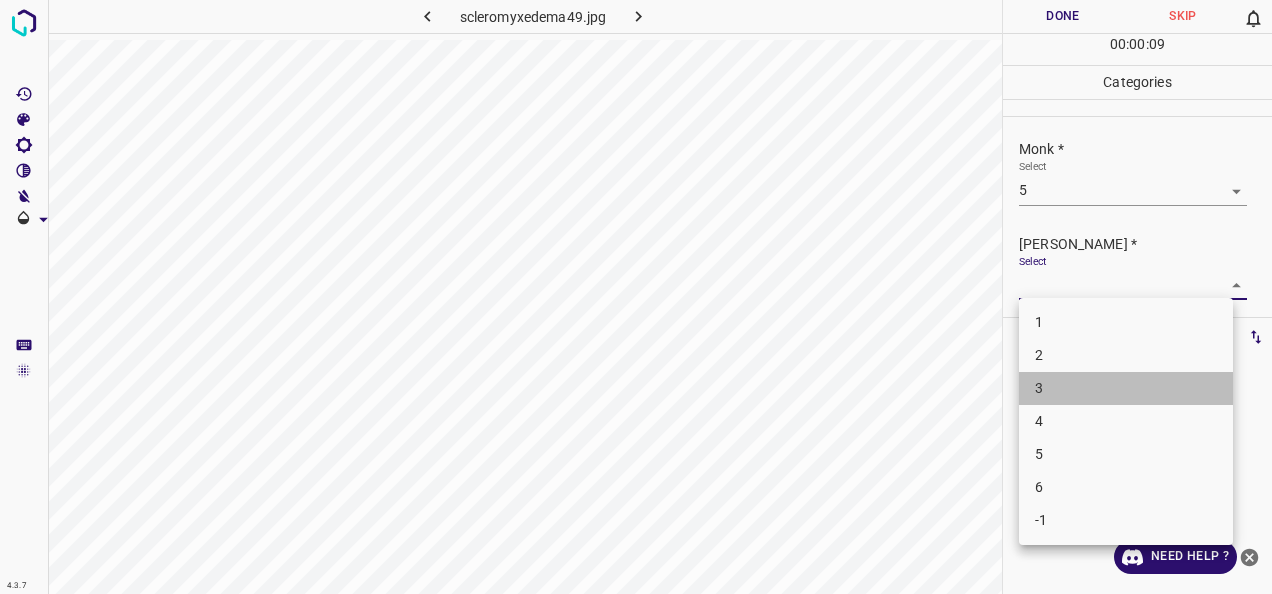 click on "3" at bounding box center [1126, 388] 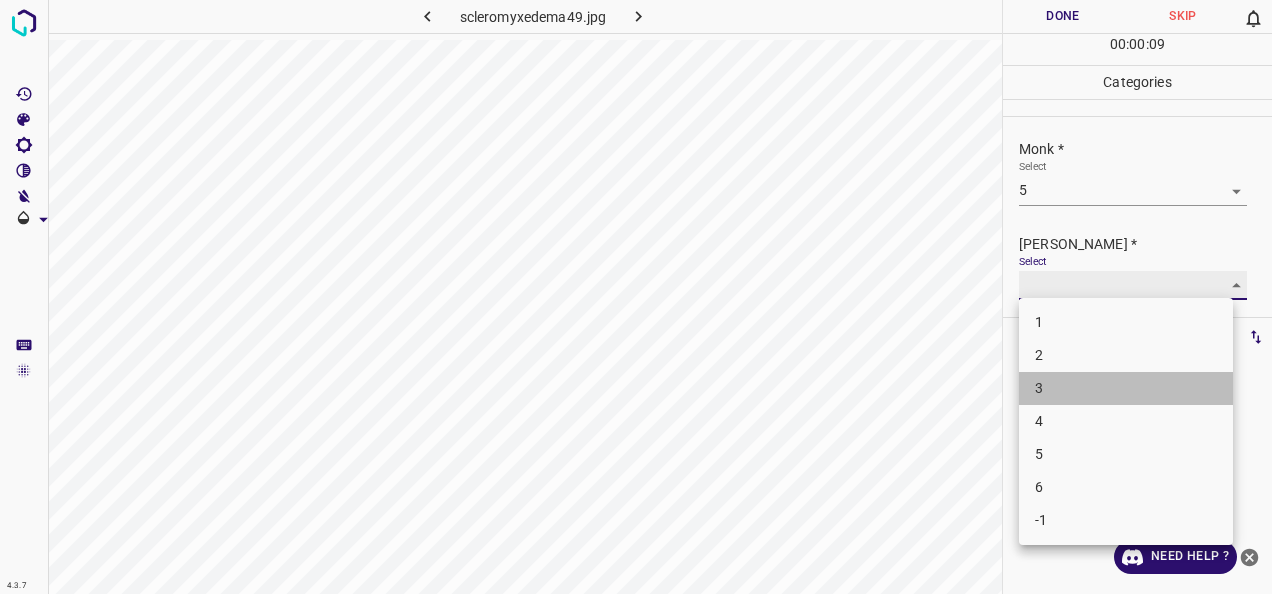 type on "3" 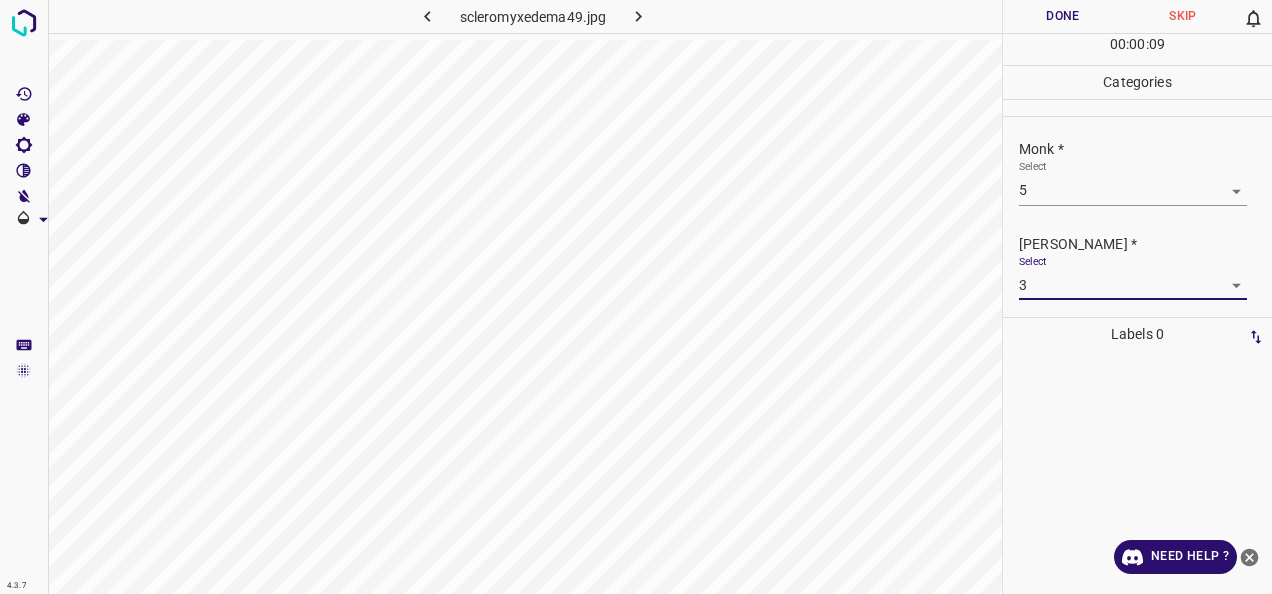 click on "Done" at bounding box center [1063, 16] 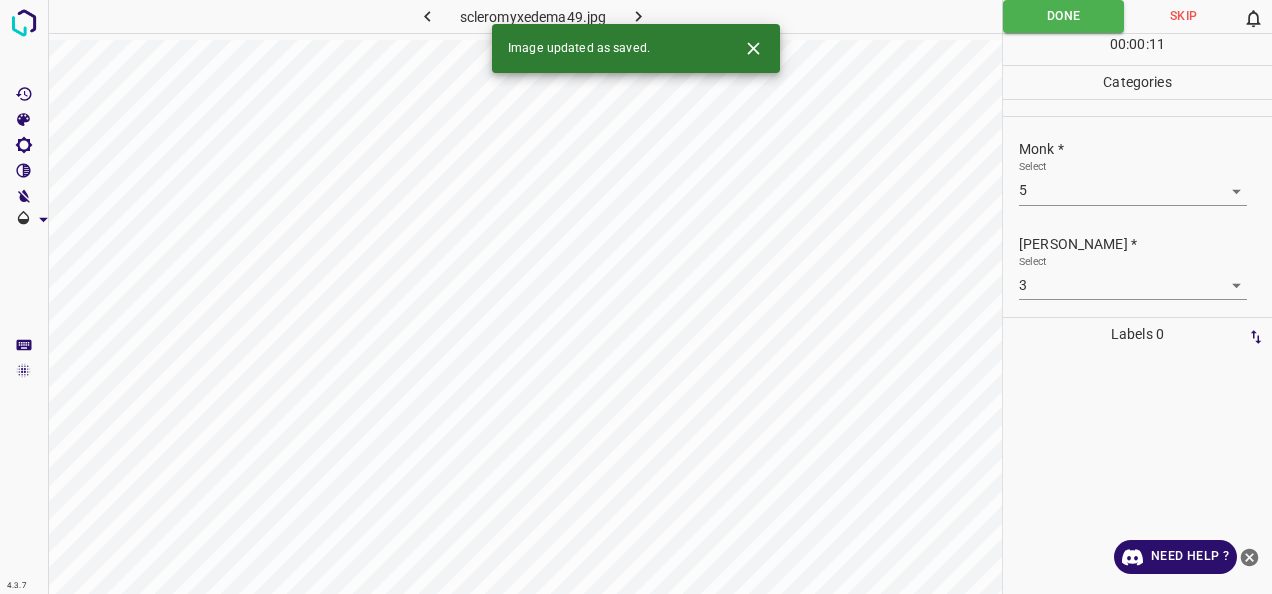 click 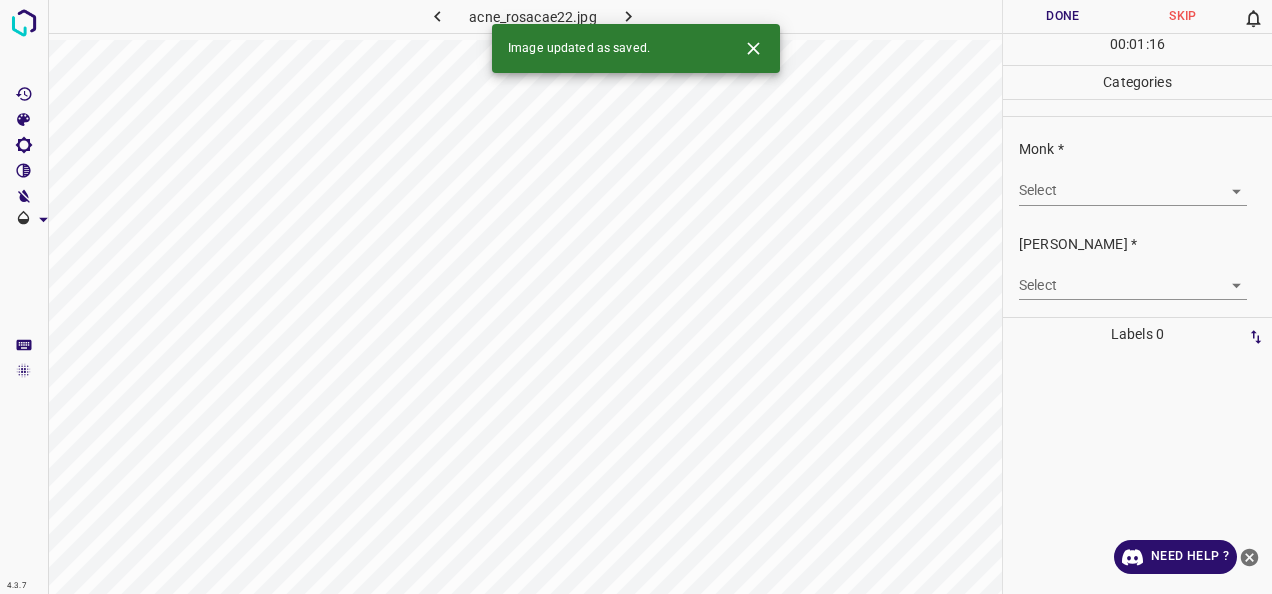 click on "4.3.7 acne_rosacae22.jpg Done Skip 0 00   : 01   : 16   Categories Monk *  Select ​  Fitzpatrick *  Select ​ Labels   0 Categories 1 Monk 2  Fitzpatrick Tools Space Change between modes (Draw & Edit) I Auto labeling R Restore zoom M Zoom in N Zoom out Delete Delete selecte label Filters Z Restore filters X Saturation filter C Brightness filter V Contrast filter B Gray scale filter General O Download Image updated as saved. Need Help ? - Text - Hide - Delete" at bounding box center [636, 297] 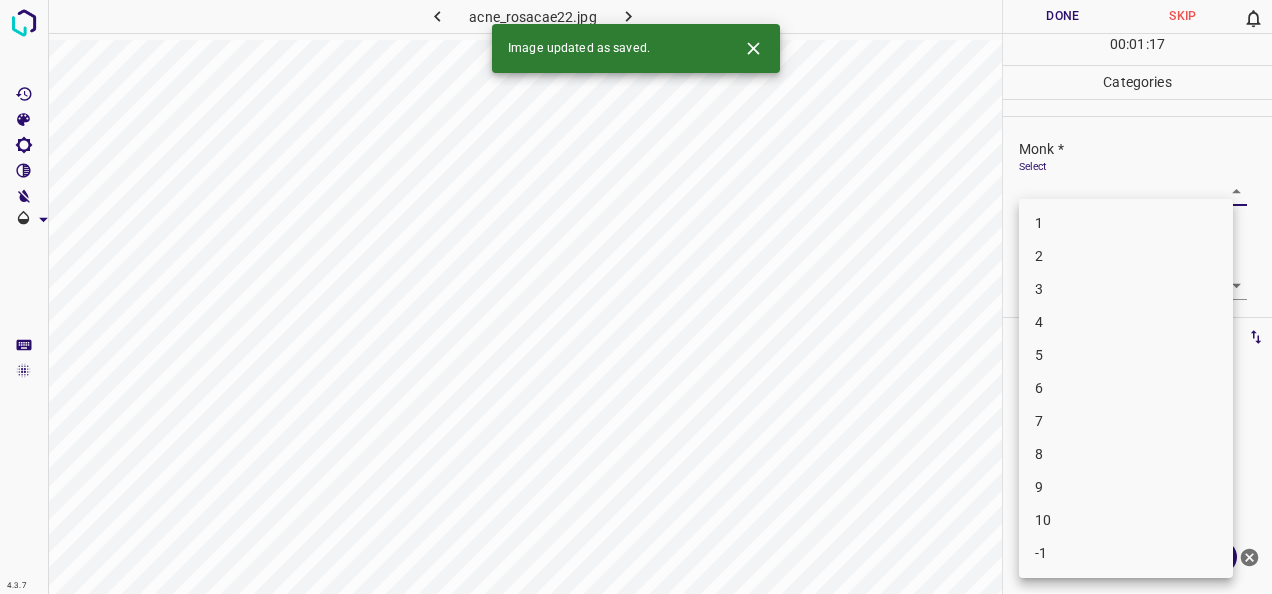 click on "2" at bounding box center (1126, 256) 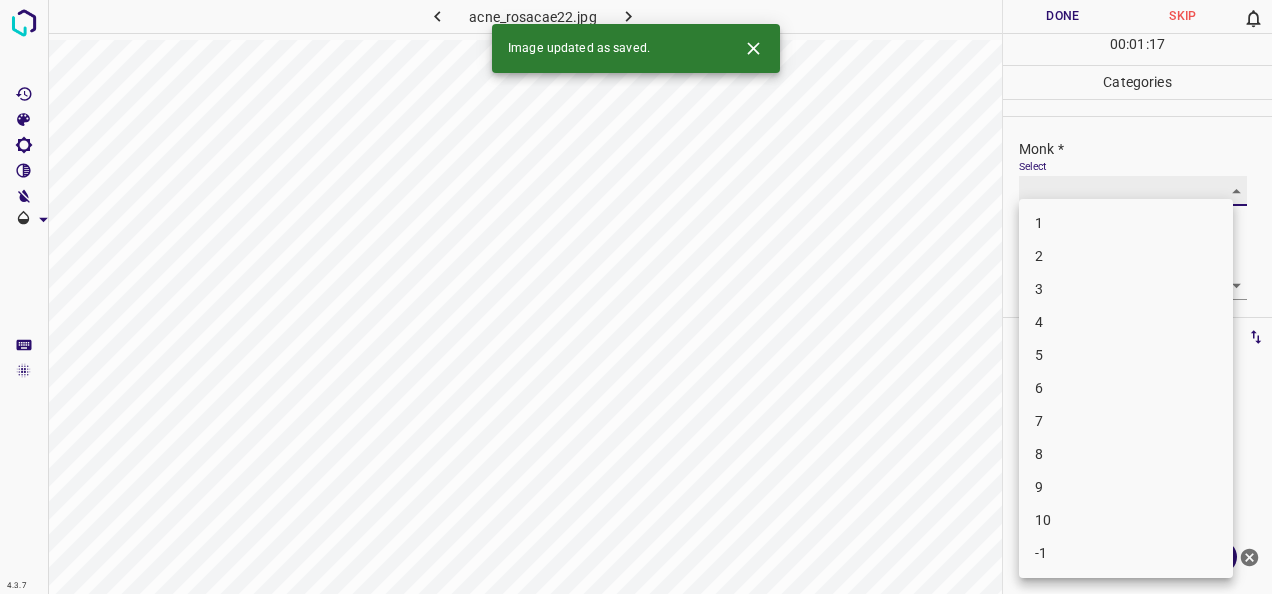 type on "2" 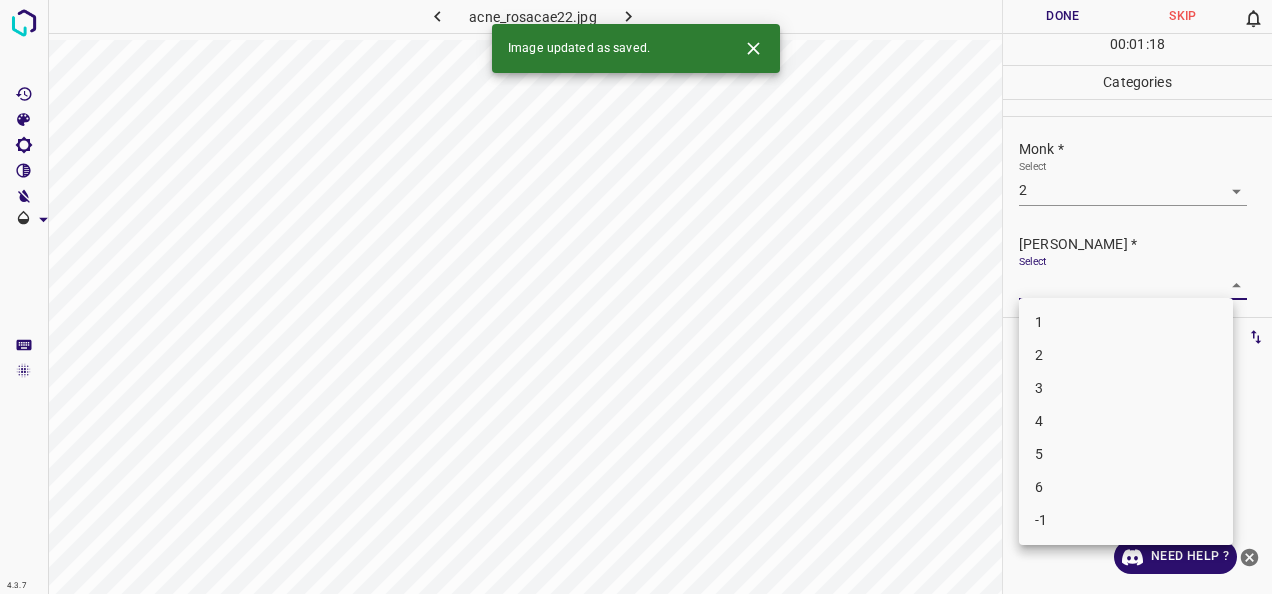 click on "4.3.7 acne_rosacae22.jpg Done Skip 0 00   : 01   : 18   Categories Monk *  Select 2 2  Fitzpatrick *  Select ​ Labels   0 Categories 1 Monk 2  Fitzpatrick Tools Space Change between modes (Draw & Edit) I Auto labeling R Restore zoom M Zoom in N Zoom out Delete Delete selecte label Filters Z Restore filters X Saturation filter C Brightness filter V Contrast filter B Gray scale filter General O Download Image updated as saved. Need Help ? - Text - Hide - Delete 1 2 3 4 5 6 -1" at bounding box center (636, 297) 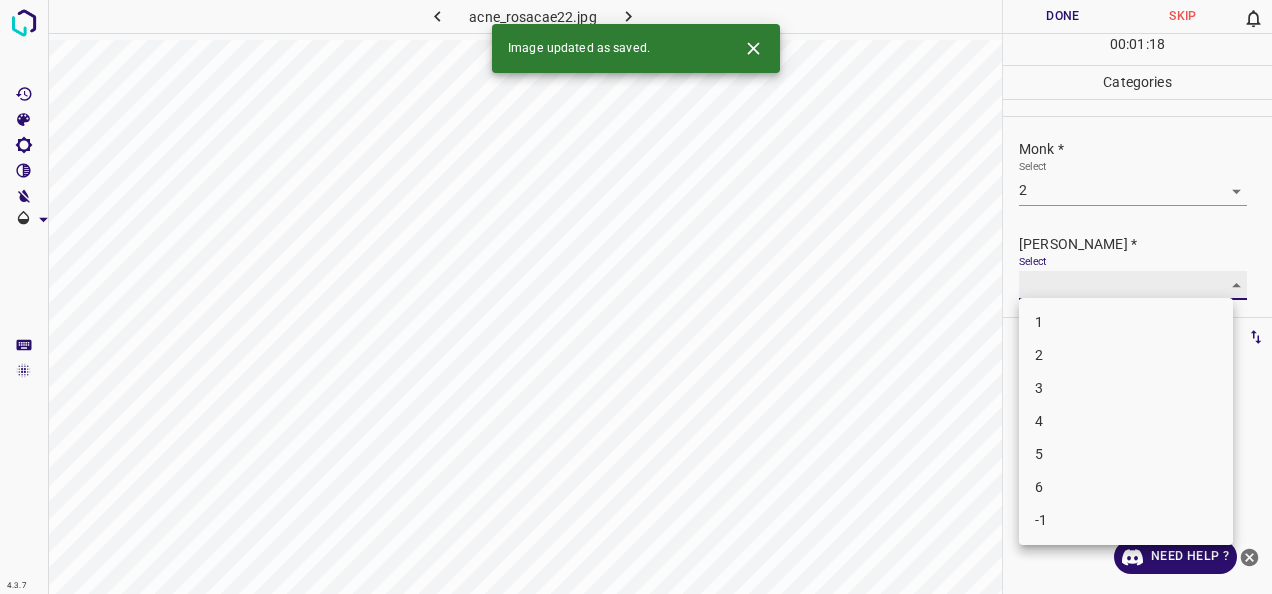 type on "1" 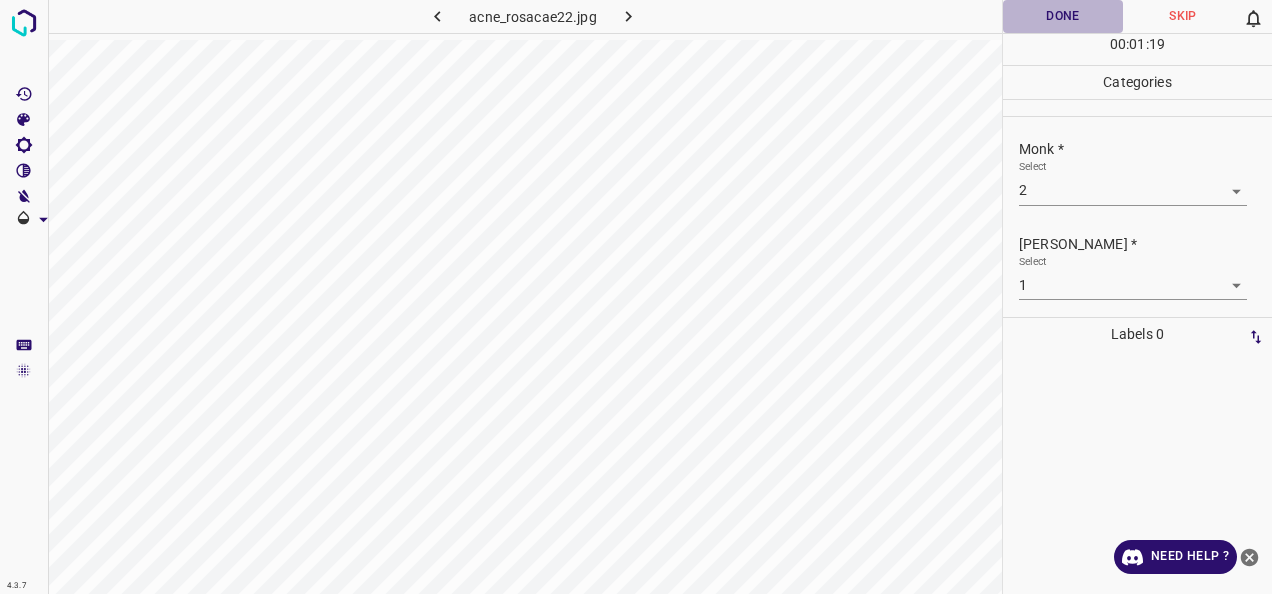 click on "Done" at bounding box center [1063, 16] 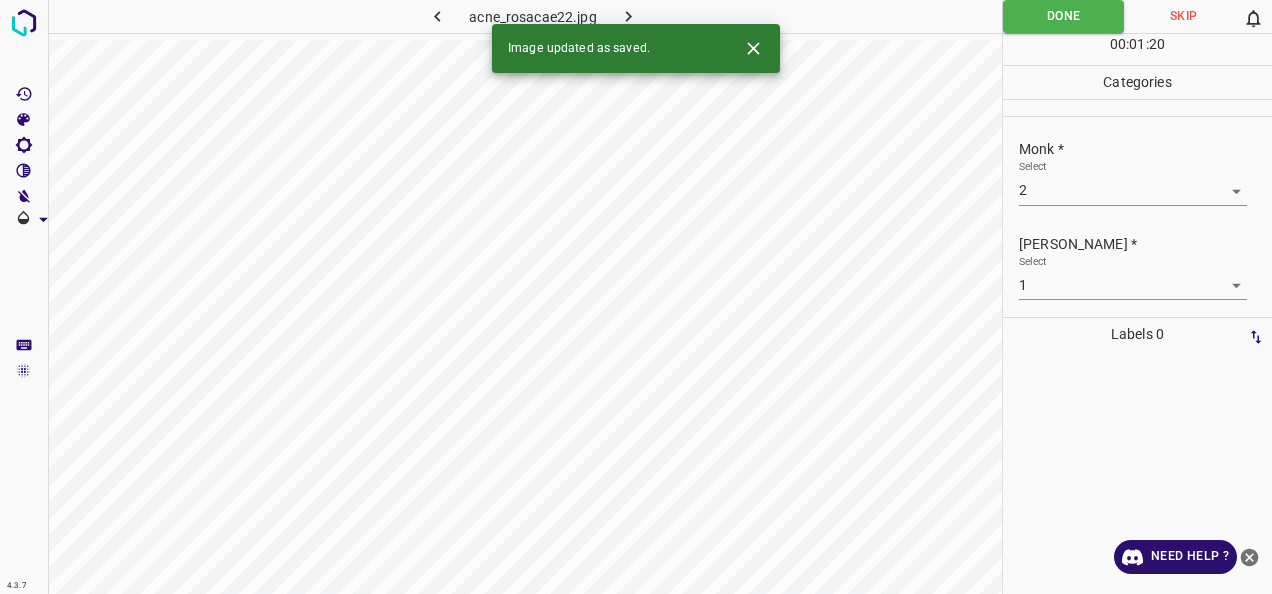click 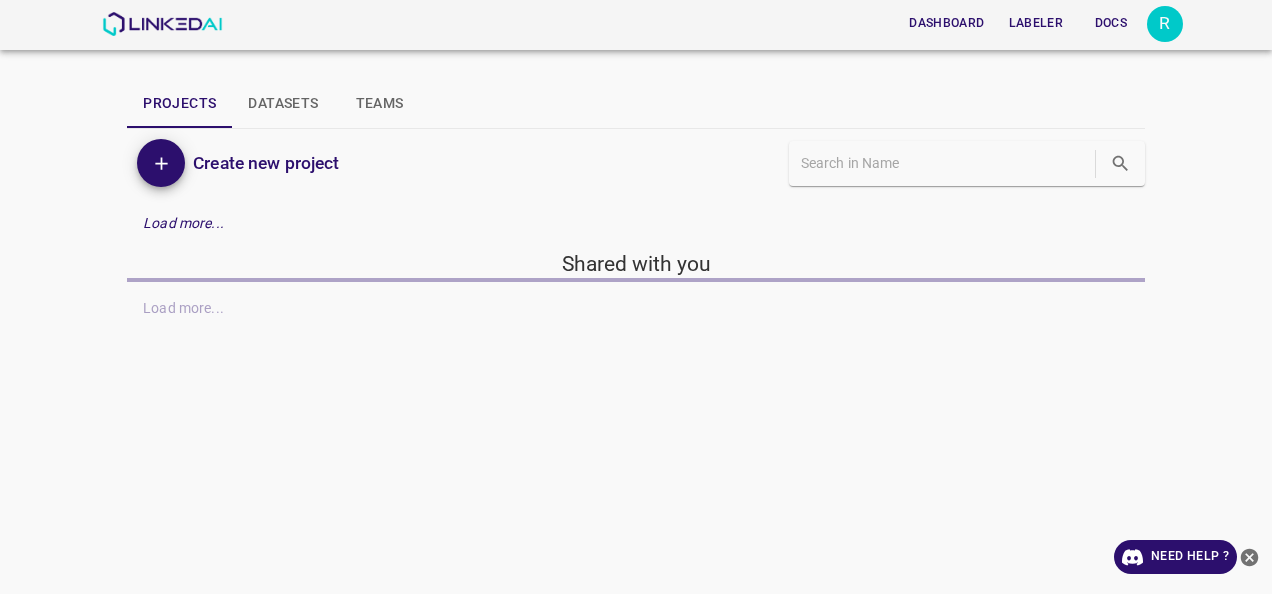scroll, scrollTop: 0, scrollLeft: 0, axis: both 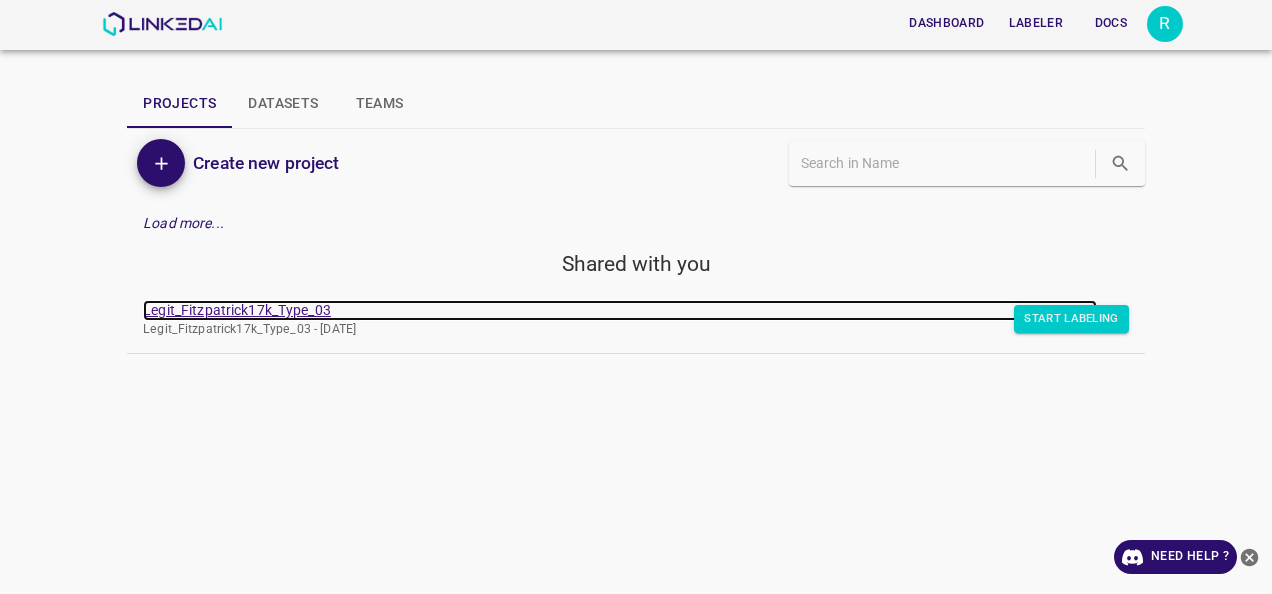 click on "Legit_Fitzpatrick17k_Type_03" at bounding box center (620, 310) 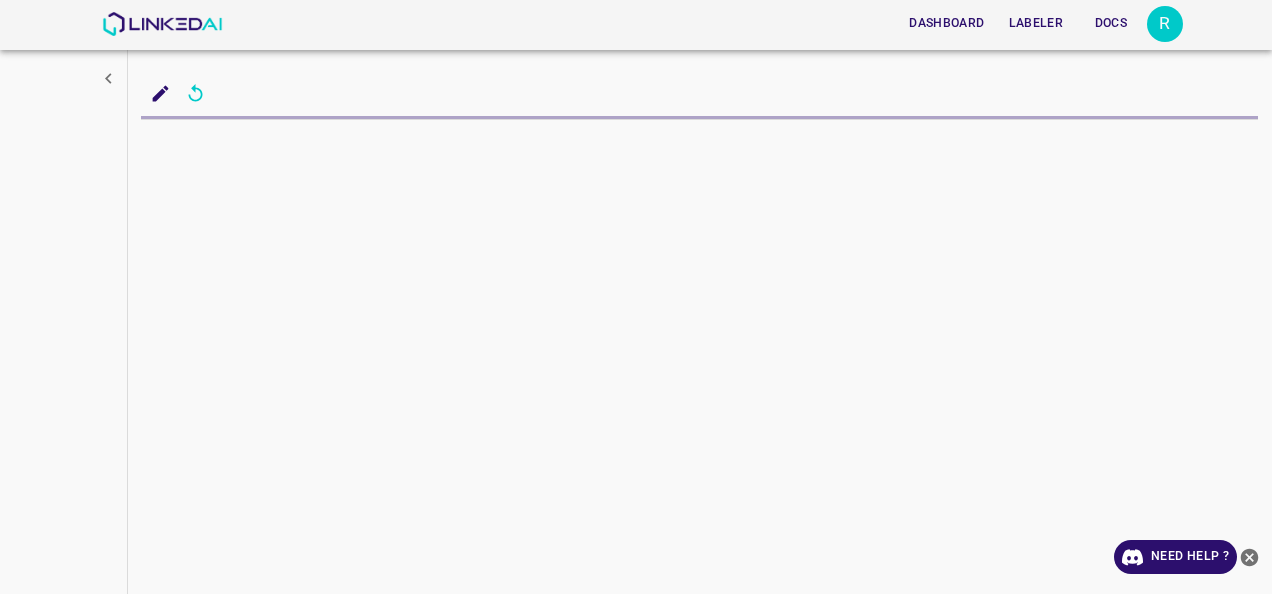 scroll, scrollTop: 0, scrollLeft: 0, axis: both 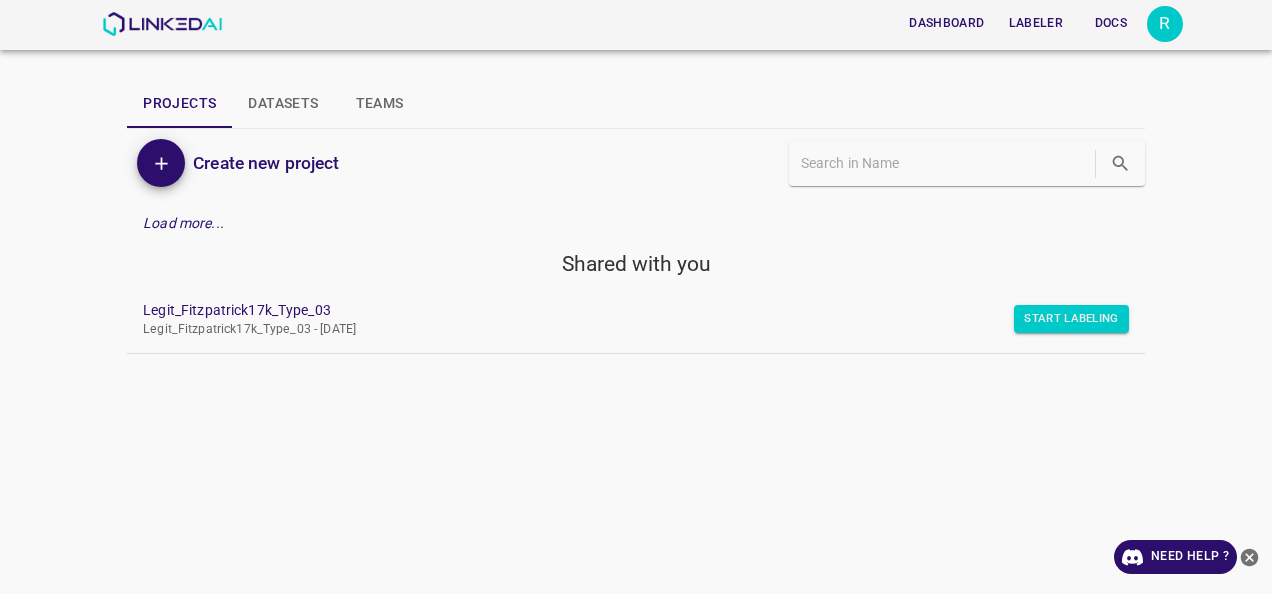 click on "Legit_Fitzpatrick17k_Type_03 Legit_Fitzpatrick17k_Type_03 - Thu Jul 03 2025" at bounding box center [636, 319] 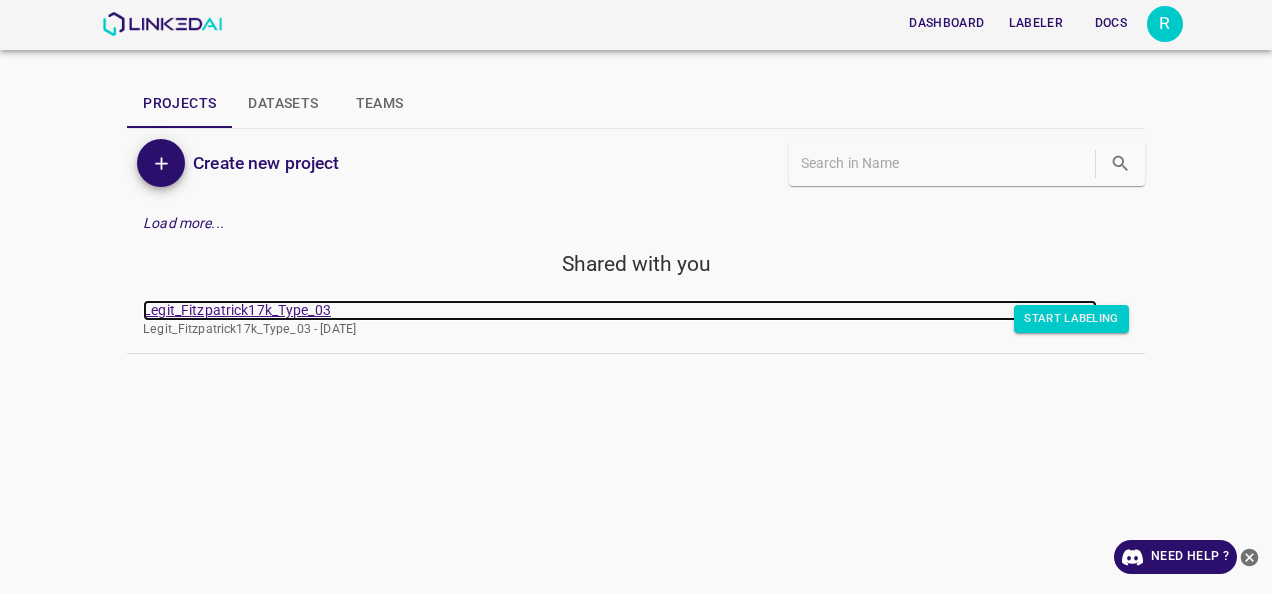 click on "Legit_Fitzpatrick17k_Type_03" at bounding box center (620, 310) 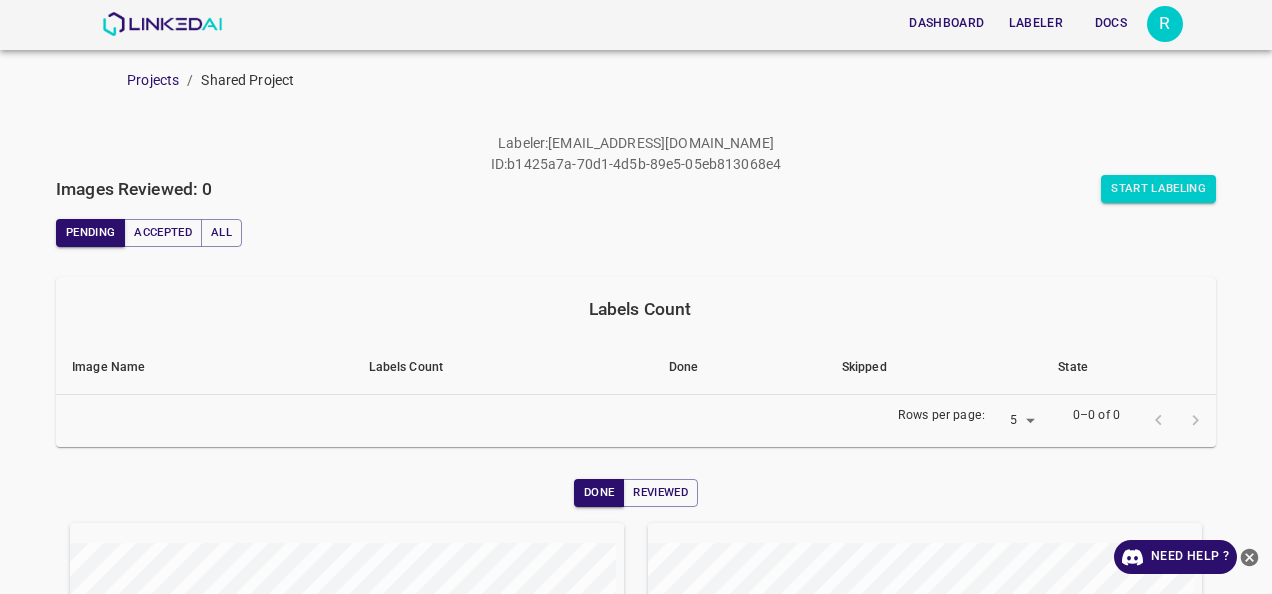 scroll, scrollTop: 0, scrollLeft: 0, axis: both 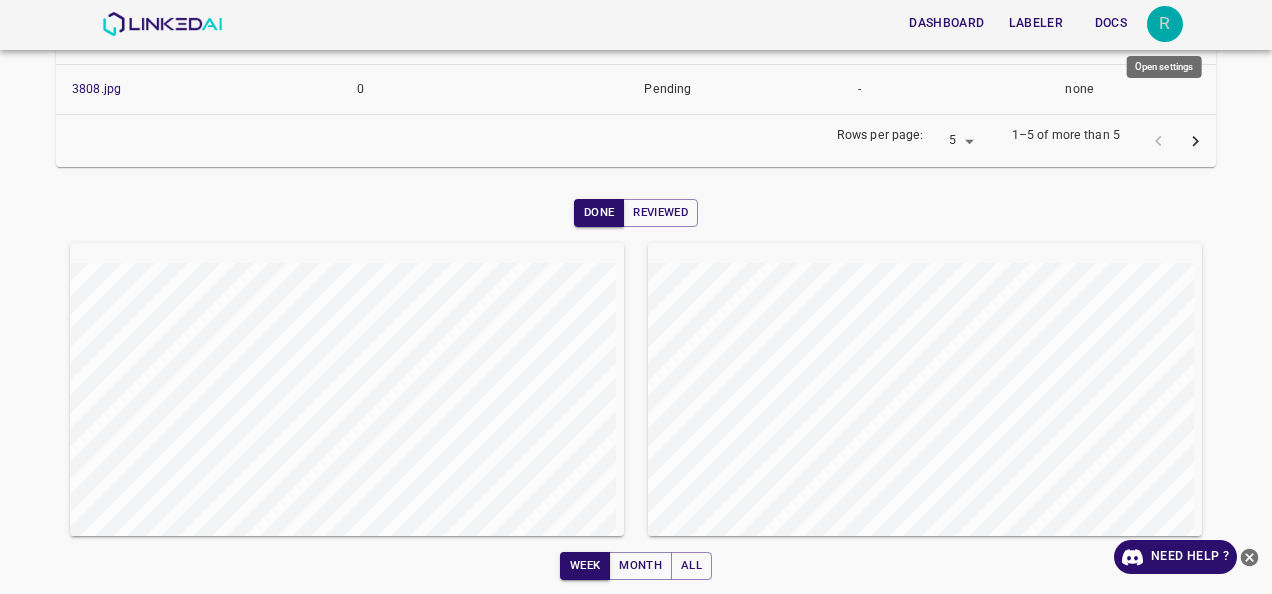 click on "R" at bounding box center (1165, 24) 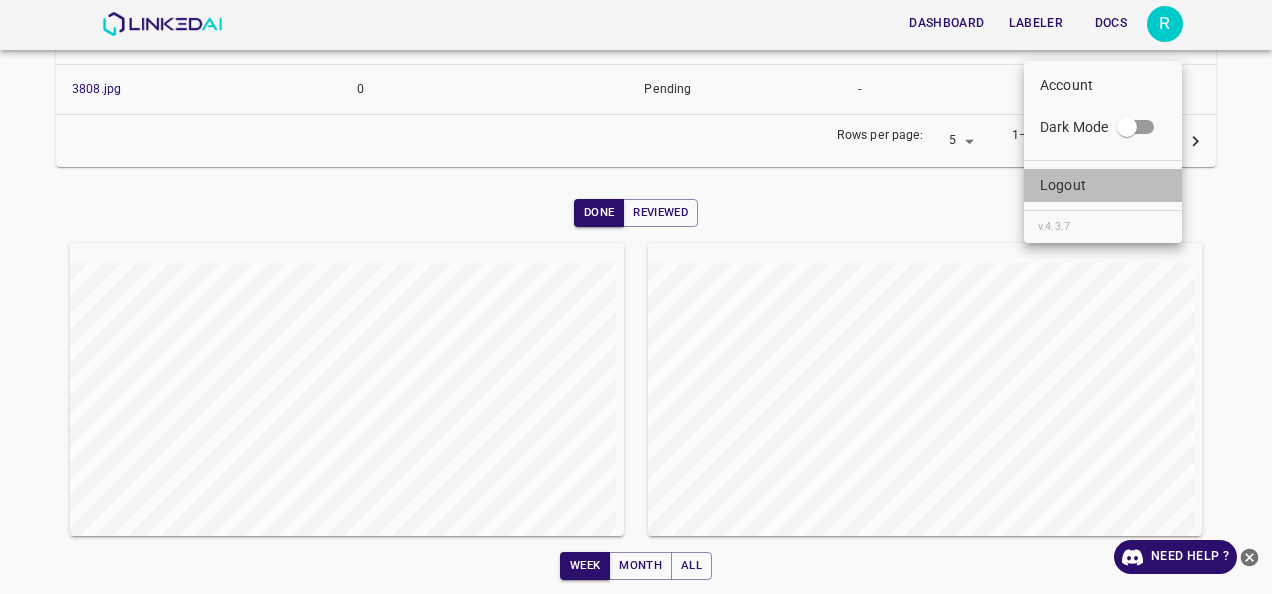 click on "Logout" at bounding box center (1103, 185) 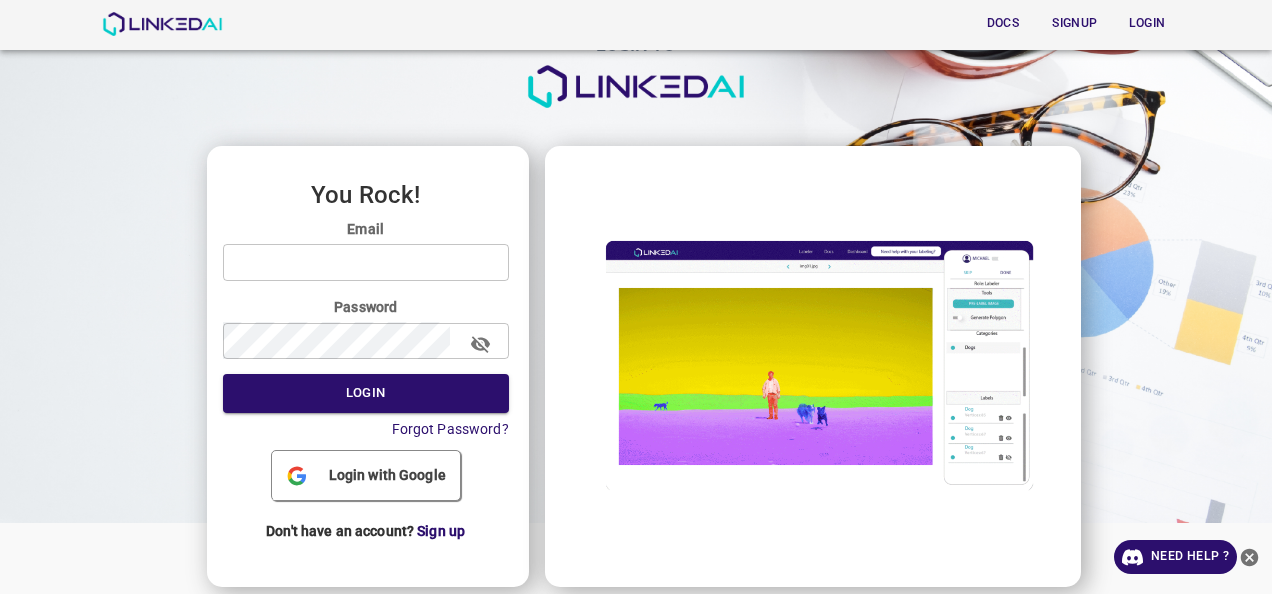 type on "[EMAIL_ADDRESS][DOMAIN_NAME]" 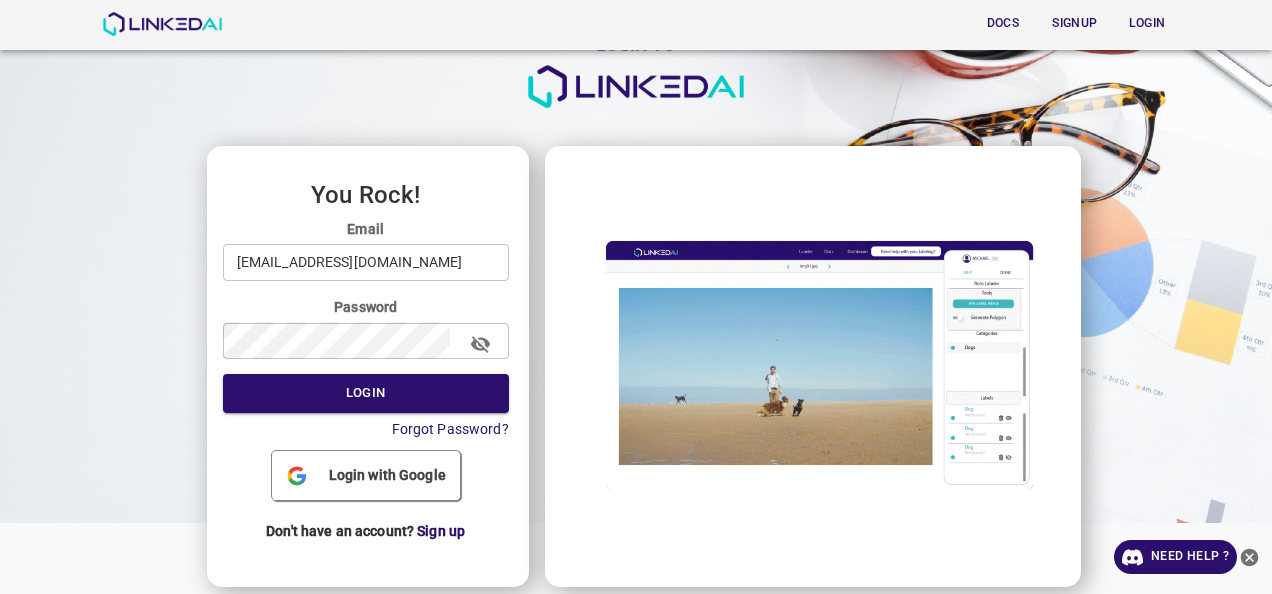 click on "[EMAIL_ADDRESS][DOMAIN_NAME]" at bounding box center [366, 262] 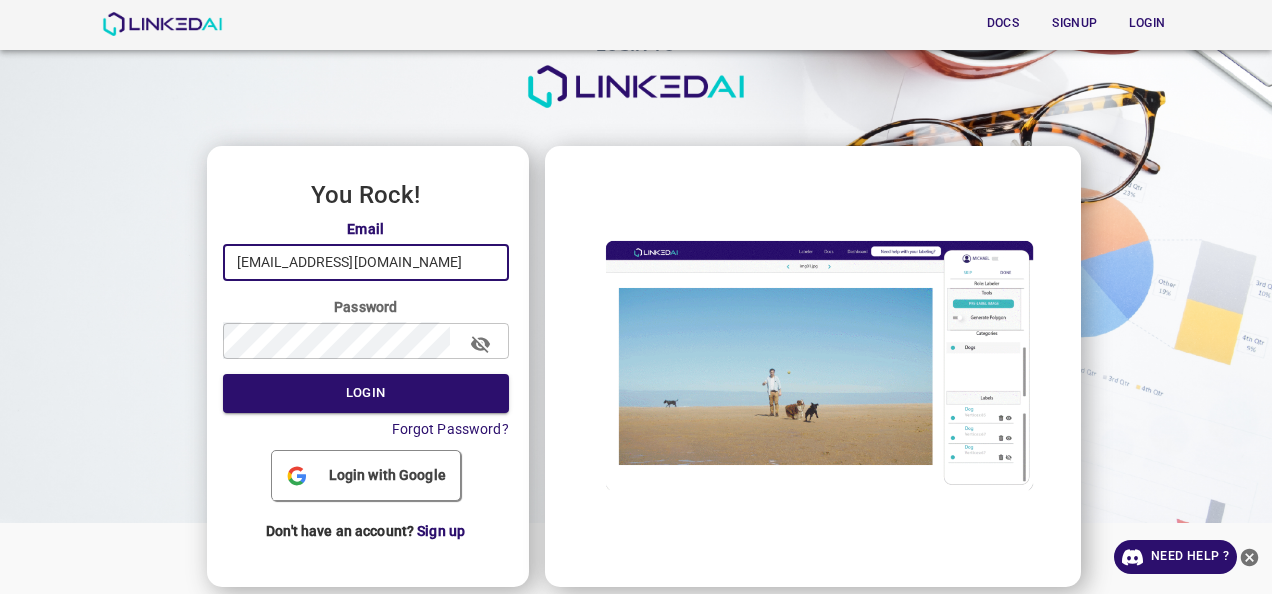 drag, startPoint x: 424, startPoint y: 259, endPoint x: -4, endPoint y: 458, distance: 472.00107 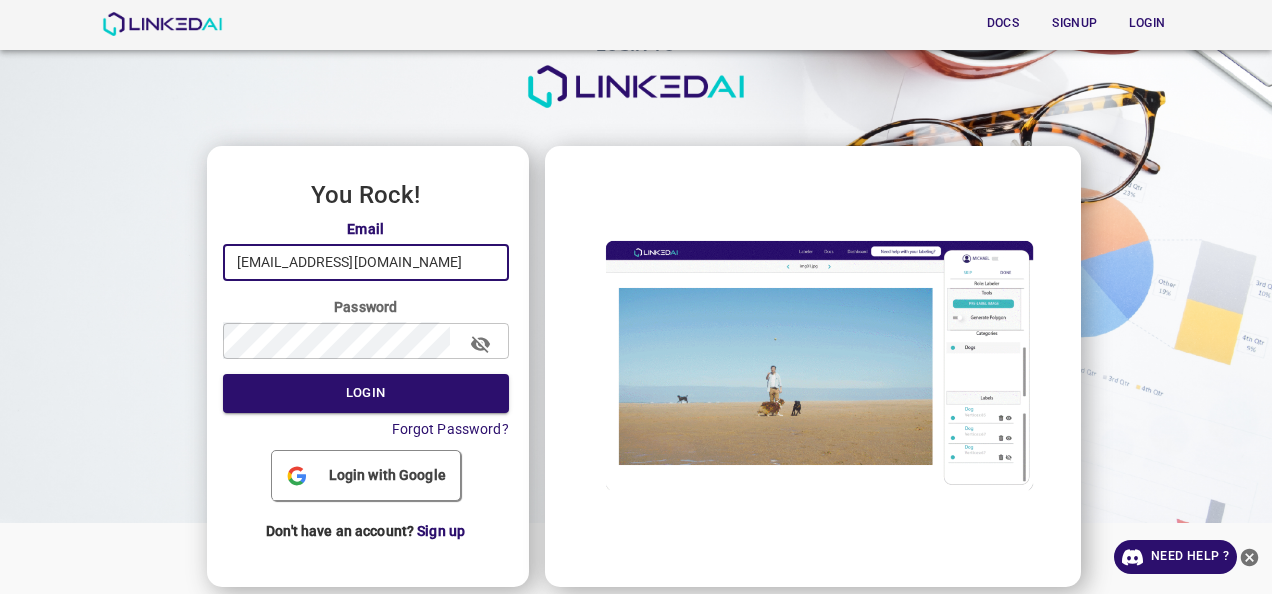 click on "Docs Signup Login LOGIN TO You Rock! Email [EMAIL_ADDRESS][DOMAIN_NAME] ​ Password ​ Login Forgot Password? Login with Google Don't have an account?   Sign up Need Help ? Docs Signup Login" at bounding box center [636, 297] 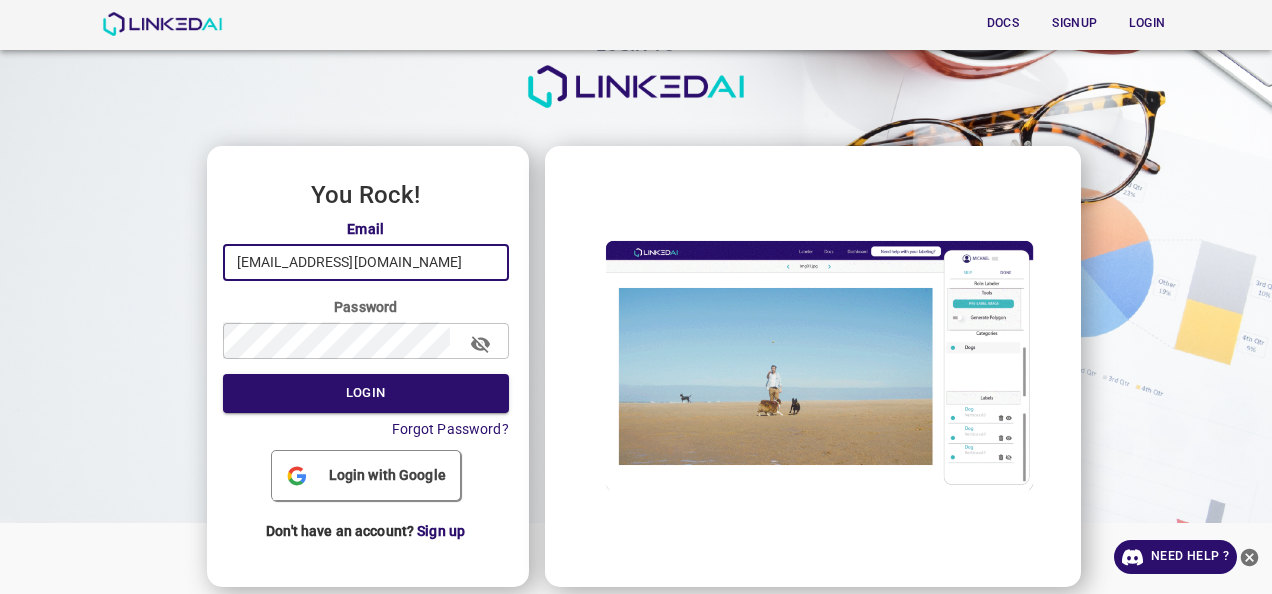 type on "[EMAIL_ADDRESS][DOMAIN_NAME]" 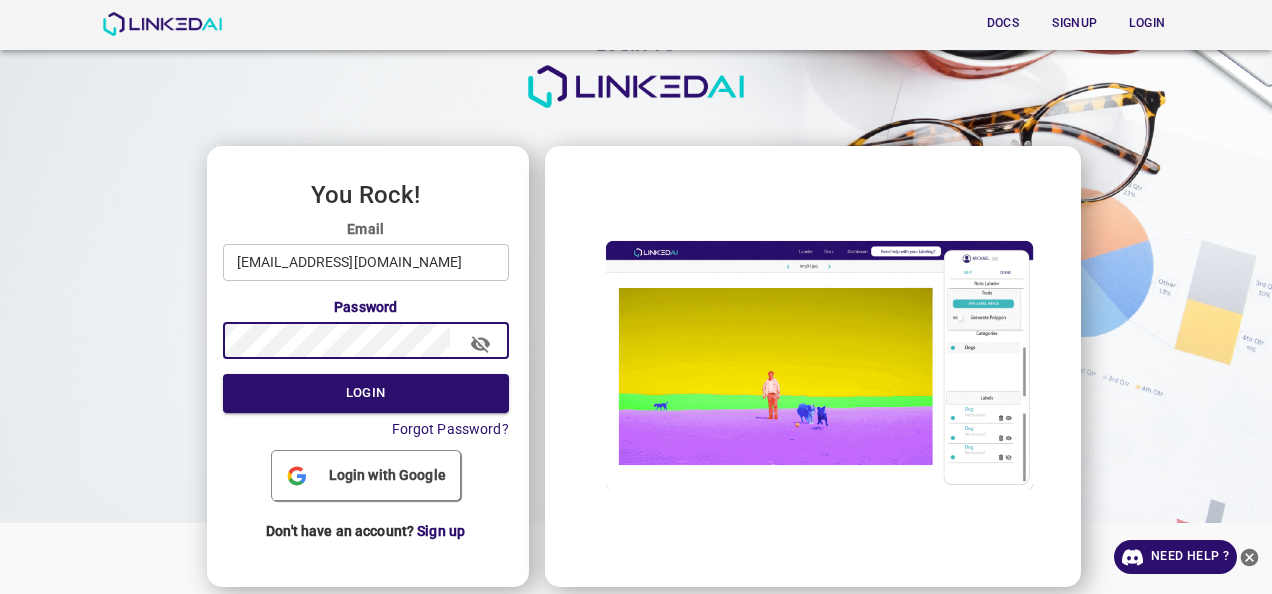click on "Login" at bounding box center (366, 393) 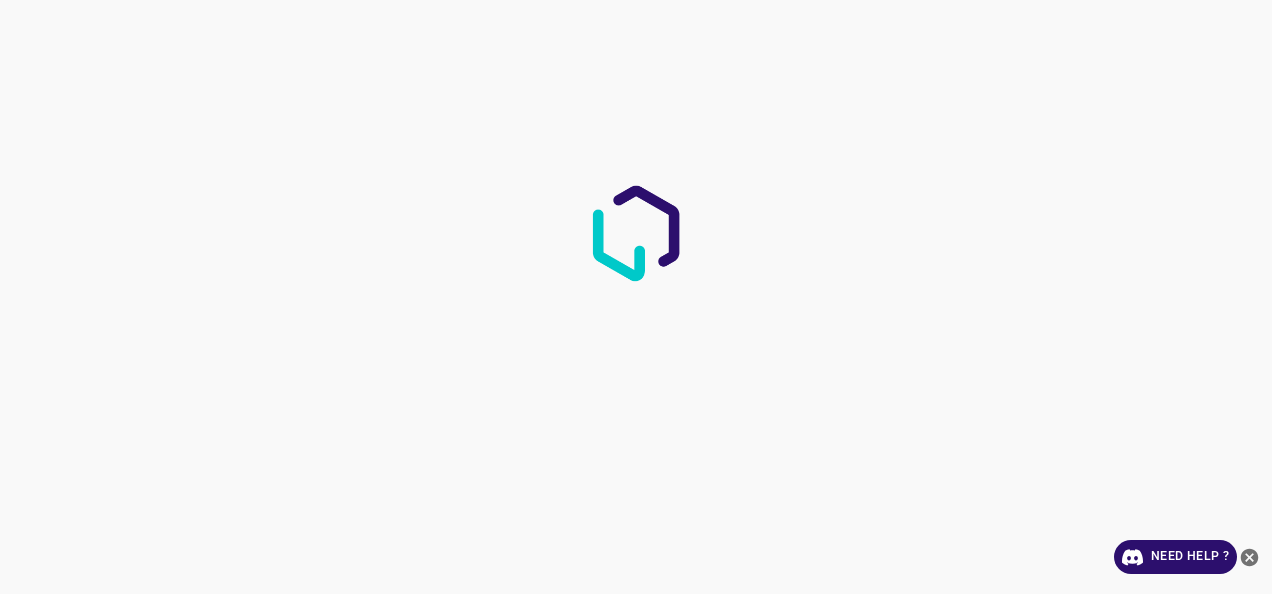 scroll, scrollTop: 0, scrollLeft: 0, axis: both 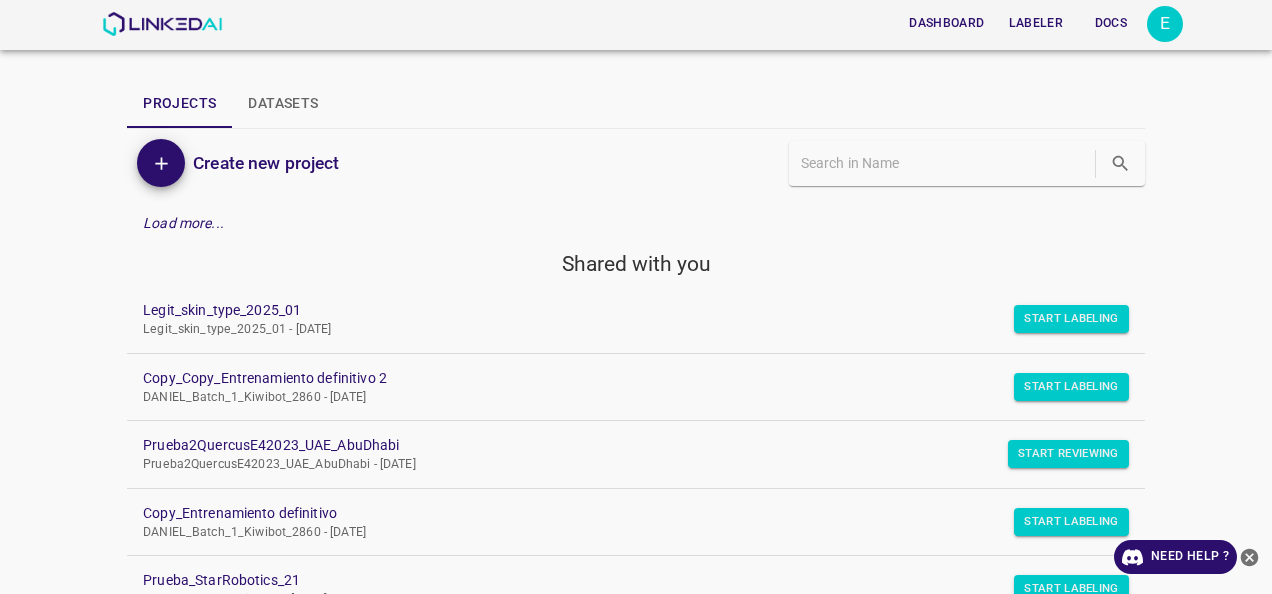 click on "Create new project" at bounding box center (381, 163) 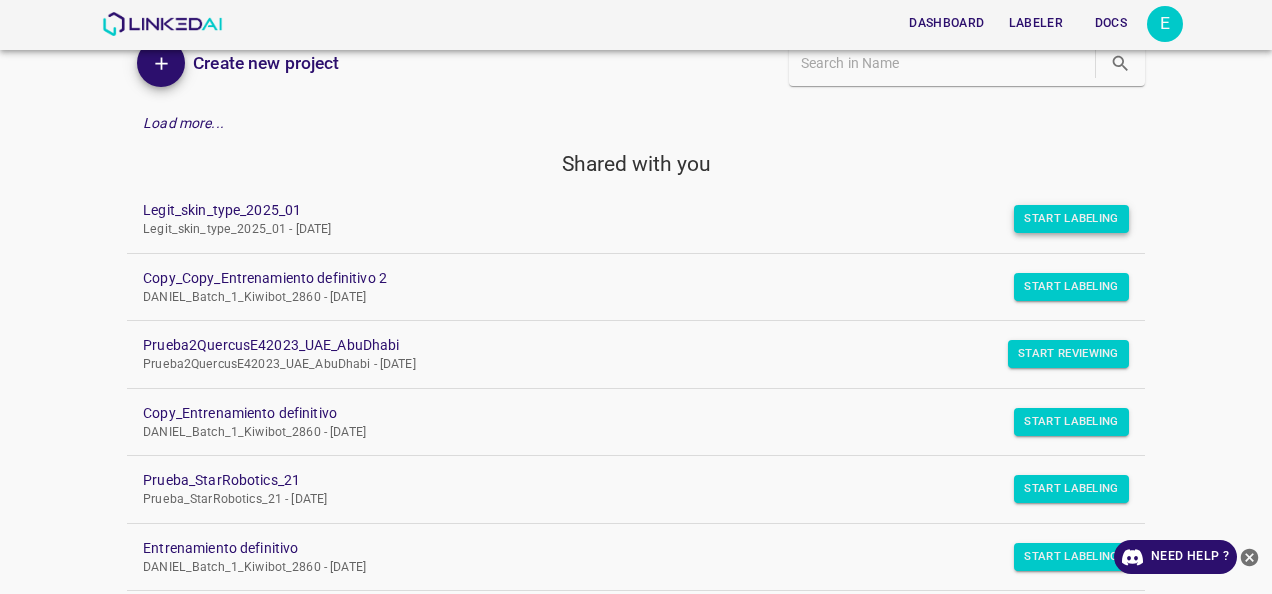 click on "Start Labeling" at bounding box center (1071, 219) 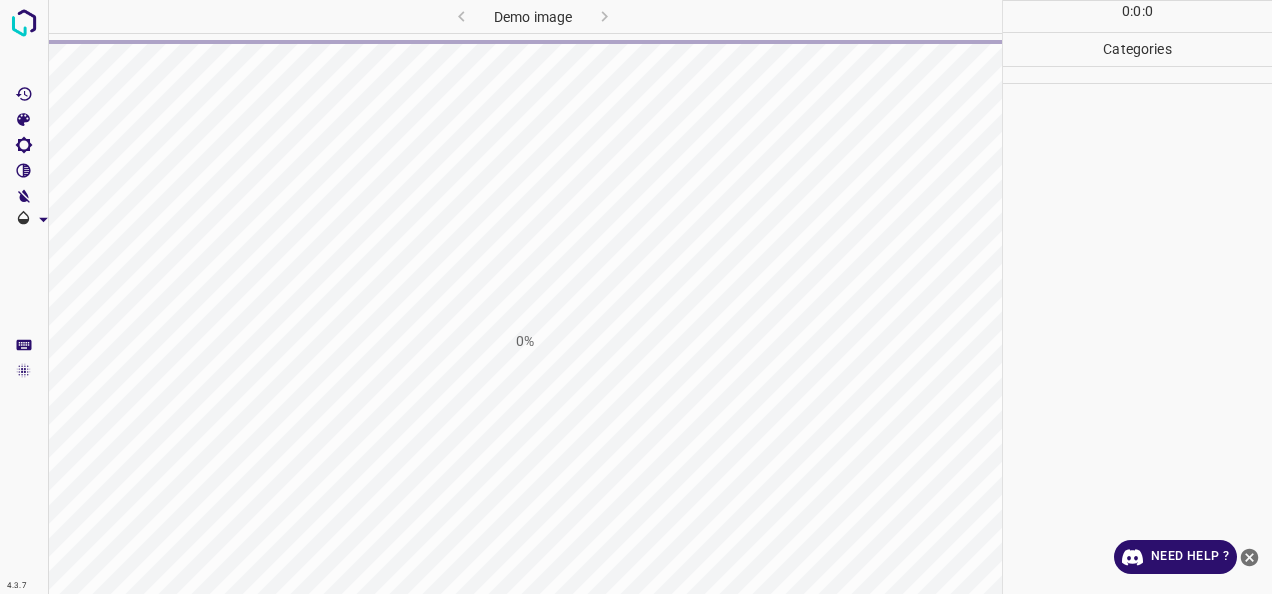 scroll, scrollTop: 0, scrollLeft: 0, axis: both 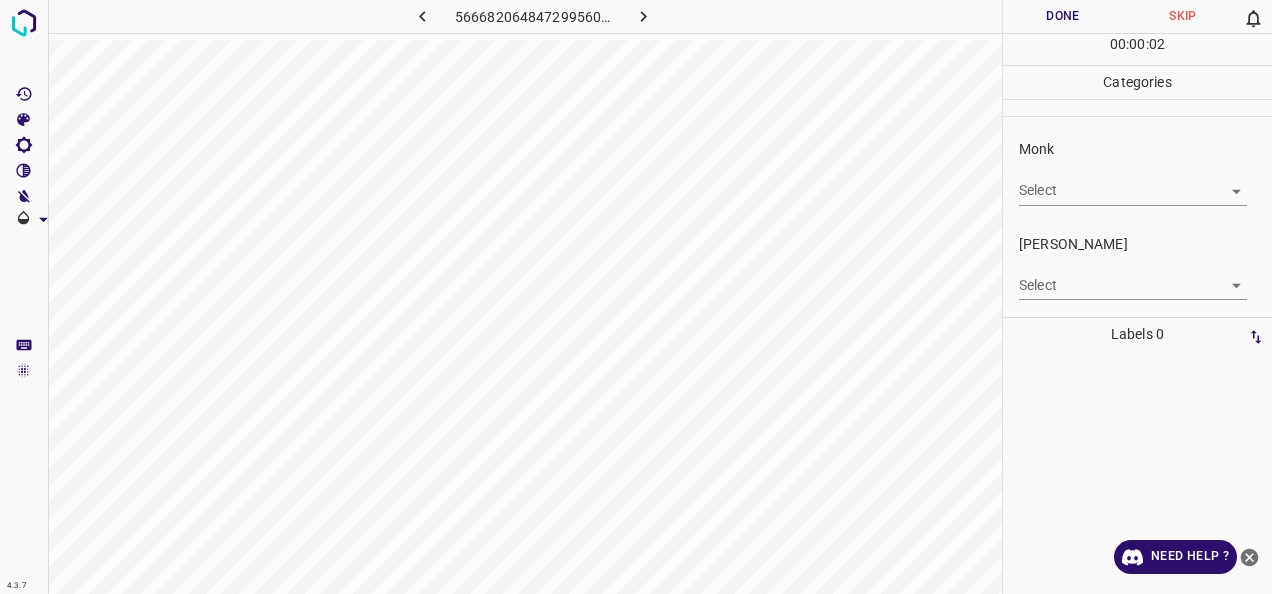 click on "4.3.7 5666820648472995609.png Done Skip 0 00   : 00   : 02   Categories Monk   Select ​  [PERSON_NAME]   Select ​ Labels   0 Categories 1 Monk 2  [PERSON_NAME] Tools Space Change between modes (Draw & Edit) I Auto labeling R Restore zoom M Zoom in N Zoom out Delete Delete selecte label Filters Z Restore filters X Saturation filter C Brightness filter V Contrast filter B Gray scale filter General O Download Need Help ? - Text - Hide - Delete" at bounding box center [636, 297] 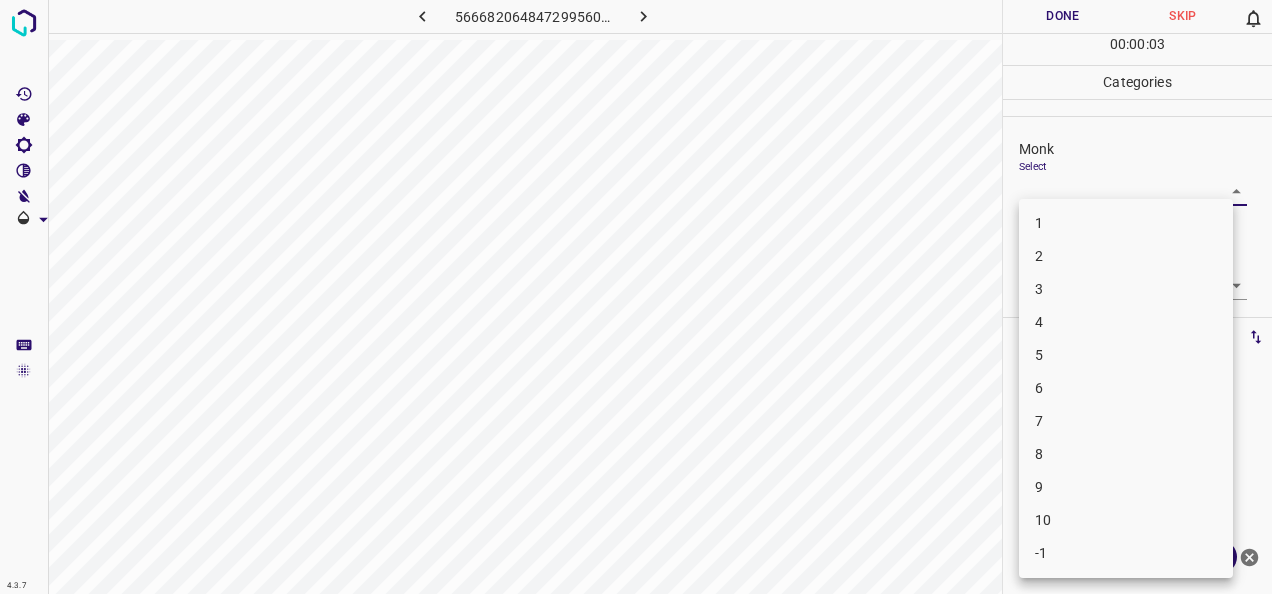 click on "4" at bounding box center [1126, 322] 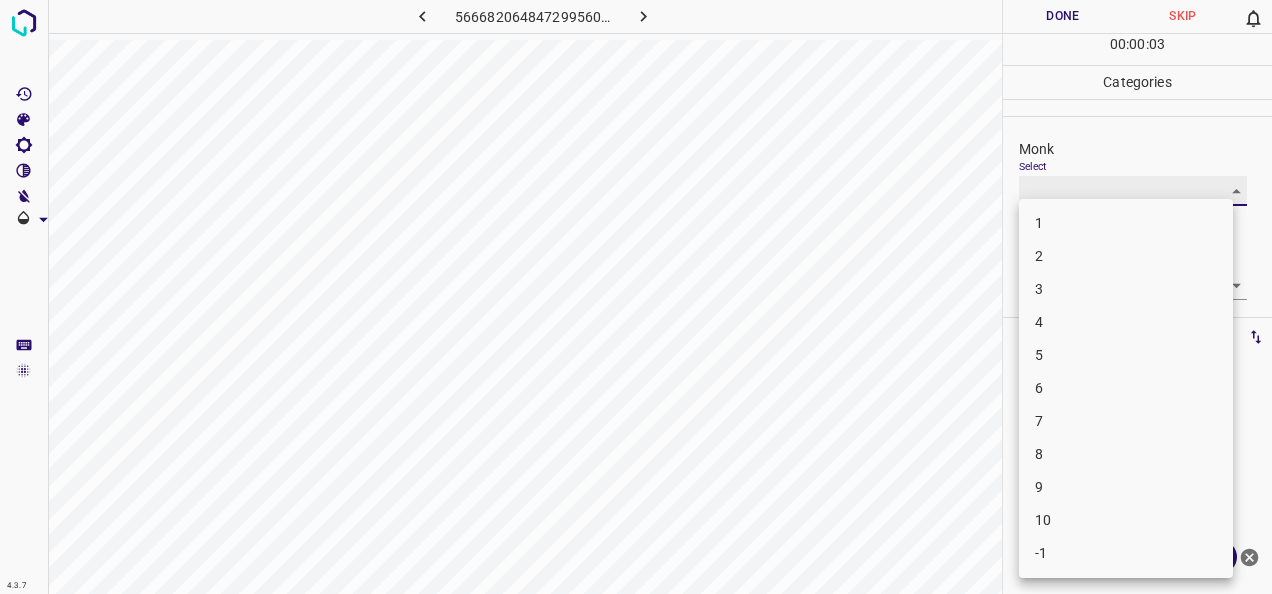 type on "4" 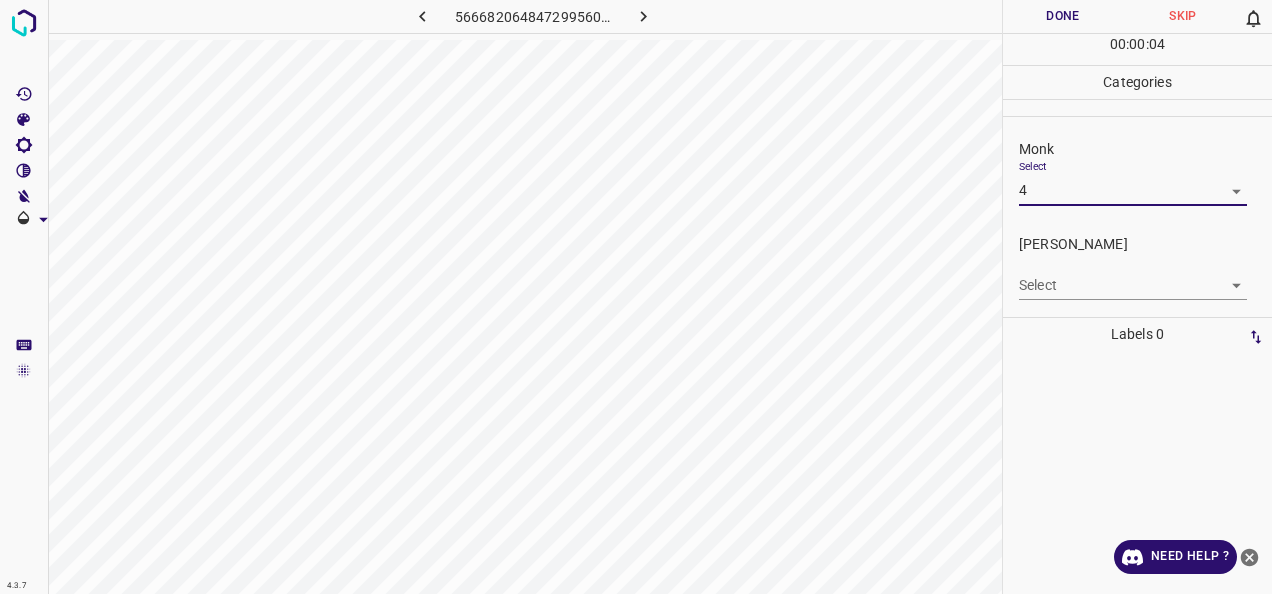 click on "4.3.7 5666820648472995609.png Done Skip 0 00   : 00   : 04   Categories Monk   Select 4 4  [PERSON_NAME]   Select ​ Labels   0 Categories 1 Monk 2  [PERSON_NAME] Tools Space Change between modes (Draw & Edit) I Auto labeling R Restore zoom M Zoom in N Zoom out Delete Delete selecte label Filters Z Restore filters X Saturation filter C Brightness filter V Contrast filter B Gray scale filter General O Download Need Help ? - Text - Hide - Delete 1 2 3 4 5 6 7 8 9 10 -1" at bounding box center (636, 297) 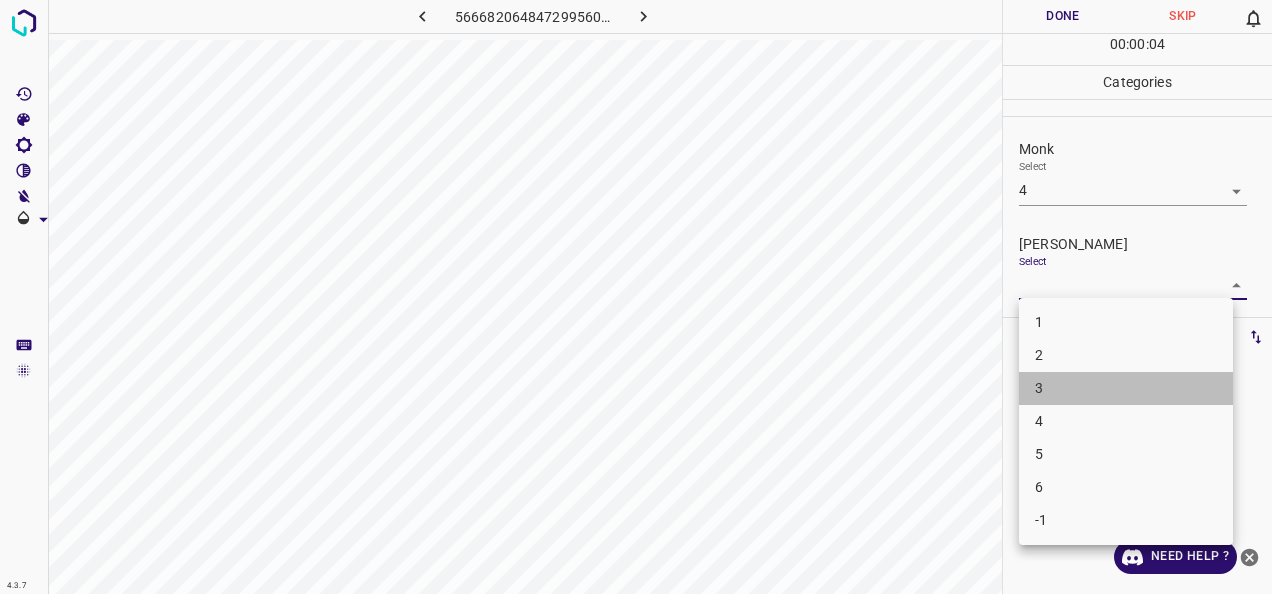 click on "3" at bounding box center (1126, 388) 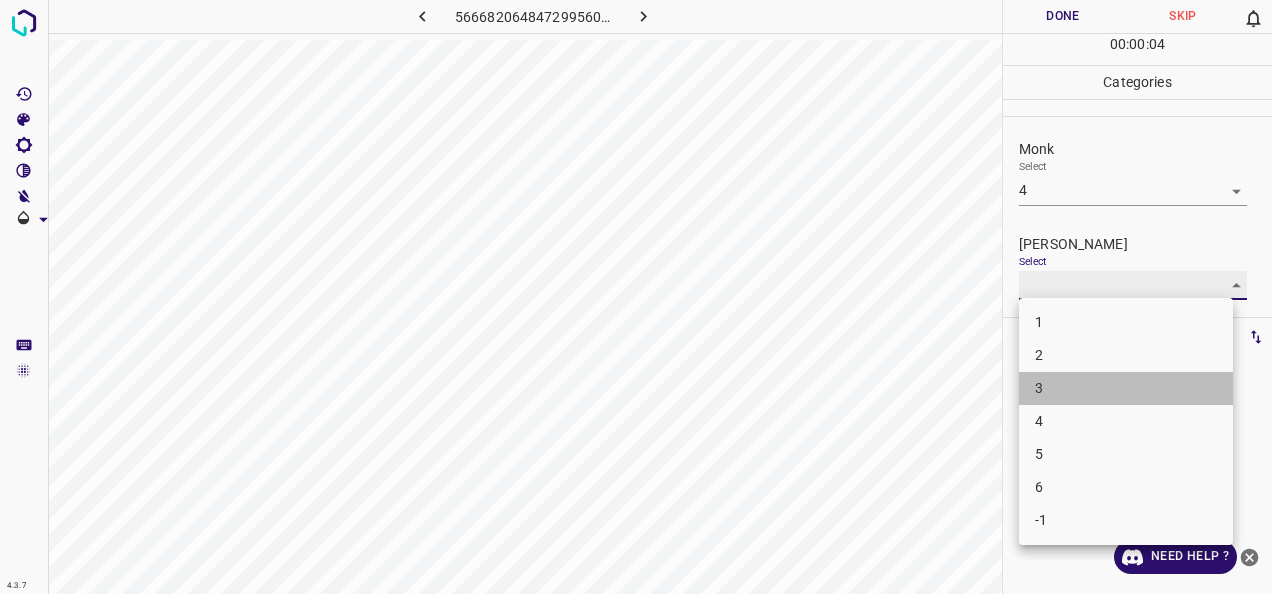 type on "3" 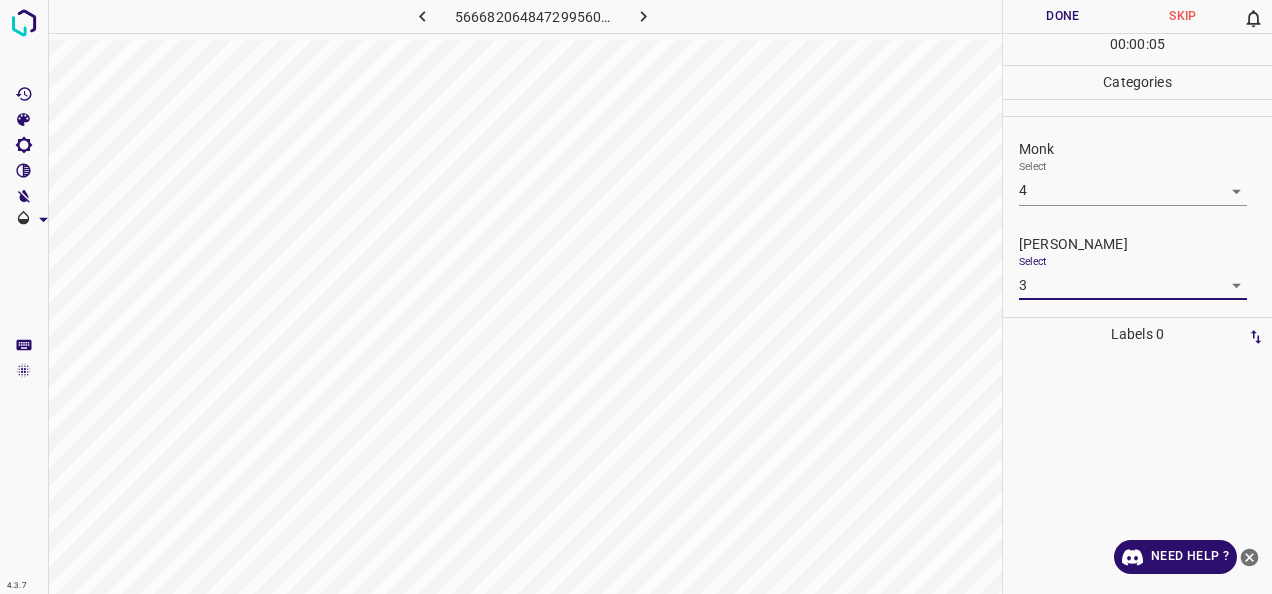 click on "Done" at bounding box center [1063, 16] 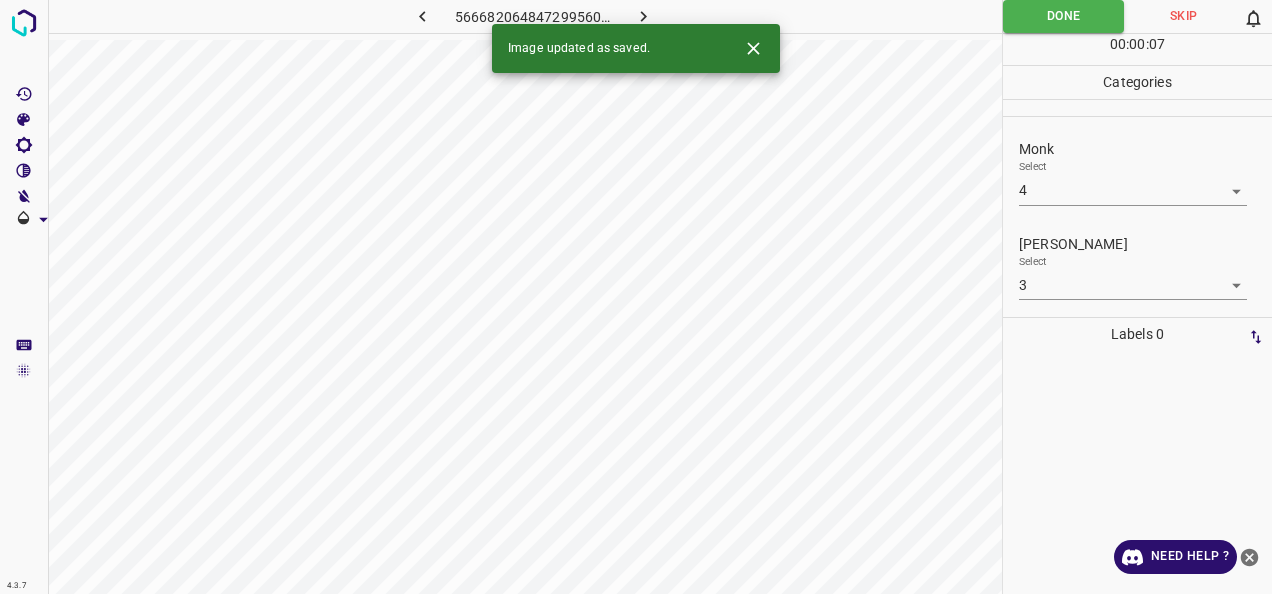 click 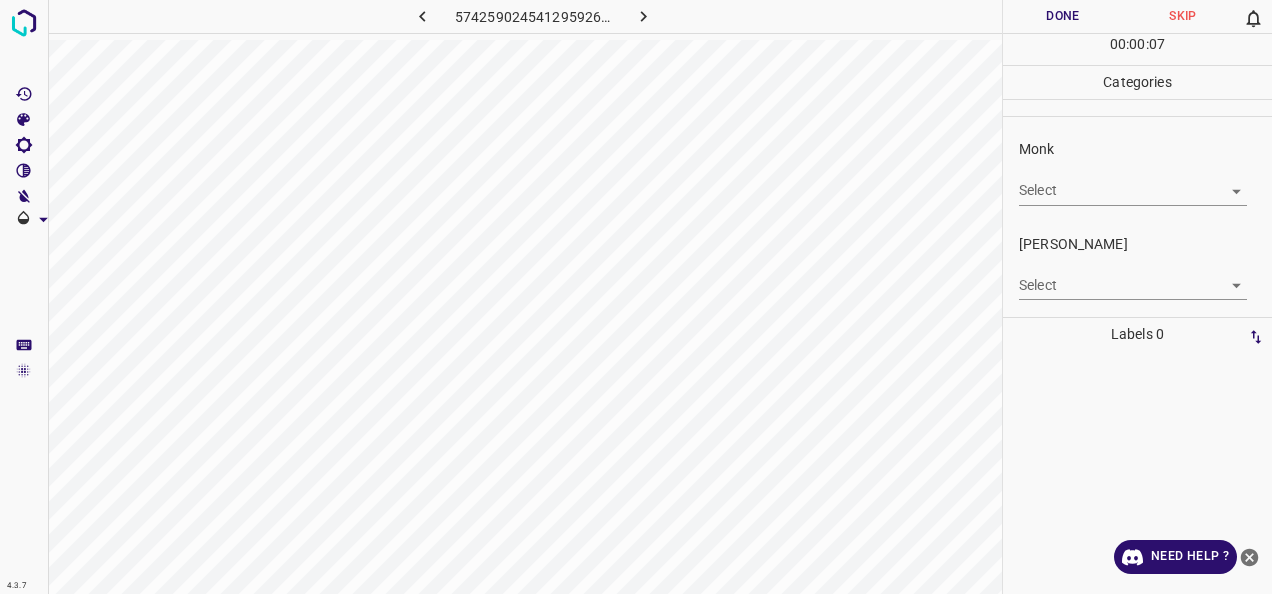 click on "4.3.7 5742590245412959265.png Done Skip 0 00   : 00   : 07   Categories Monk   Select ​  [PERSON_NAME]   Select ​ Labels   0 Categories 1 Monk 2  [PERSON_NAME] Tools Space Change between modes (Draw & Edit) I Auto labeling R Restore zoom M Zoom in N Zoom out Delete Delete selecte label Filters Z Restore filters X Saturation filter C Brightness filter V Contrast filter B Gray scale filter General O Download Need Help ? - Text - Hide - Delete" at bounding box center [636, 297] 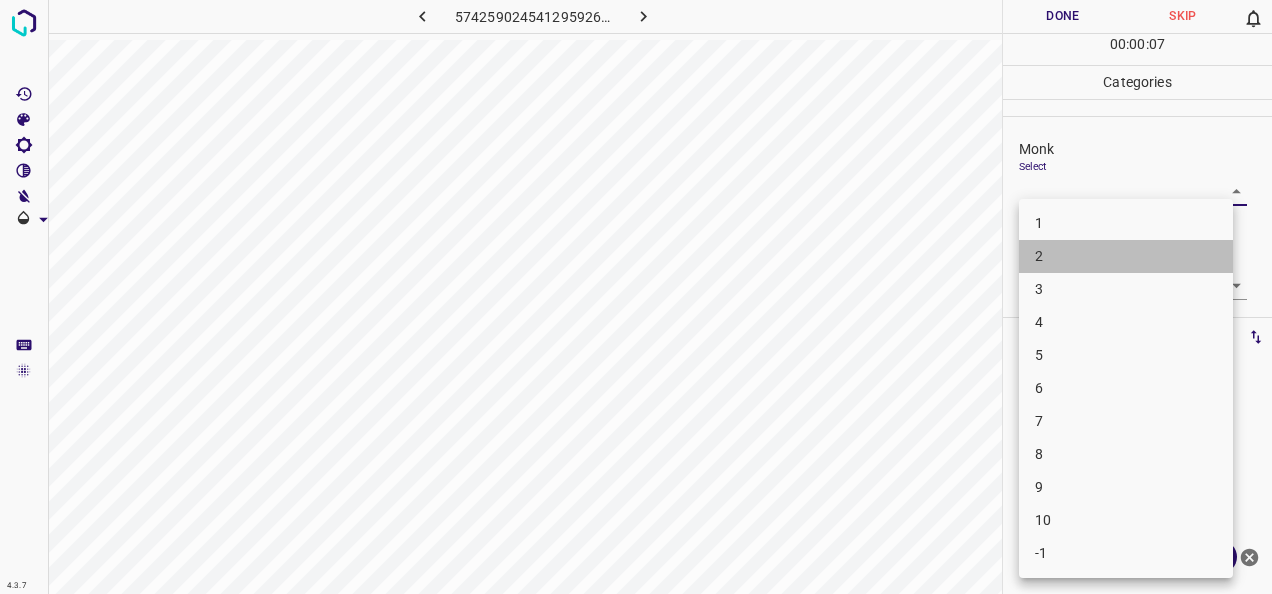 click on "2" at bounding box center [1126, 256] 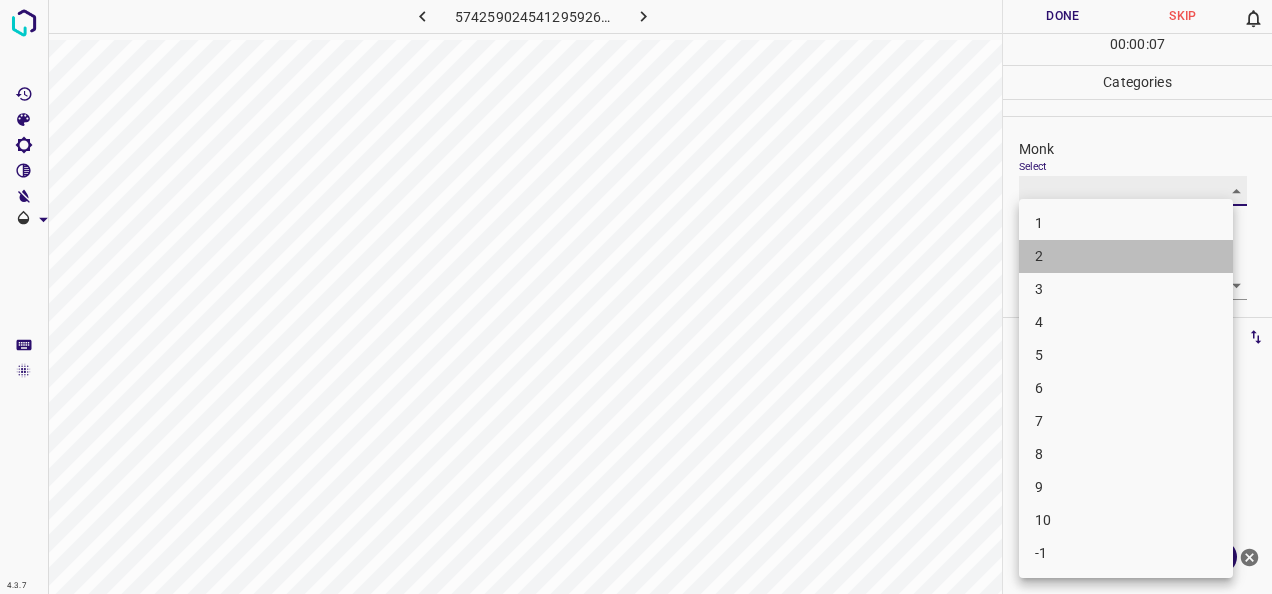 type on "2" 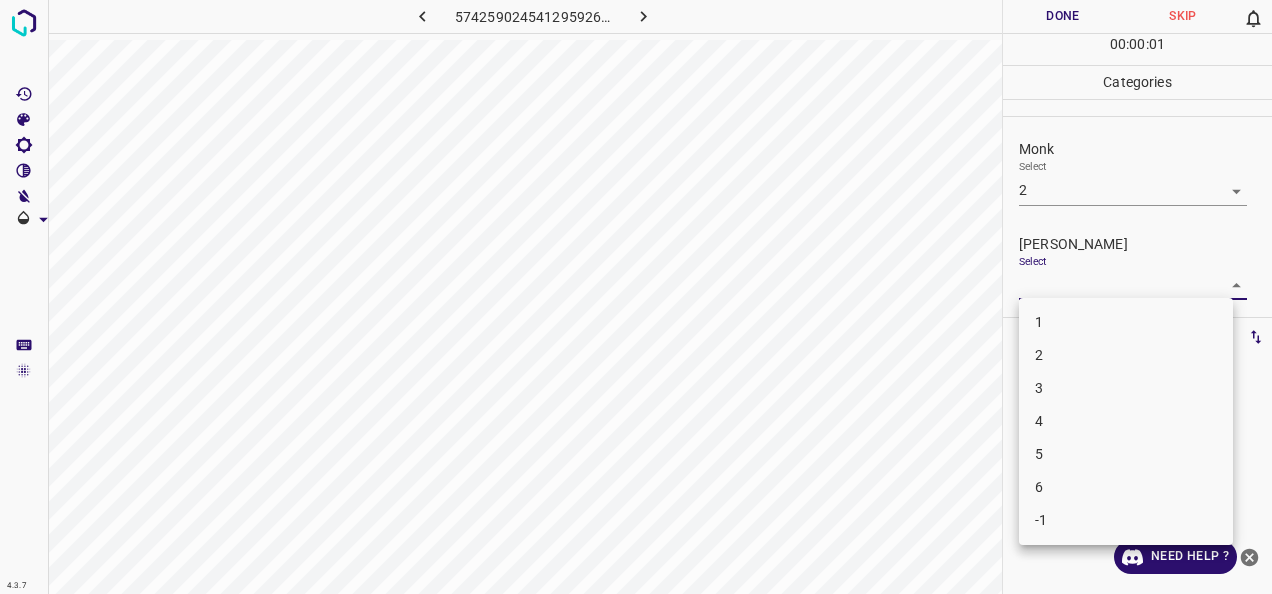 click on "4.3.7 5742590245412959265.png Done Skip 0 00   : 00   : 01   Categories Monk   Select 2 2  [PERSON_NAME]   Select ​ Labels   0 Categories 1 Monk 2  [PERSON_NAME] Tools Space Change between modes (Draw & Edit) I Auto labeling R Restore zoom M Zoom in N Zoom out Delete Delete selecte label Filters Z Restore filters X Saturation filter C Brightness filter V Contrast filter B Gray scale filter General O Download Need Help ? - Text - Hide - Delete 1 2 3 4 5 6 -1" at bounding box center (636, 297) 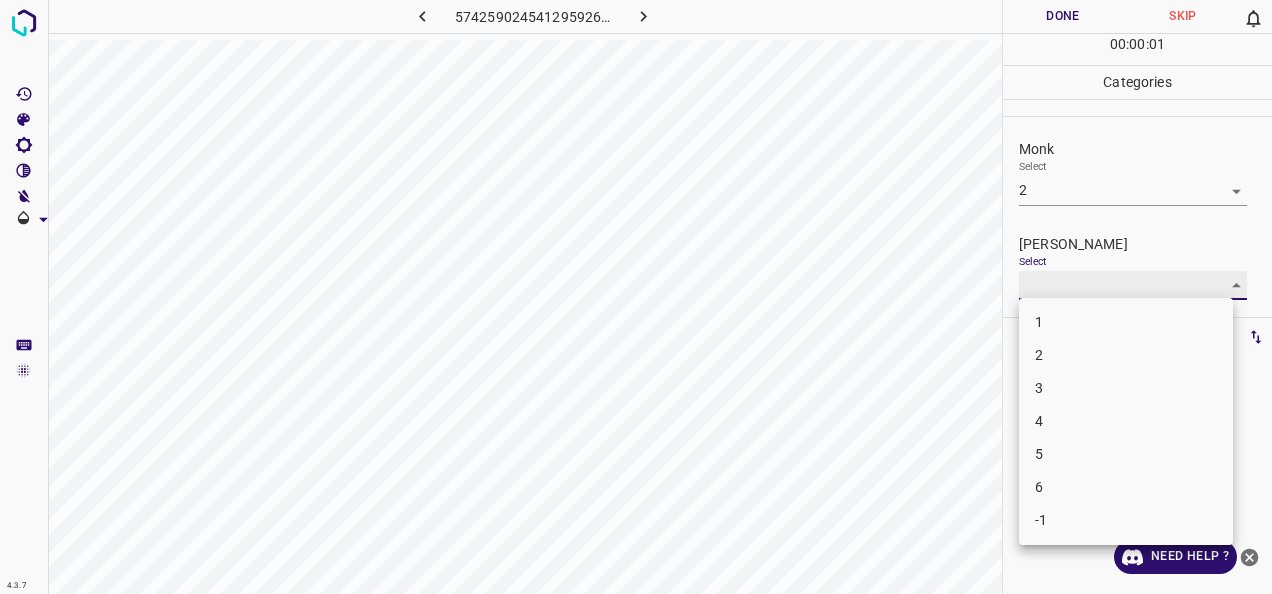 type on "1" 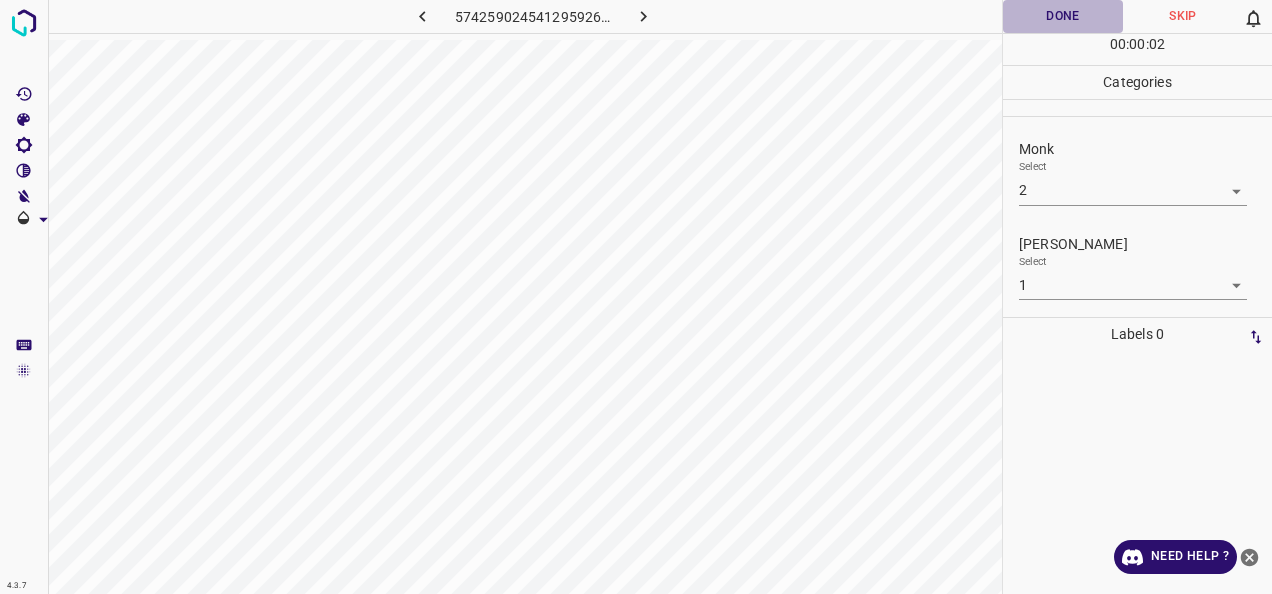 click on "Done" at bounding box center [1063, 16] 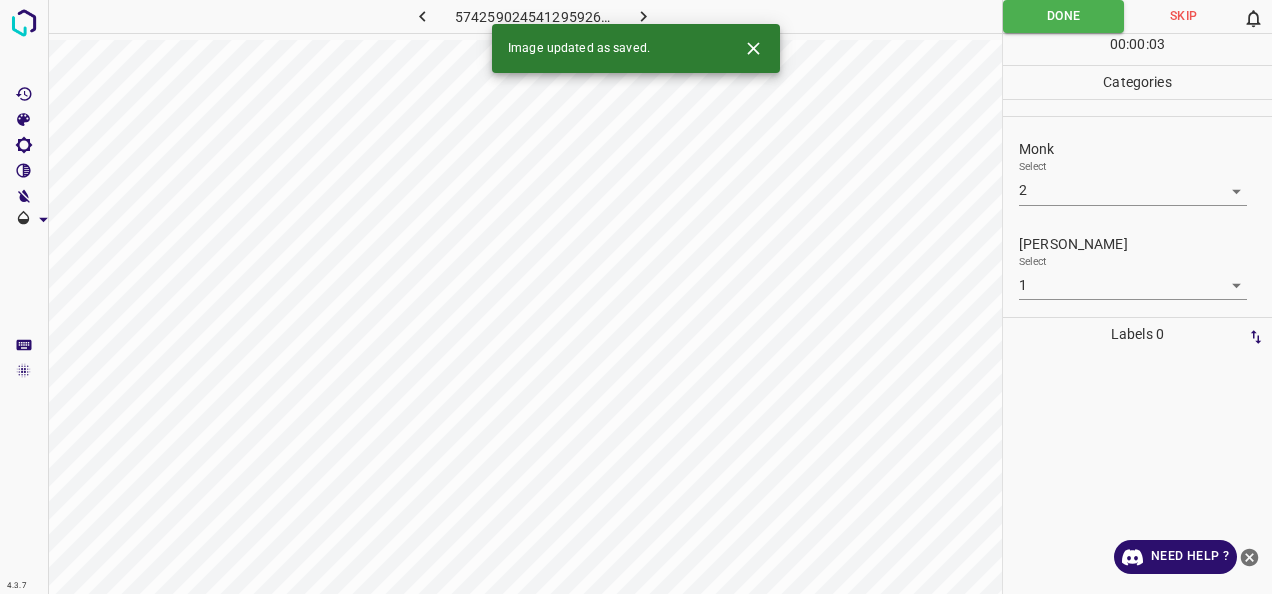 click 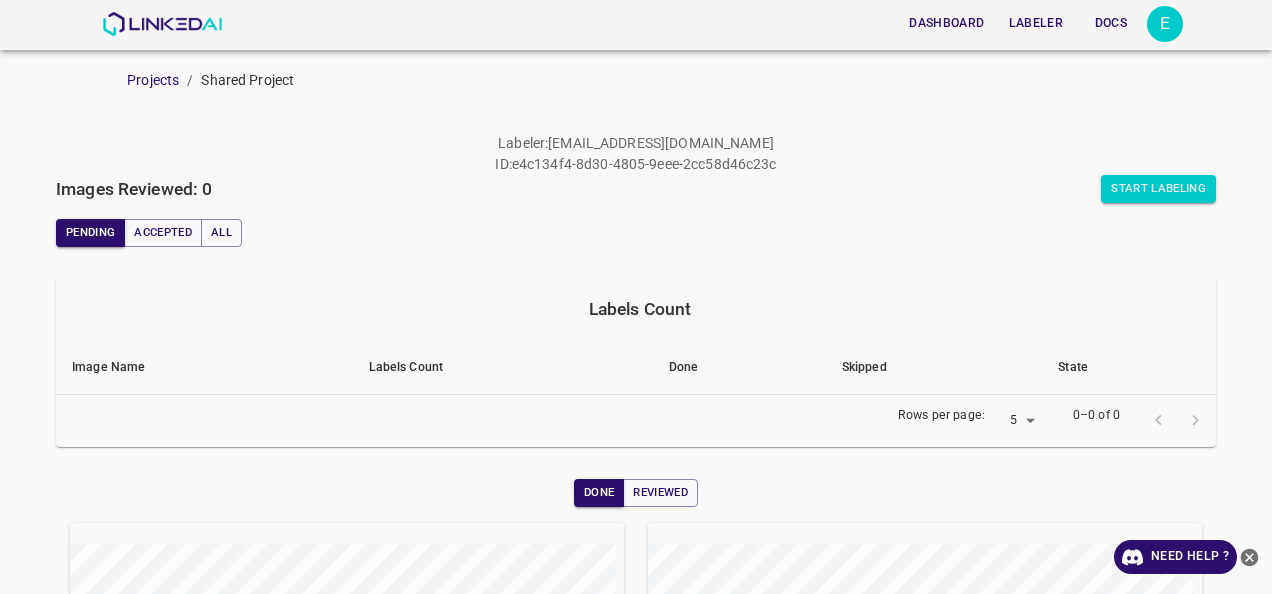 scroll, scrollTop: 0, scrollLeft: 0, axis: both 